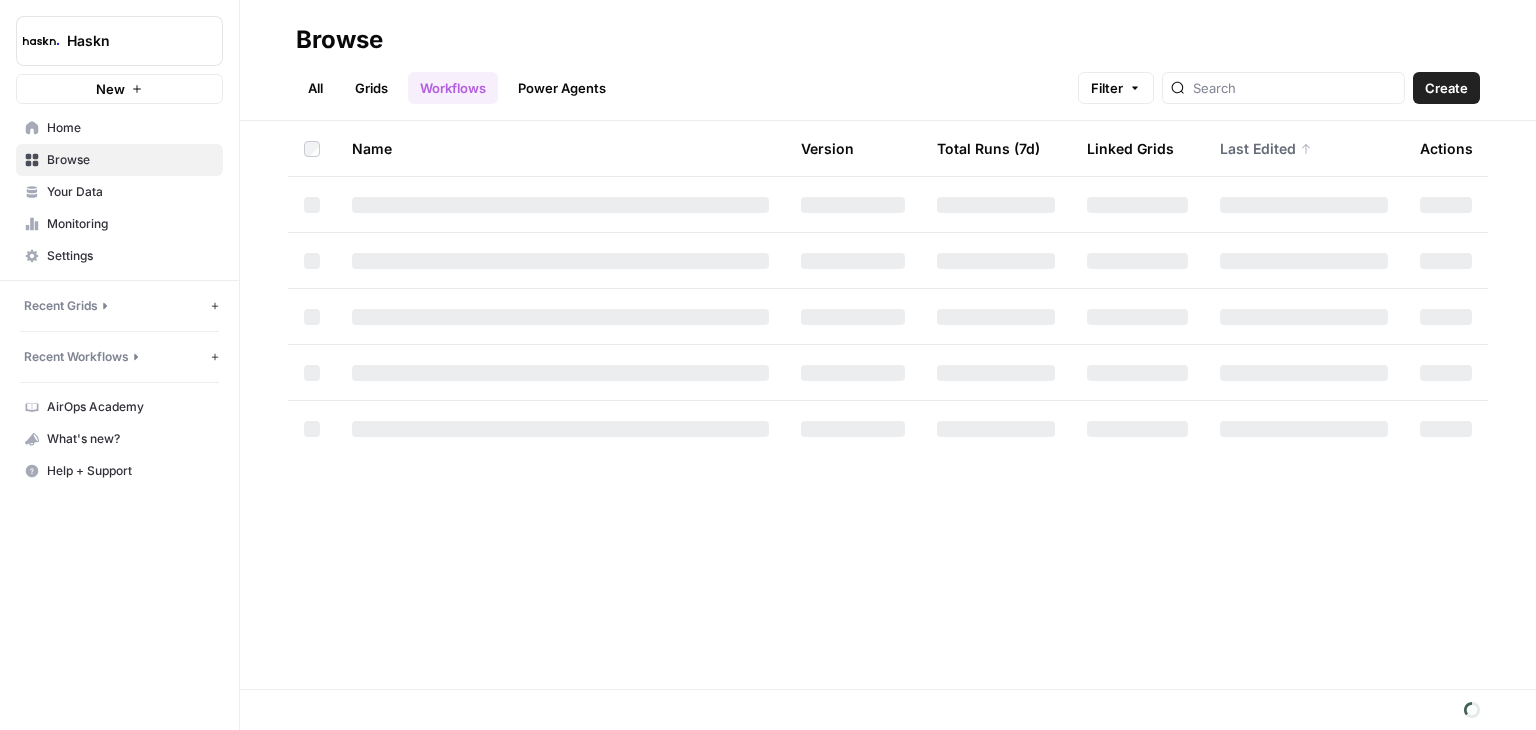 scroll, scrollTop: 0, scrollLeft: 0, axis: both 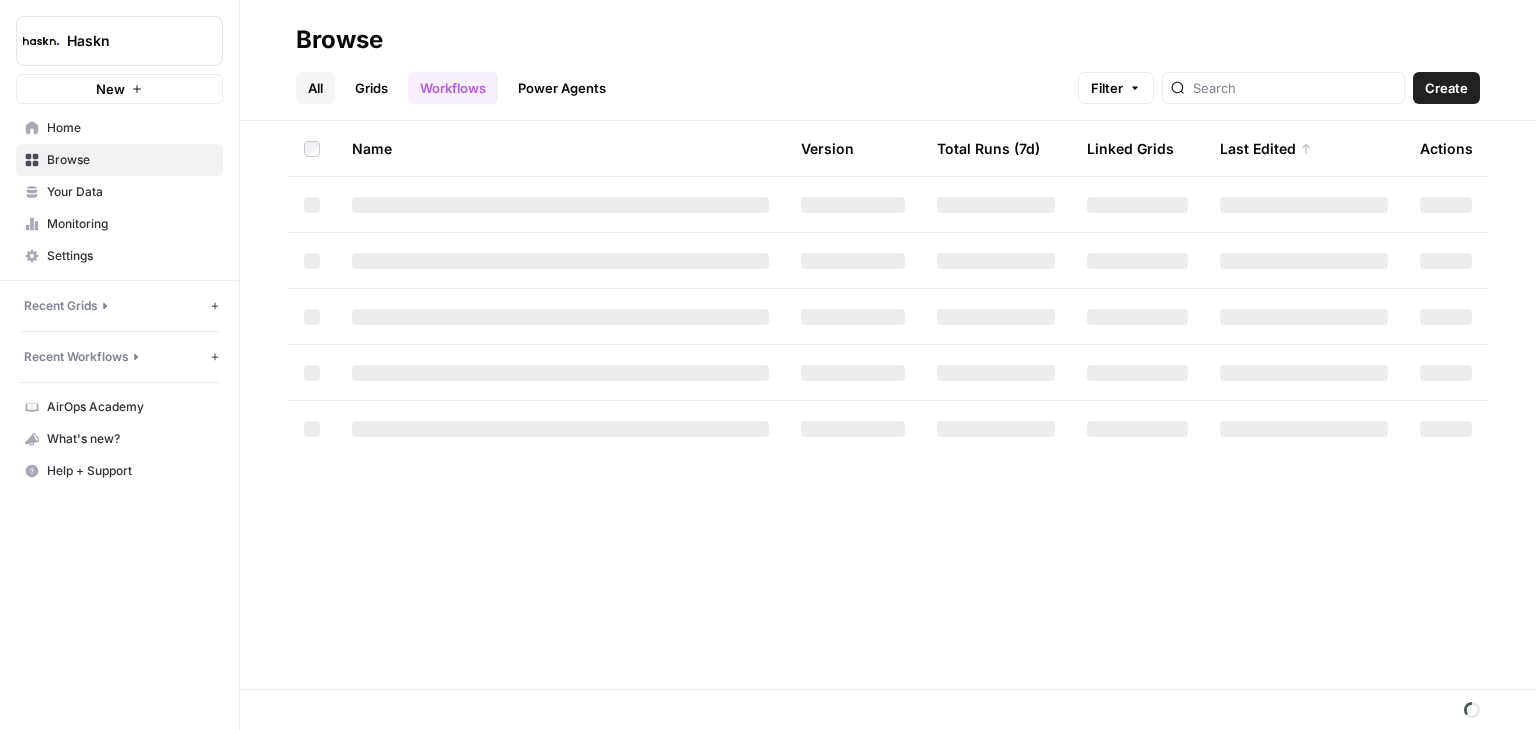 click on "All" at bounding box center [315, 88] 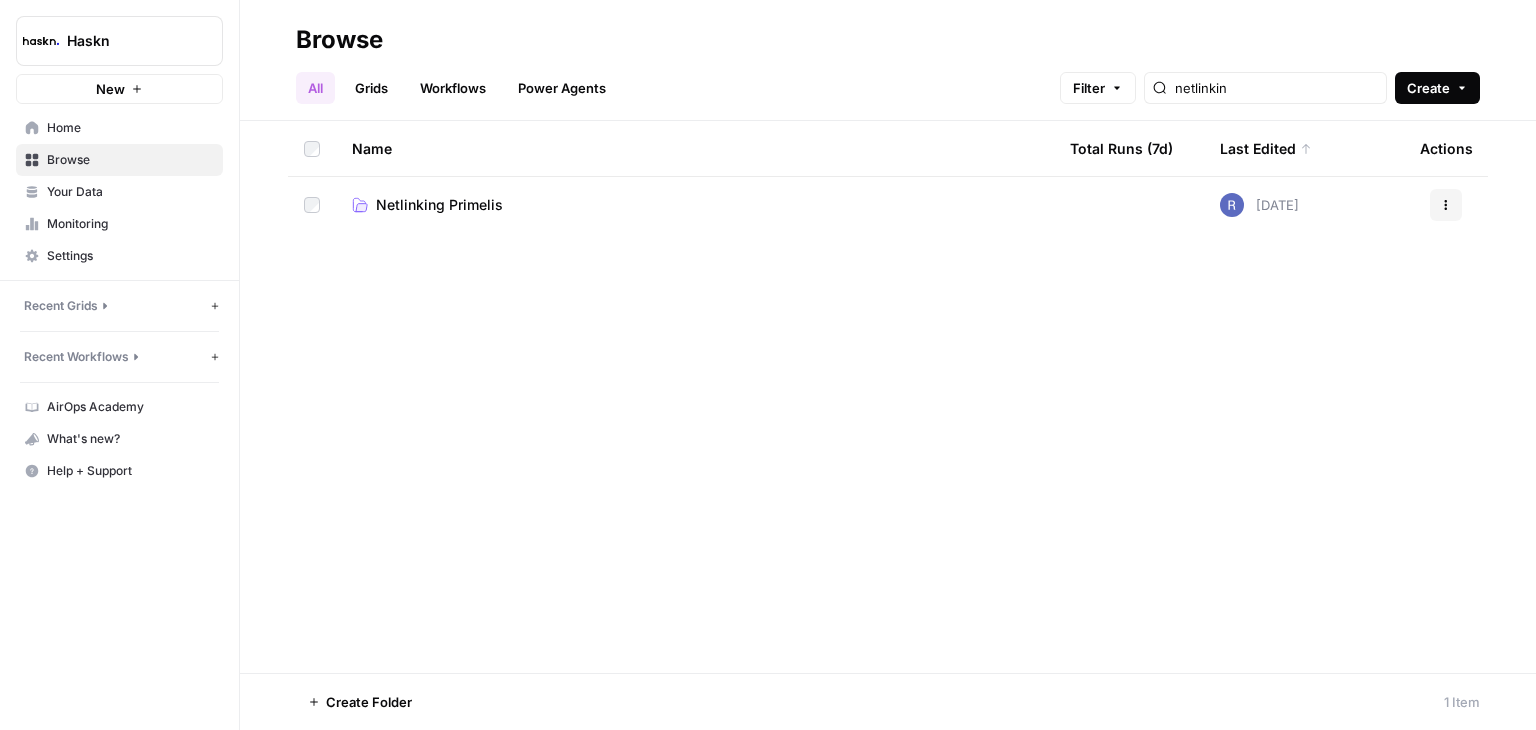 click on "Create" at bounding box center (1428, 88) 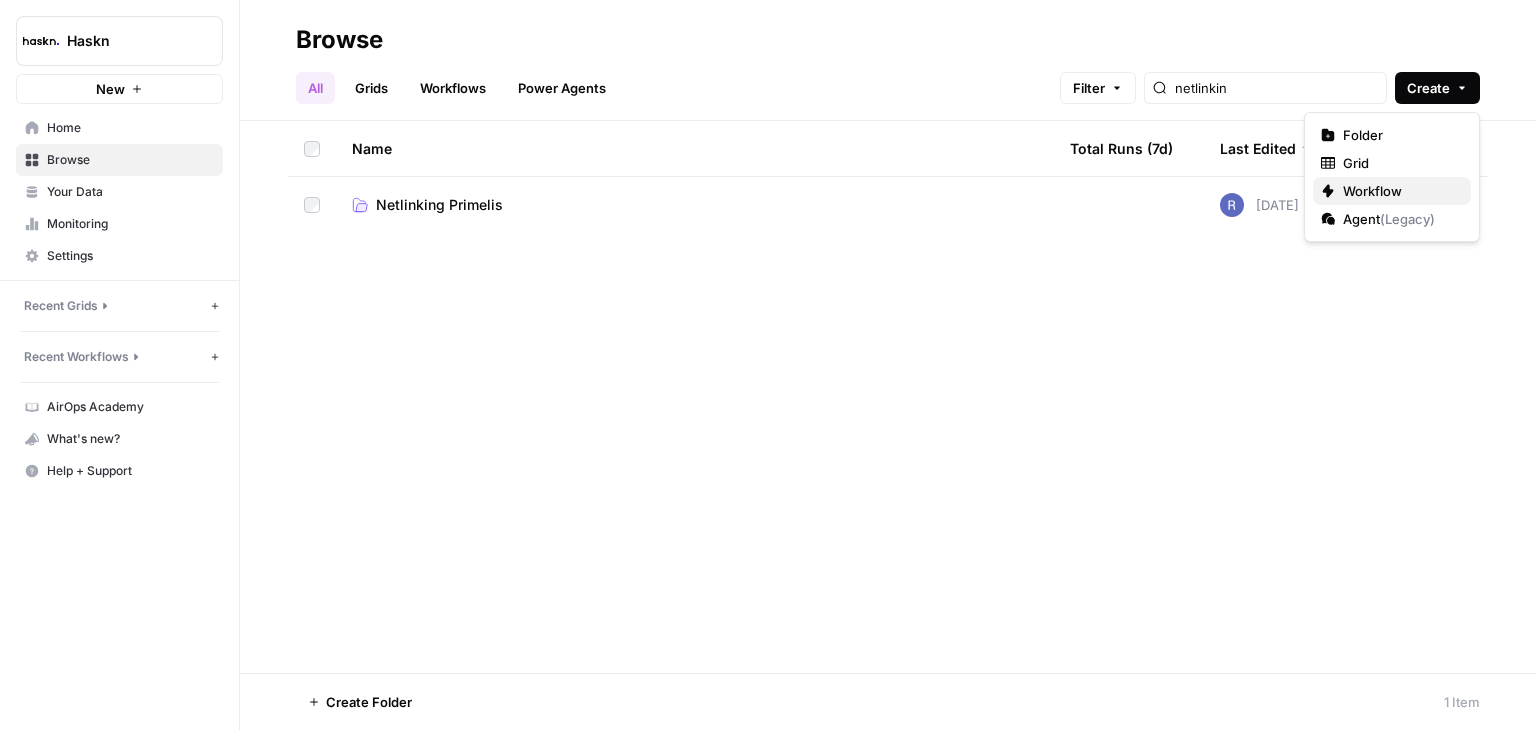 click on "Workflow" at bounding box center [1372, 191] 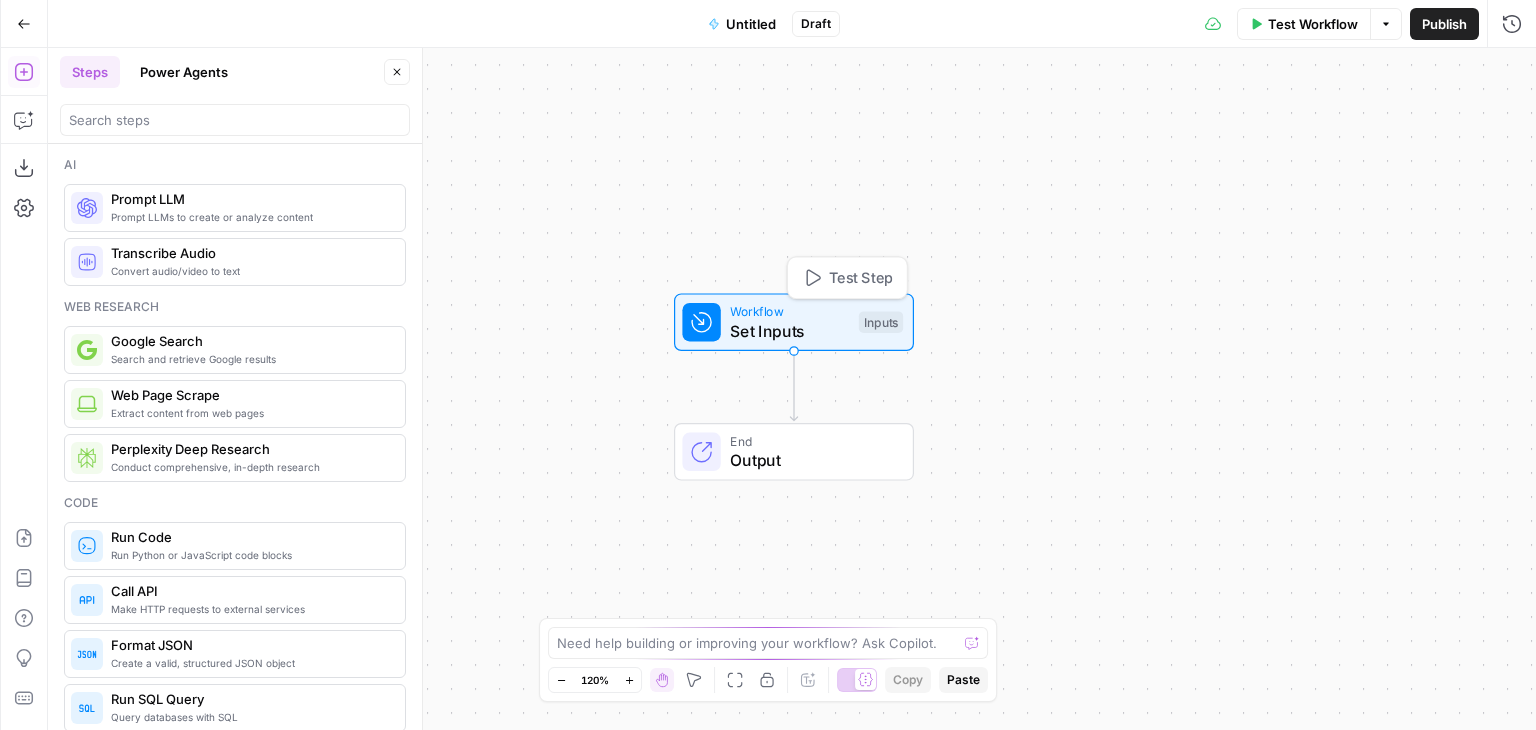 click on "Set Inputs" at bounding box center (789, 331) 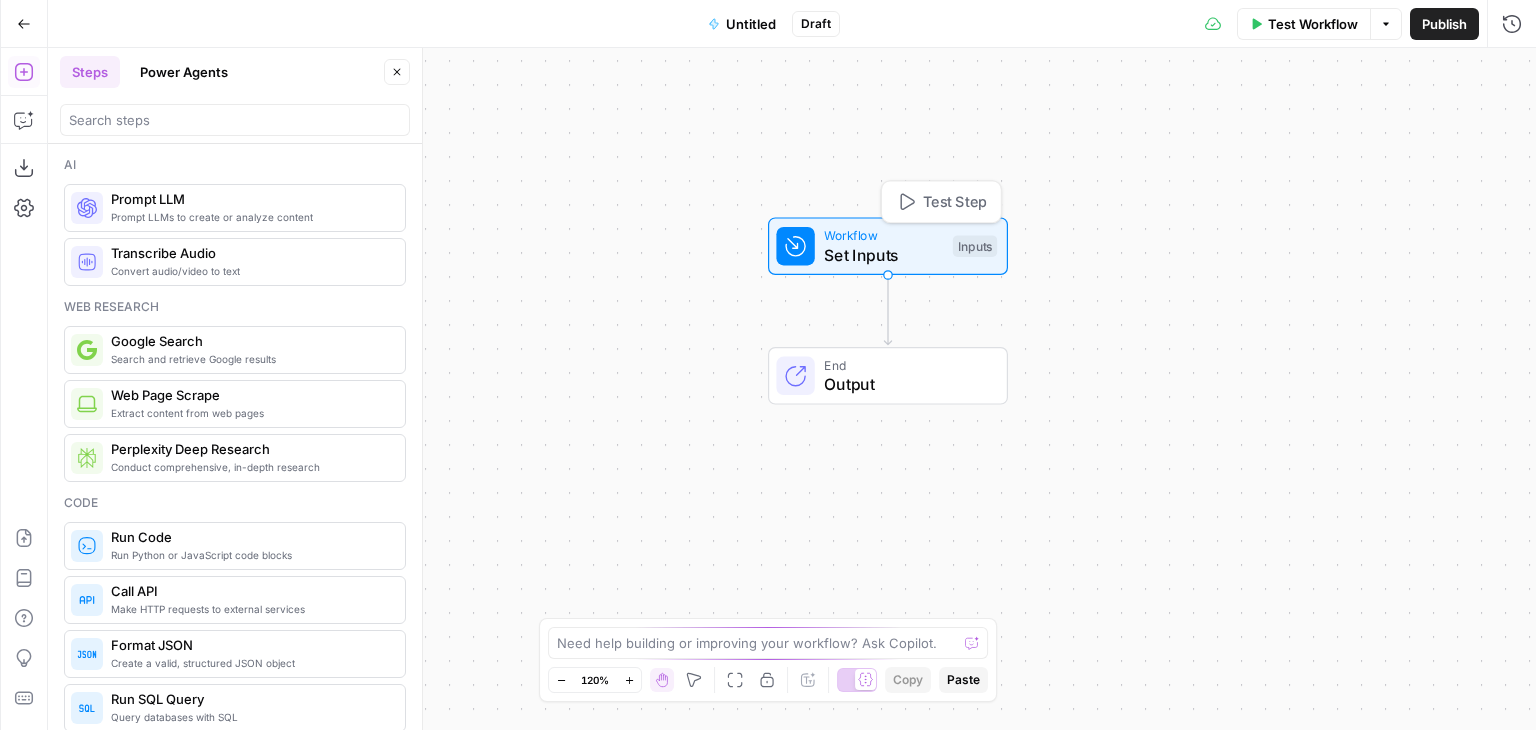drag, startPoint x: 765, startPoint y: 328, endPoint x: 870, endPoint y: 245, distance: 133.84319 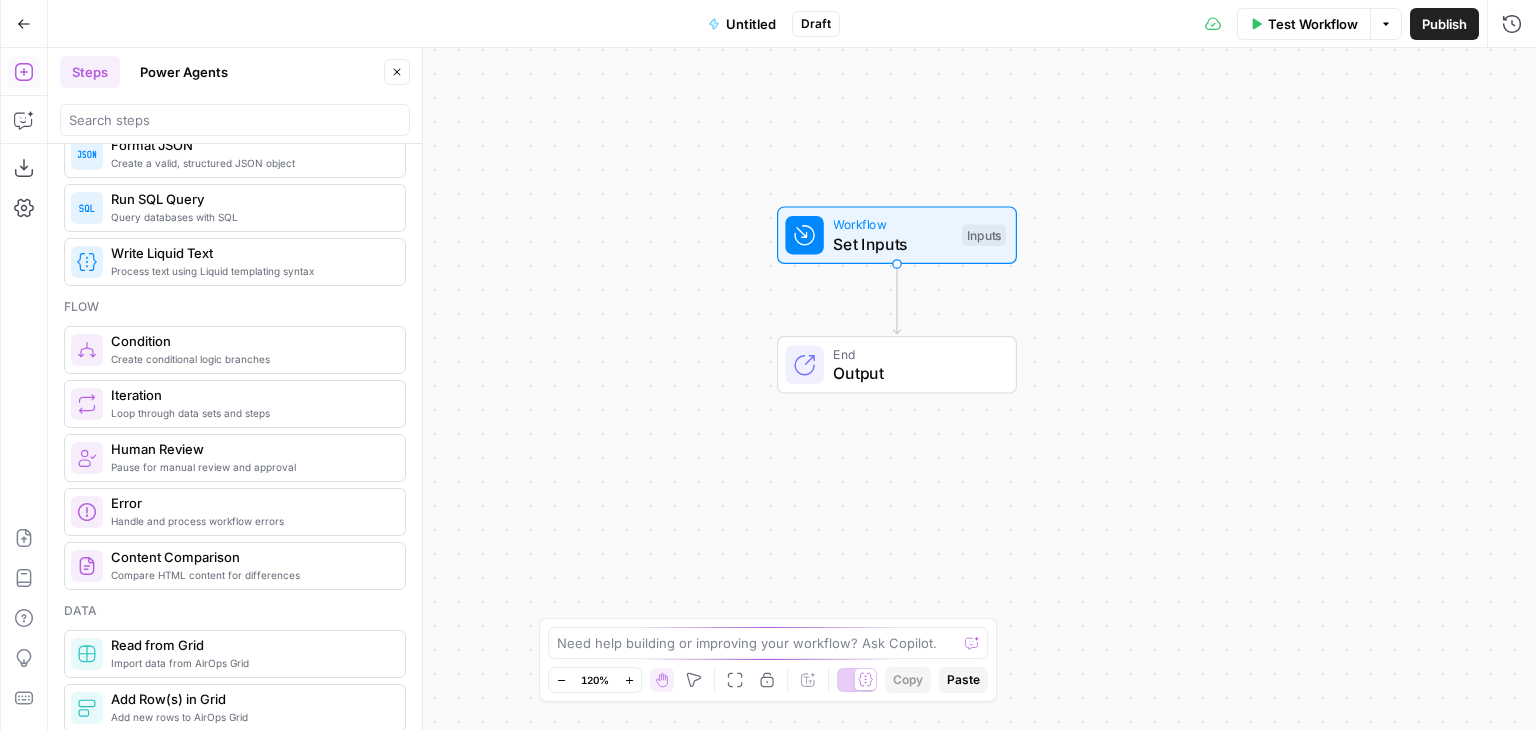 scroll, scrollTop: 0, scrollLeft: 0, axis: both 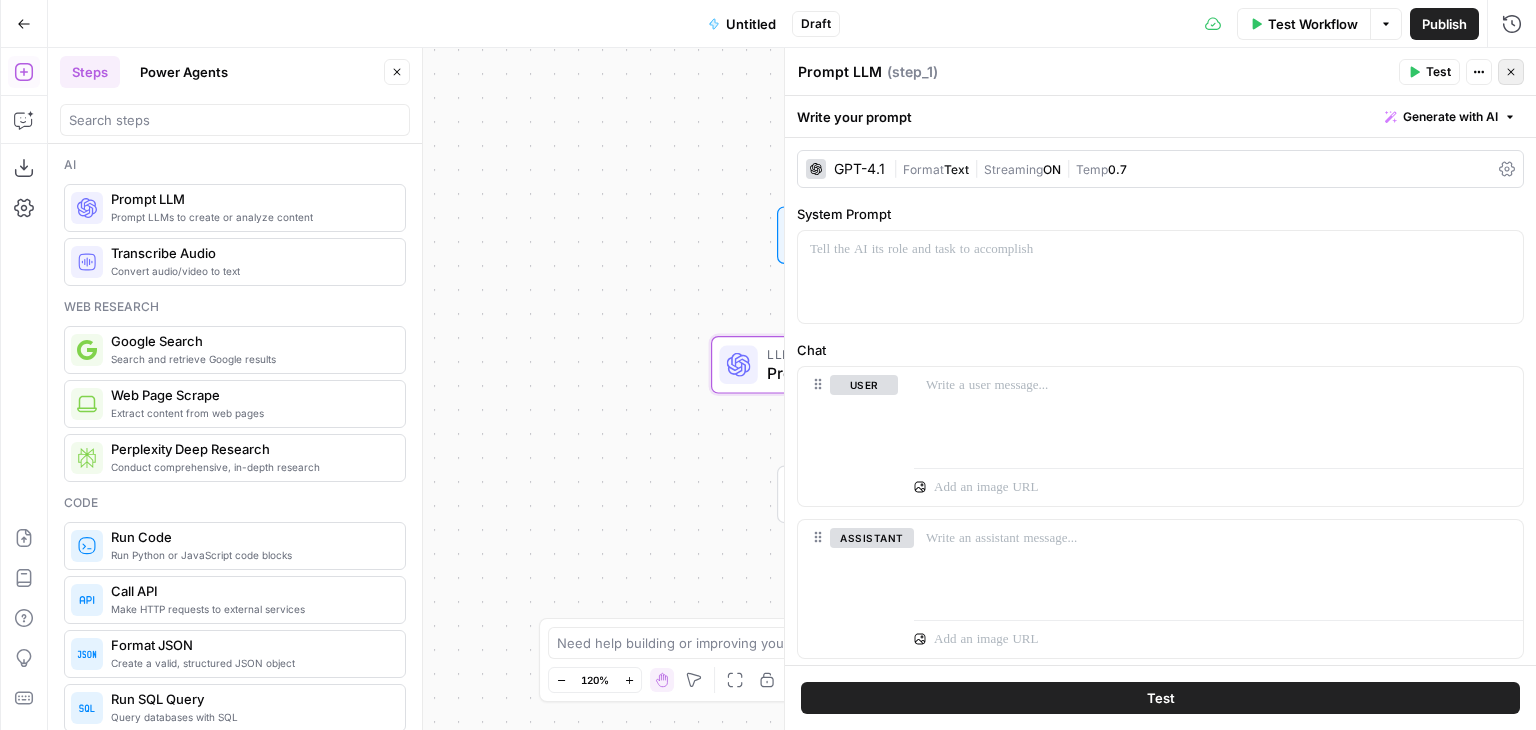 click 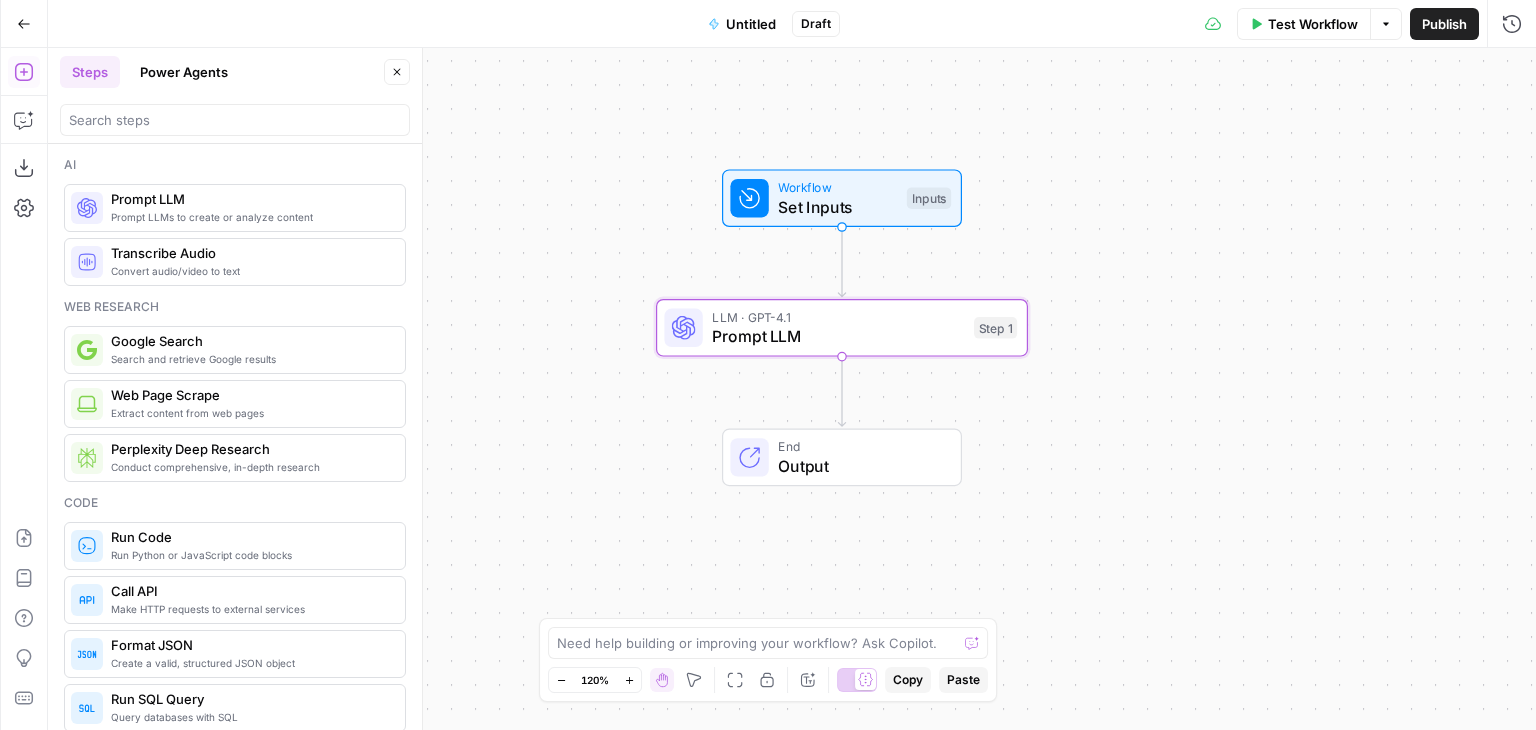 drag, startPoint x: 652, startPoint y: 218, endPoint x: 605, endPoint y: 146, distance: 85.98256 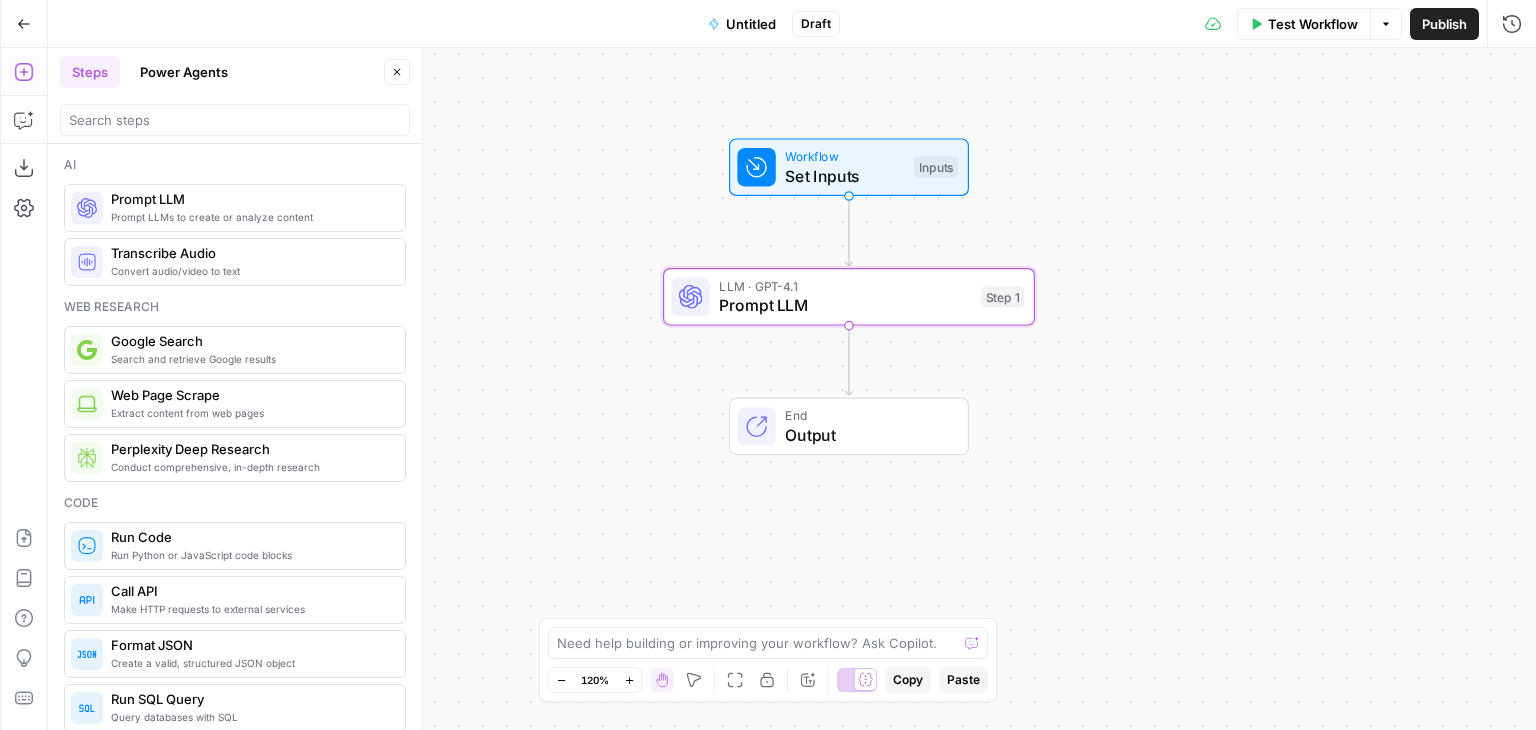 click on "Prompt LLM" at bounding box center [845, 305] 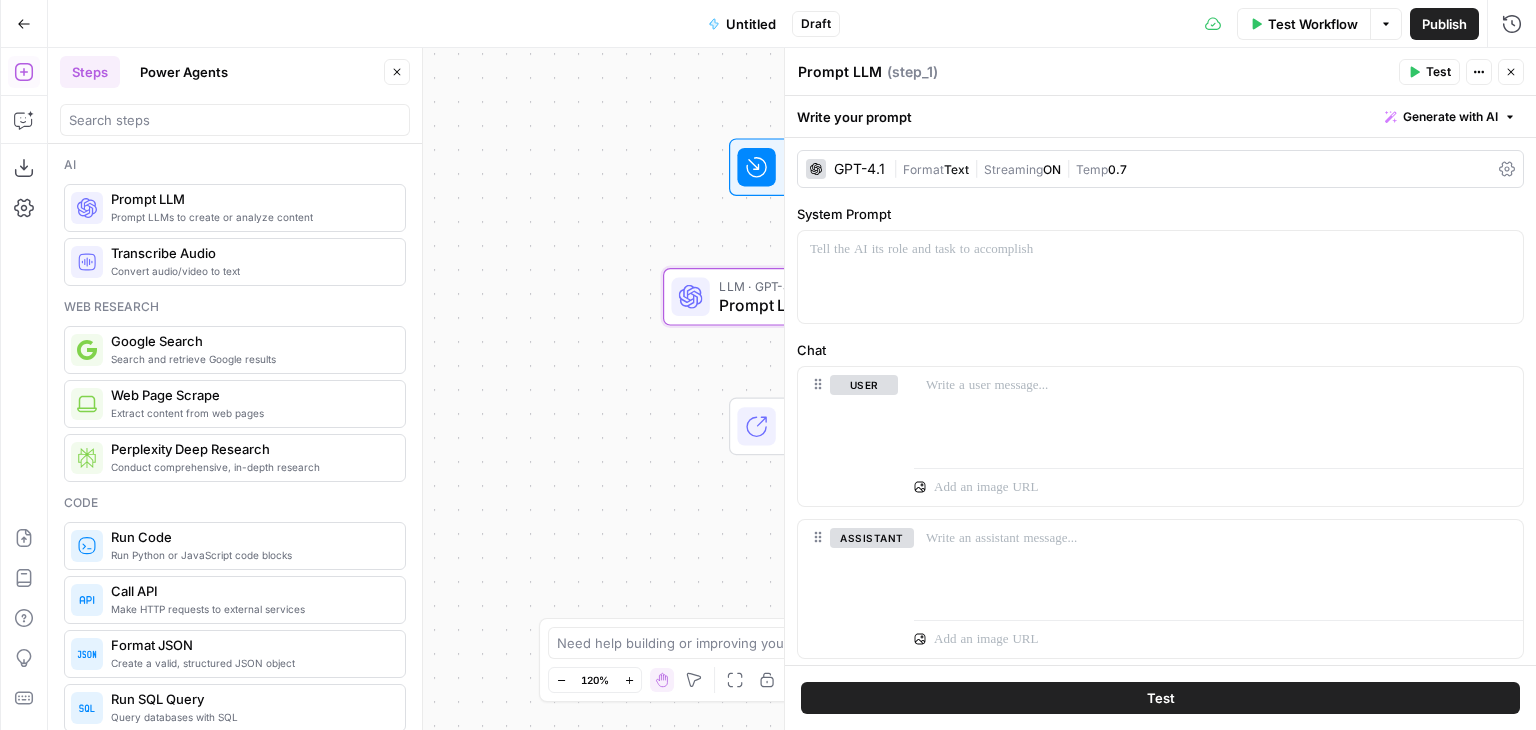 click 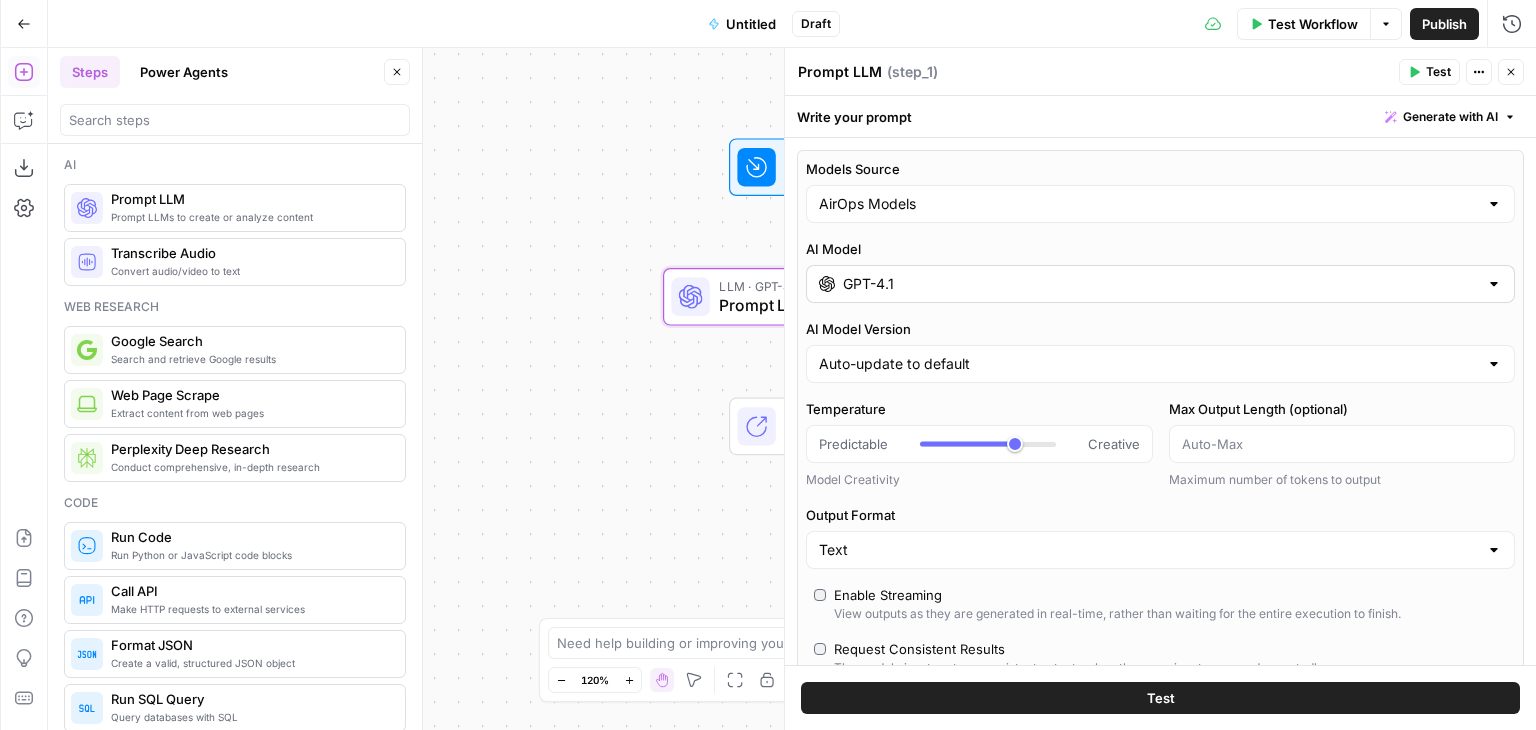 click on "GPT-4.1" at bounding box center [1160, 284] 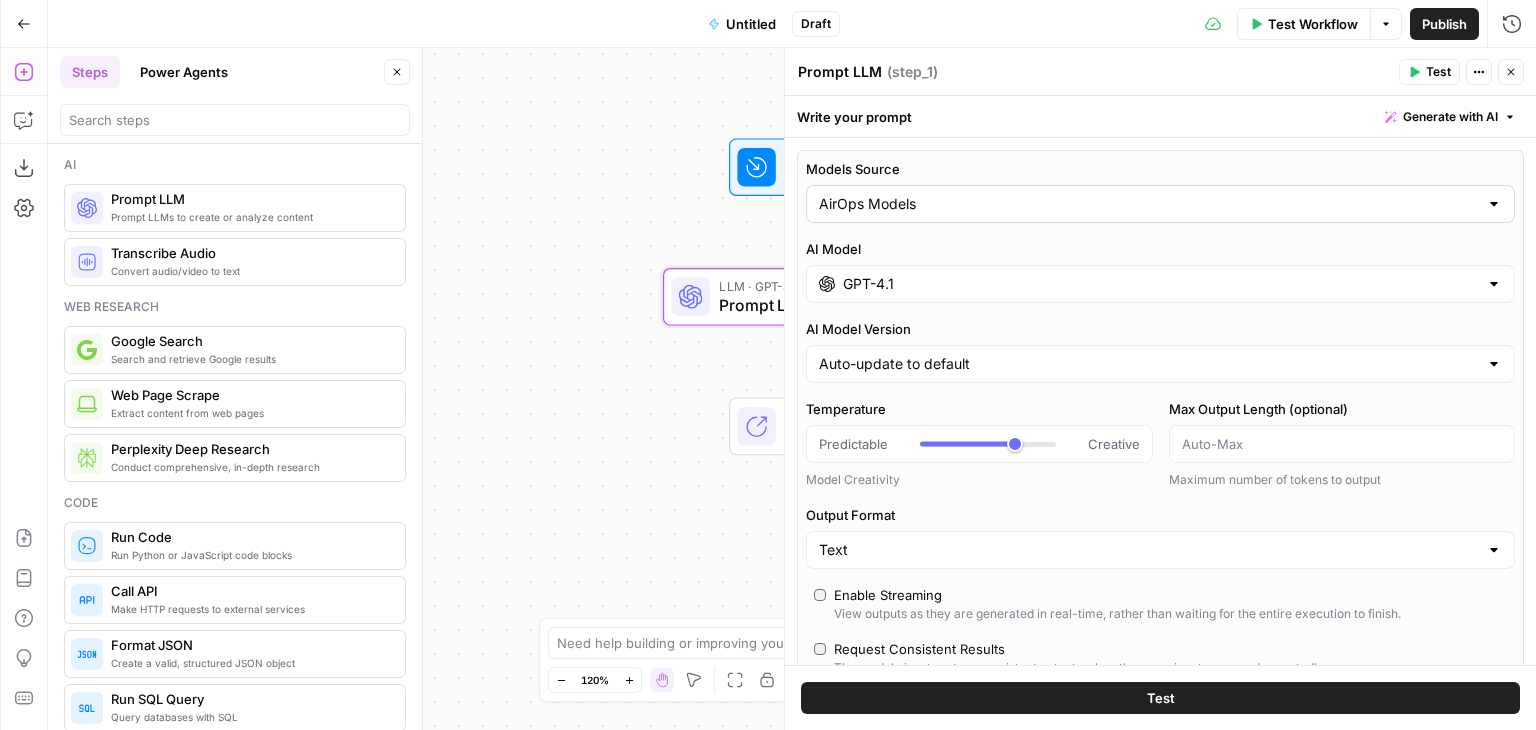 click on "AirOps Models" at bounding box center (1160, 204) 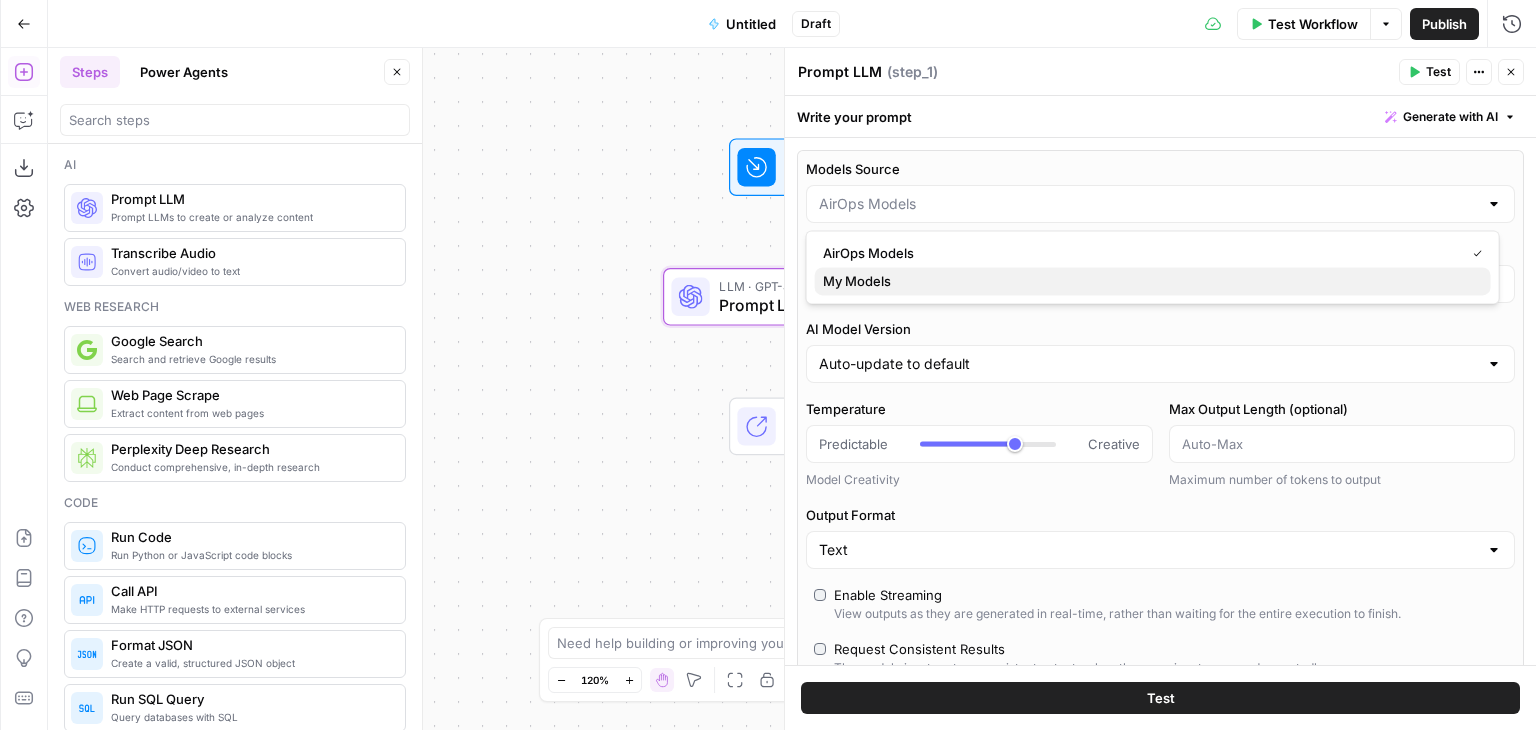 click on "My Models" at bounding box center [857, 281] 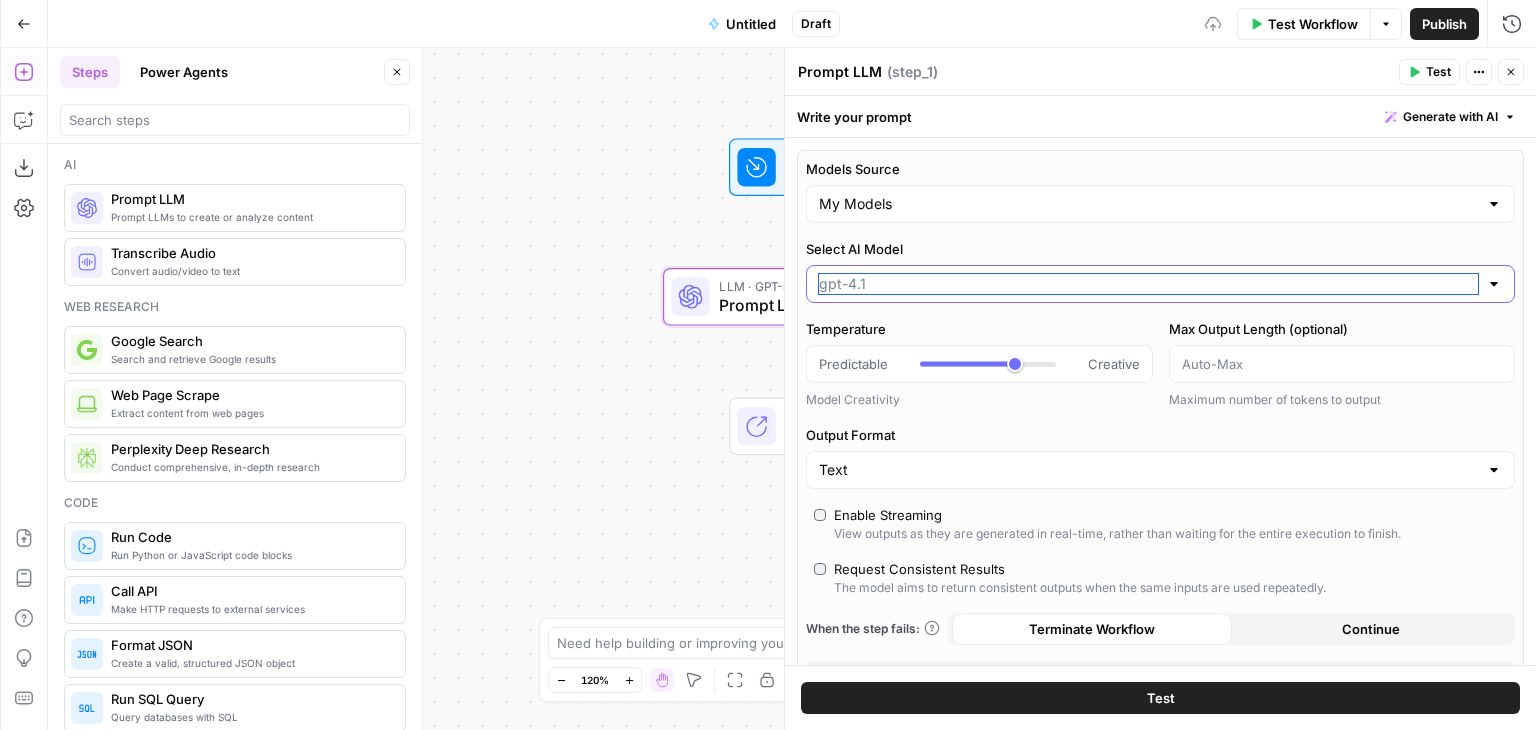 click on "Select AI Model" at bounding box center [1148, 284] 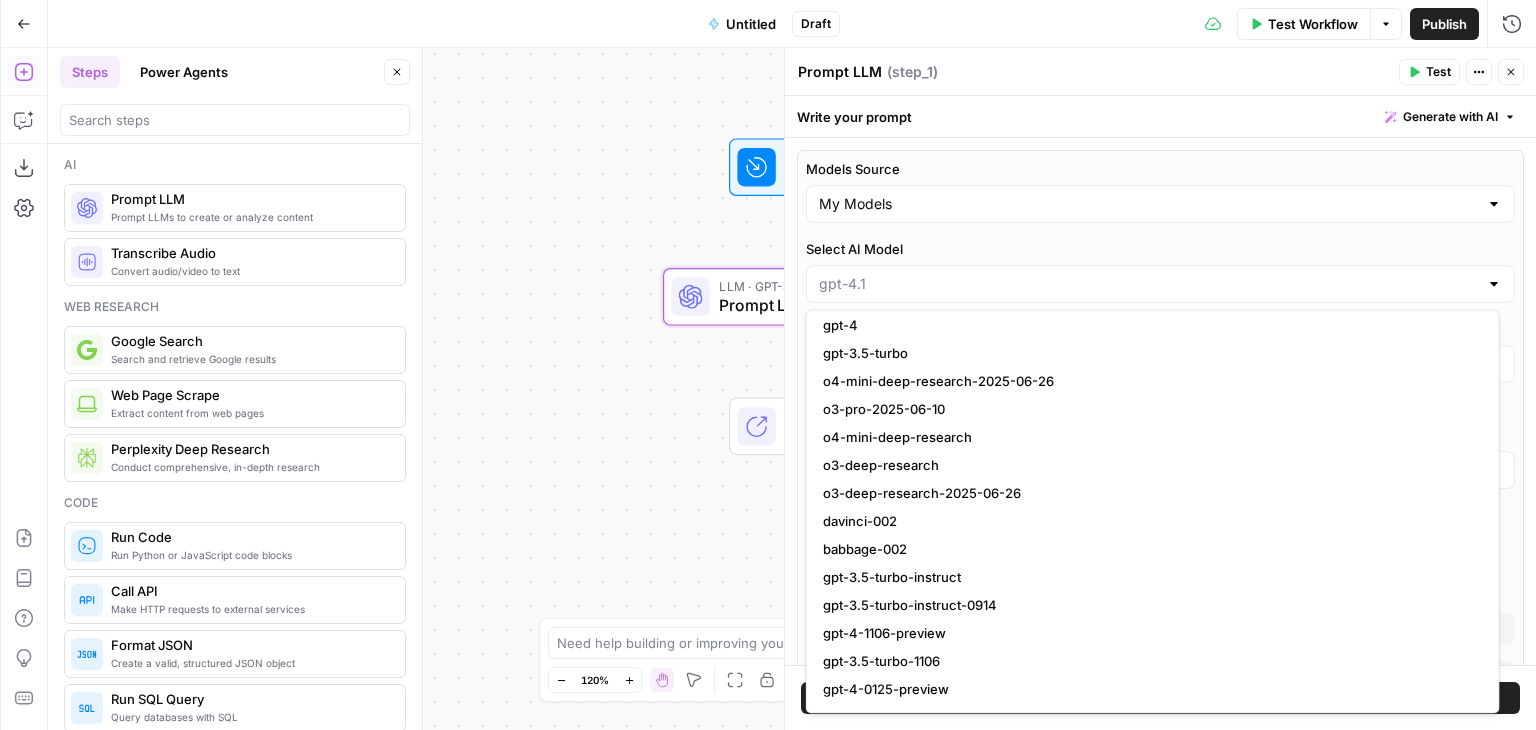 scroll, scrollTop: 0, scrollLeft: 0, axis: both 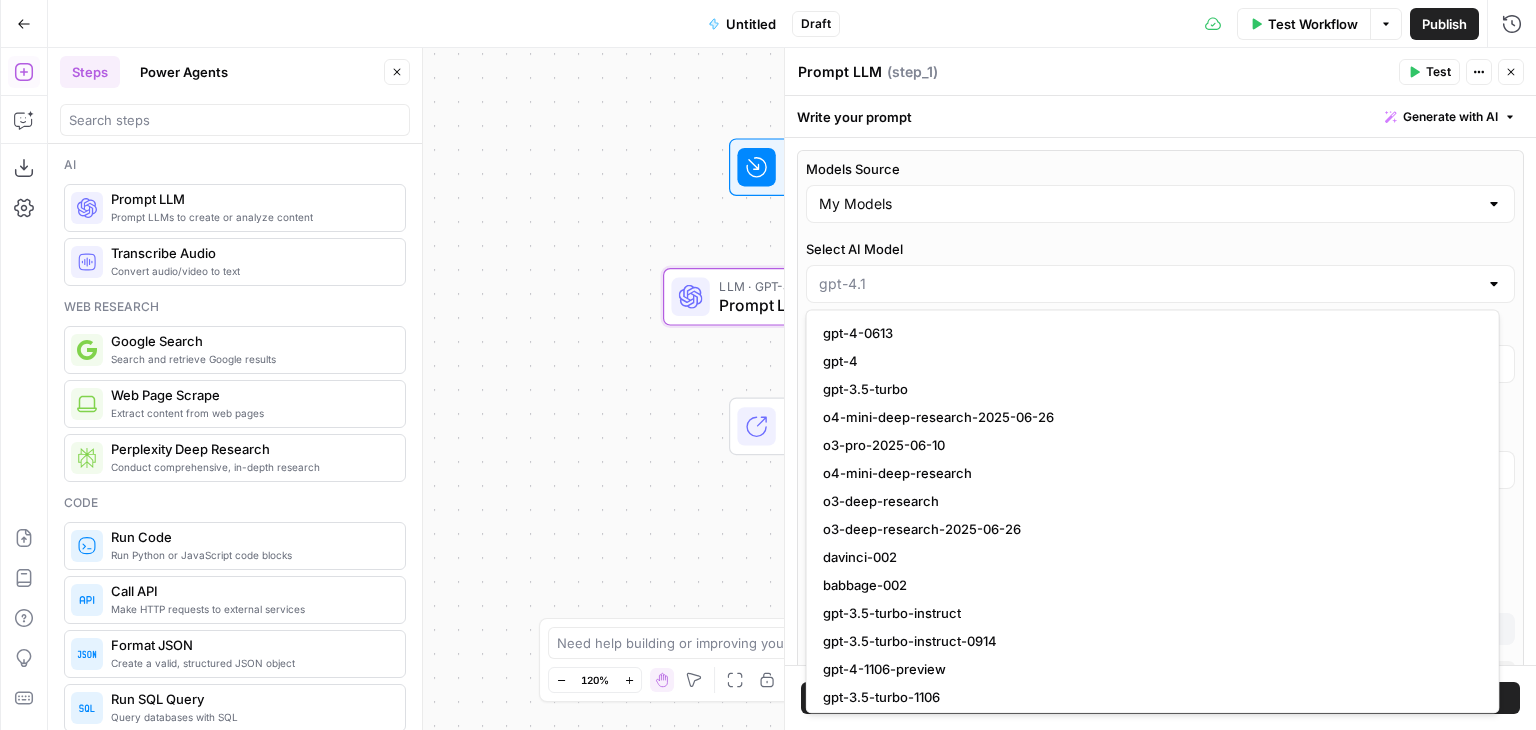 type on "gpt-4.1" 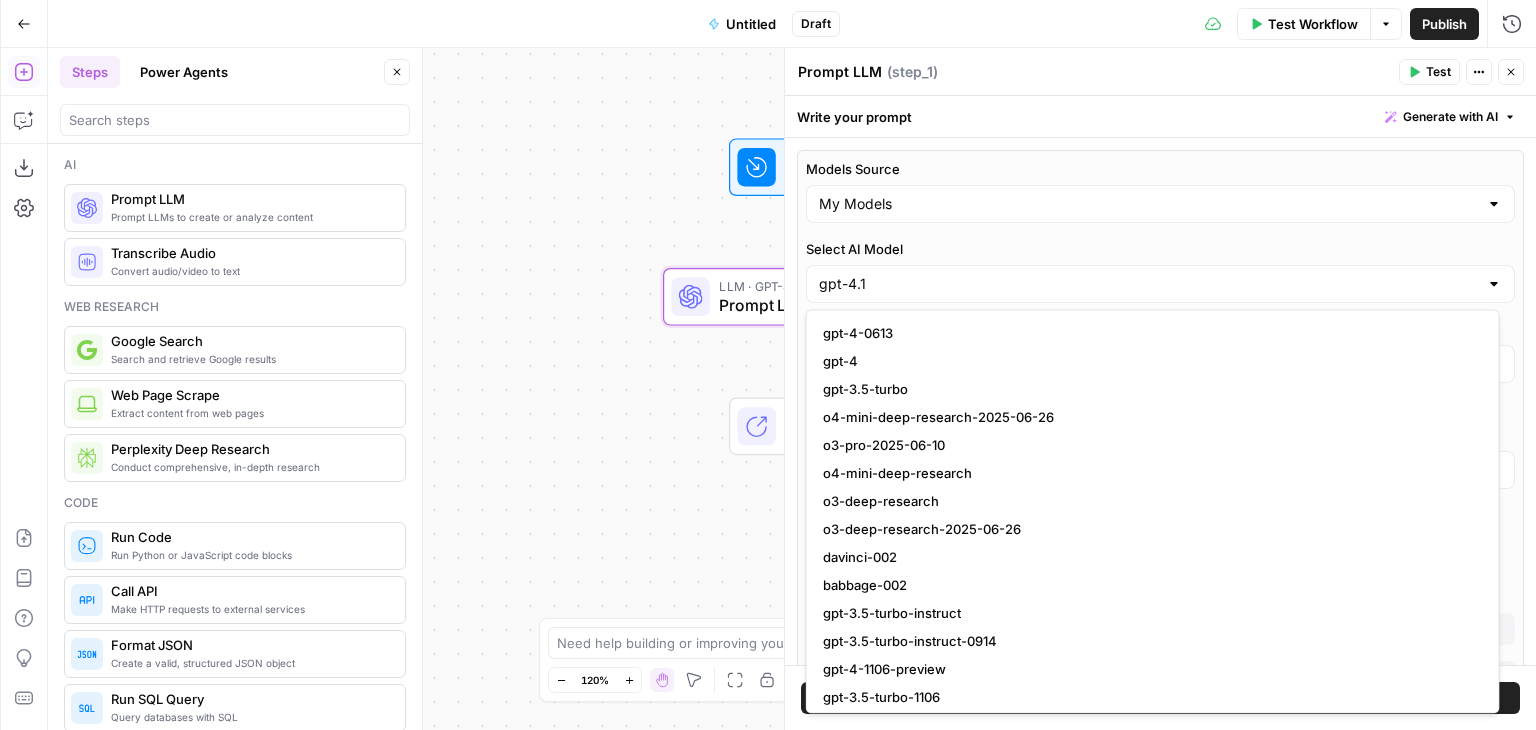 click on "End Output" at bounding box center [849, 427] 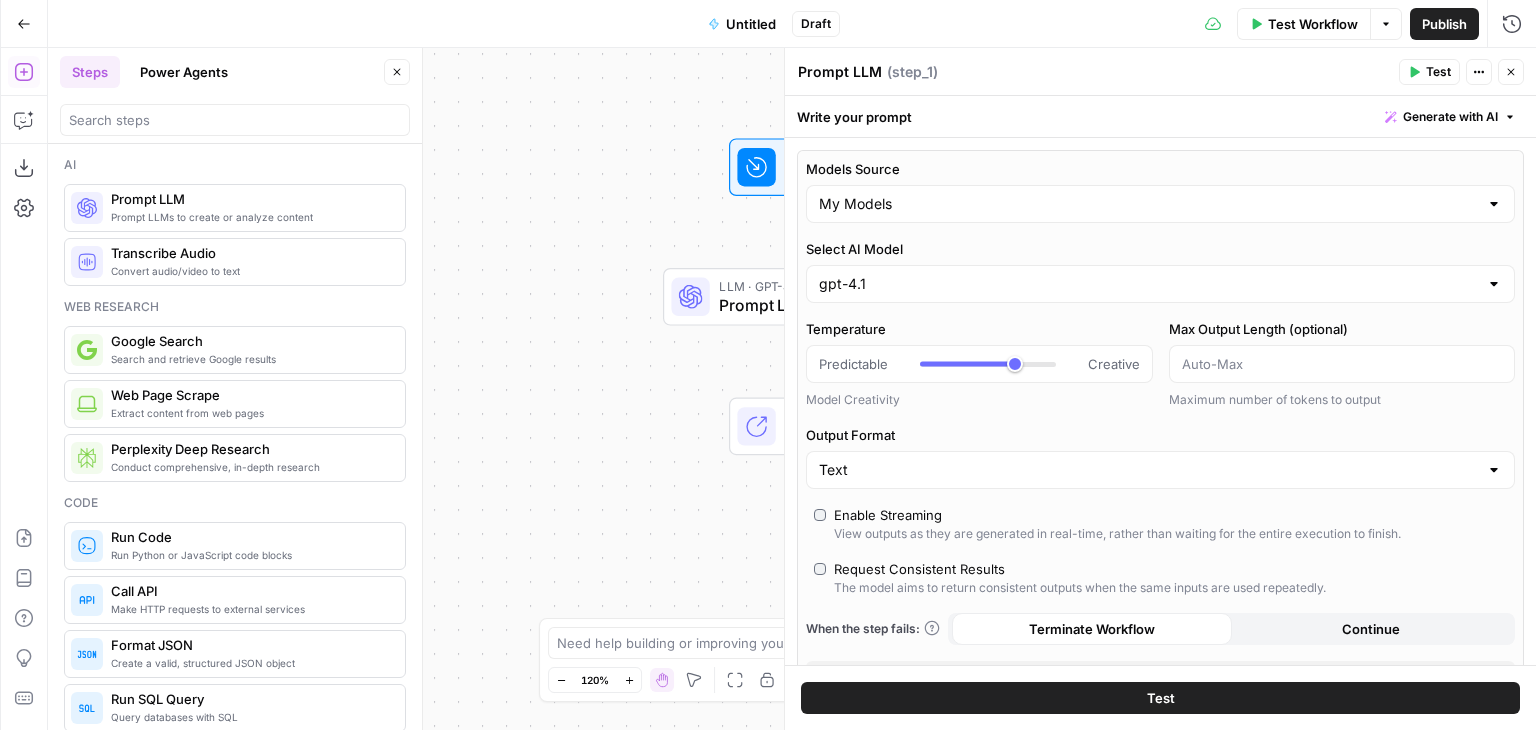 click on "Workflow Set Inputs Inputs LLM · GPT-4.1 Prompt LLM Step 1 Copy step Delete step Add Note Test End Output" at bounding box center [792, 389] 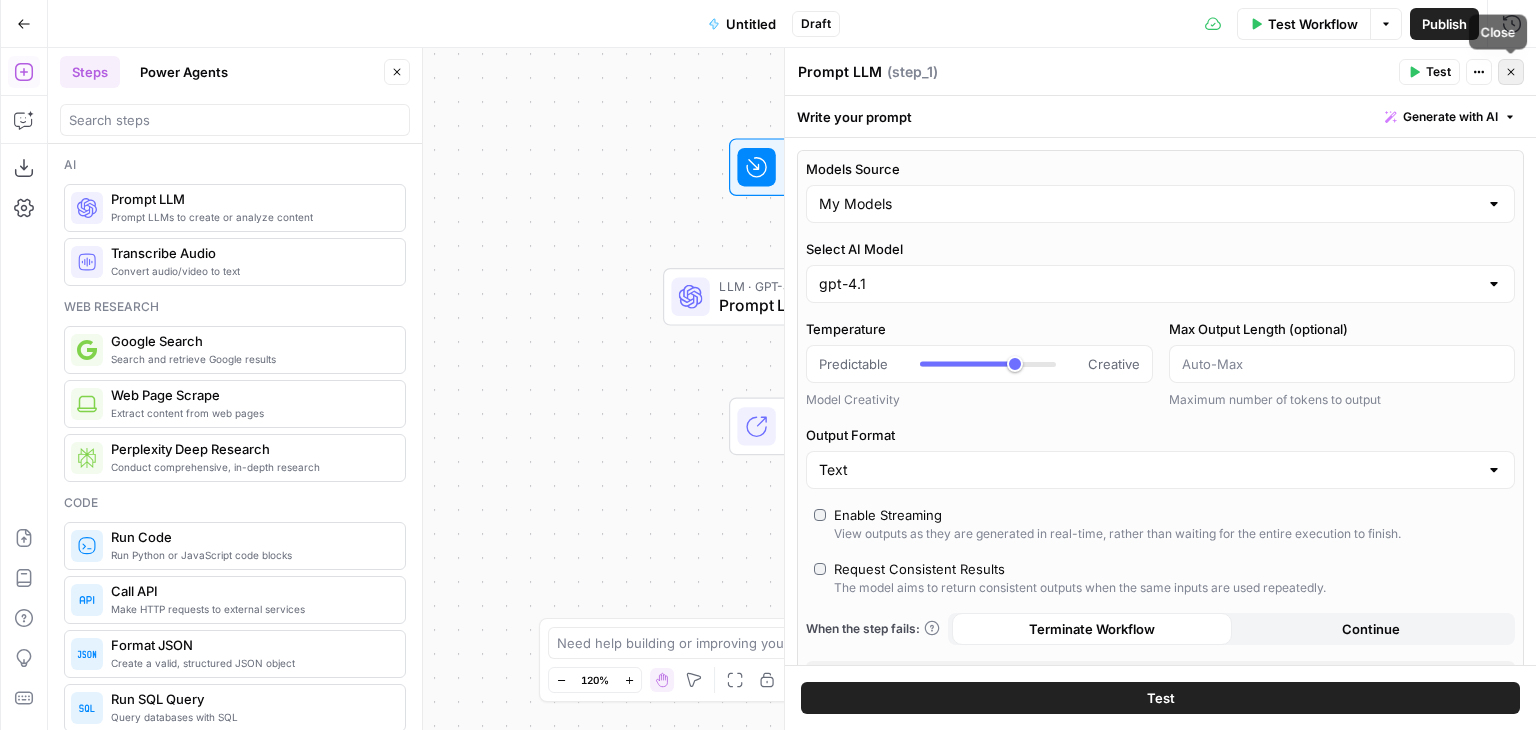 click 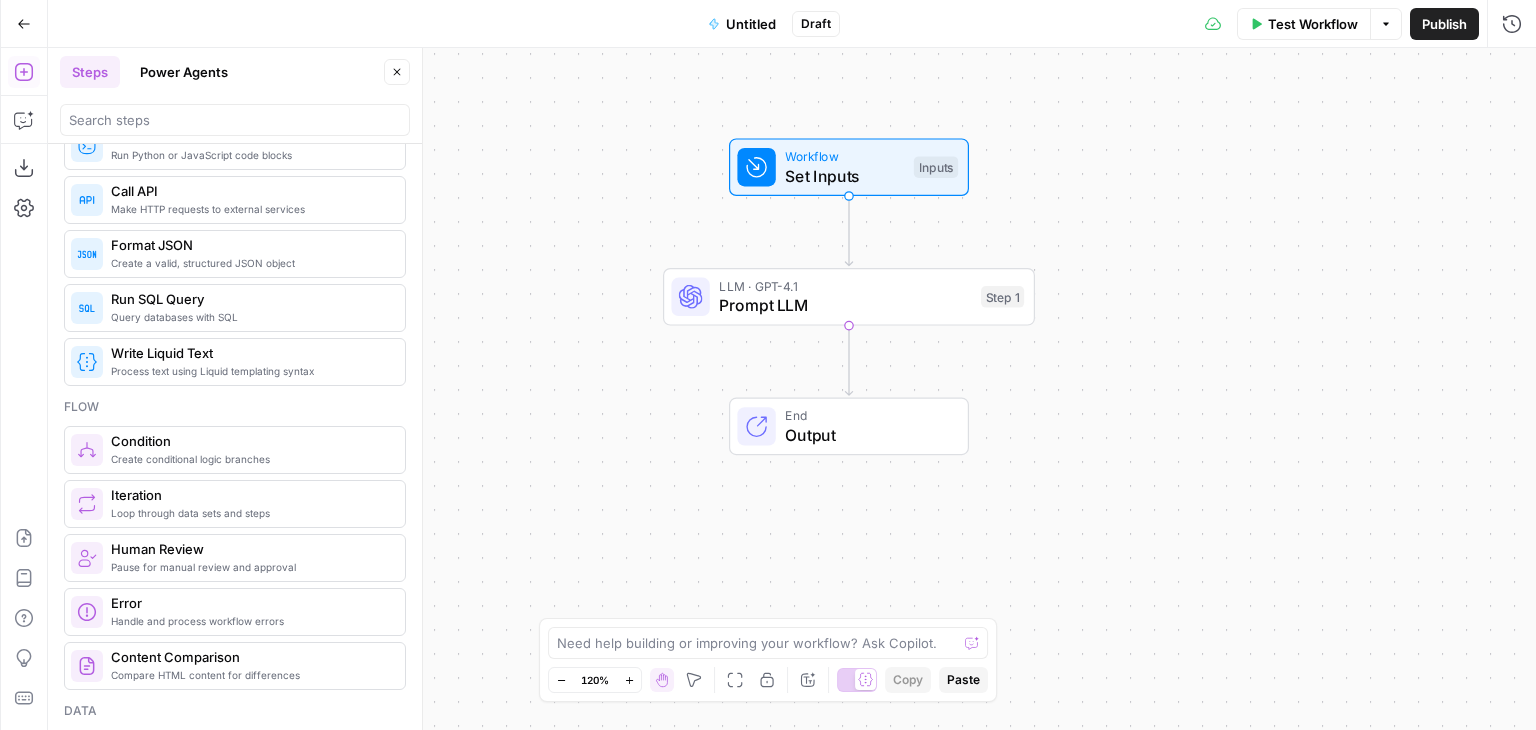 scroll, scrollTop: 0, scrollLeft: 0, axis: both 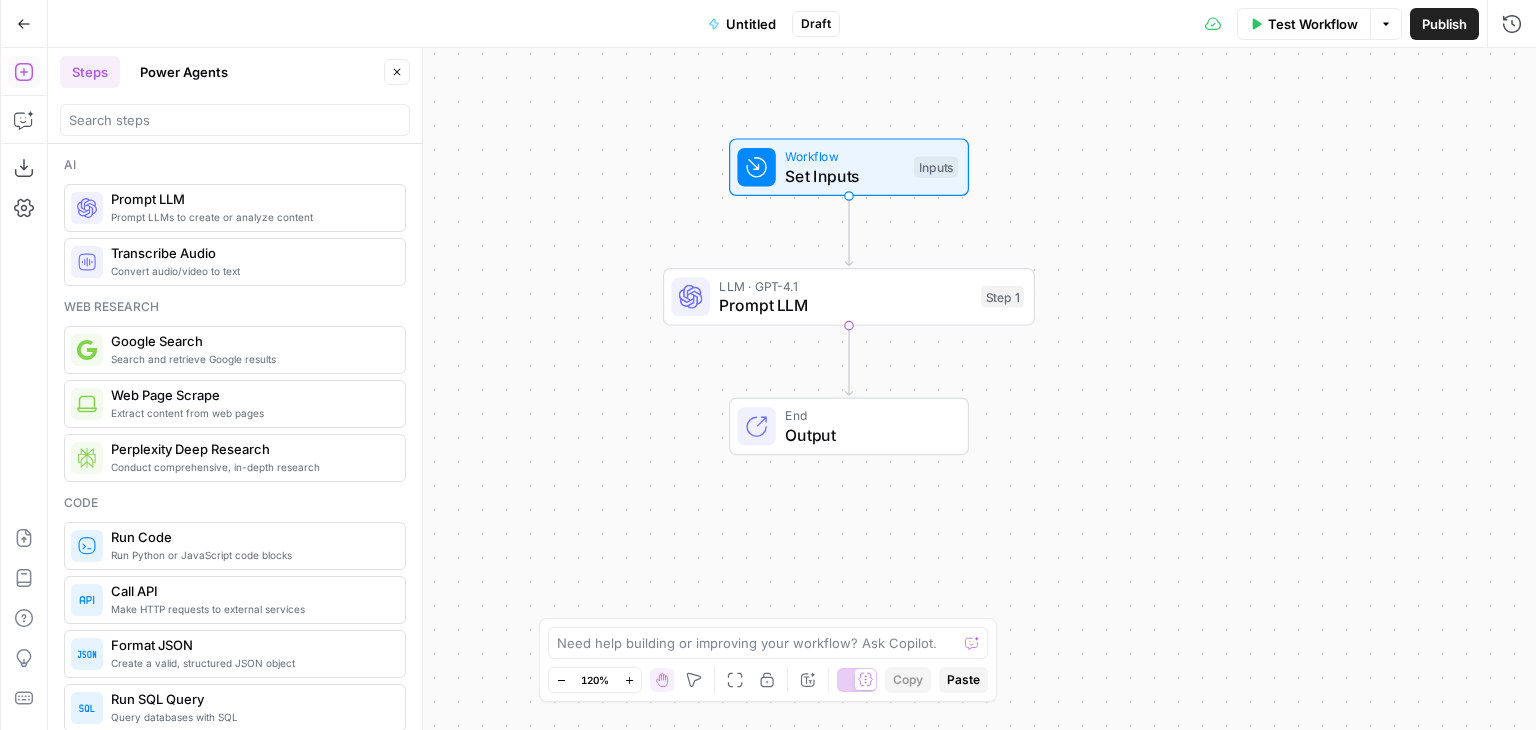 click on "Prompt LLM" at bounding box center [845, 305] 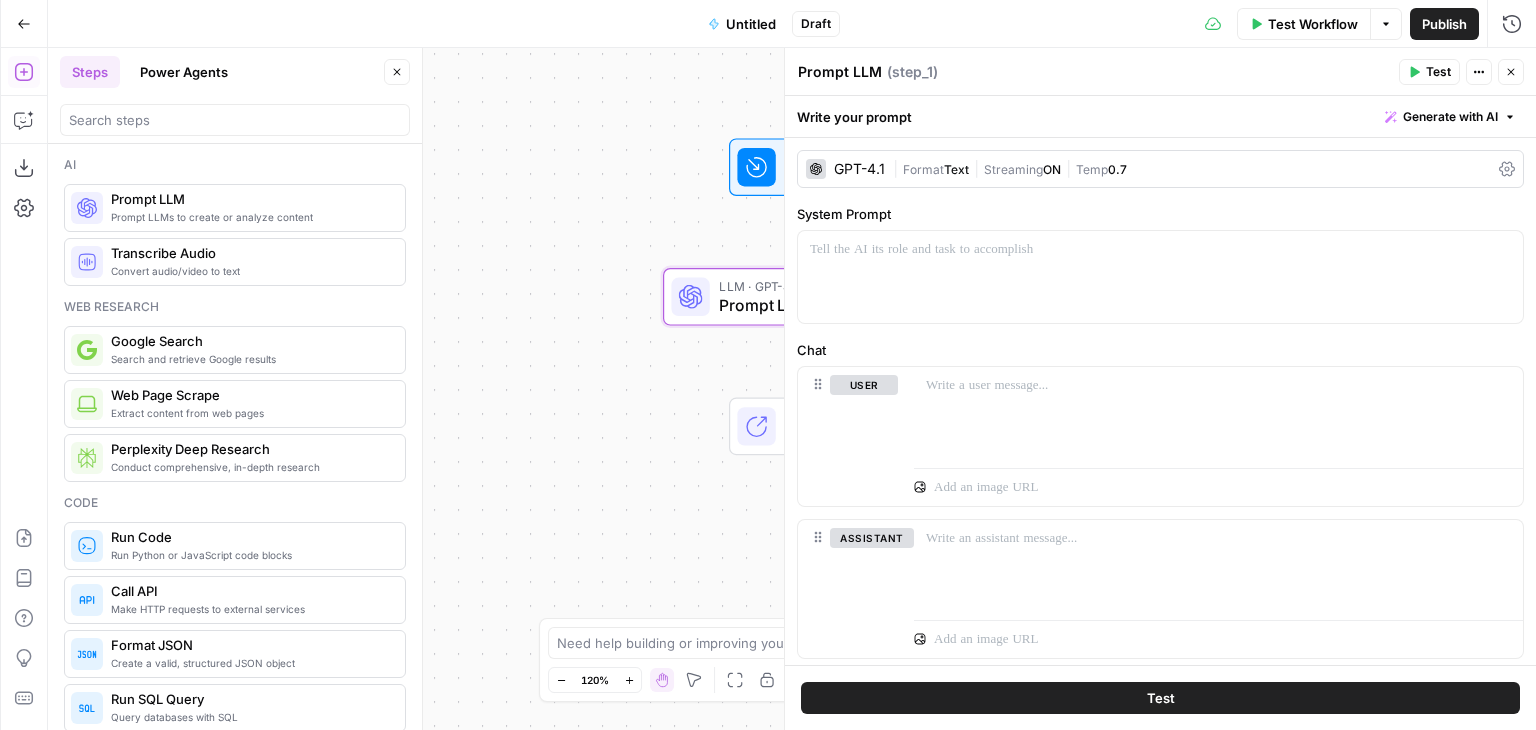 click 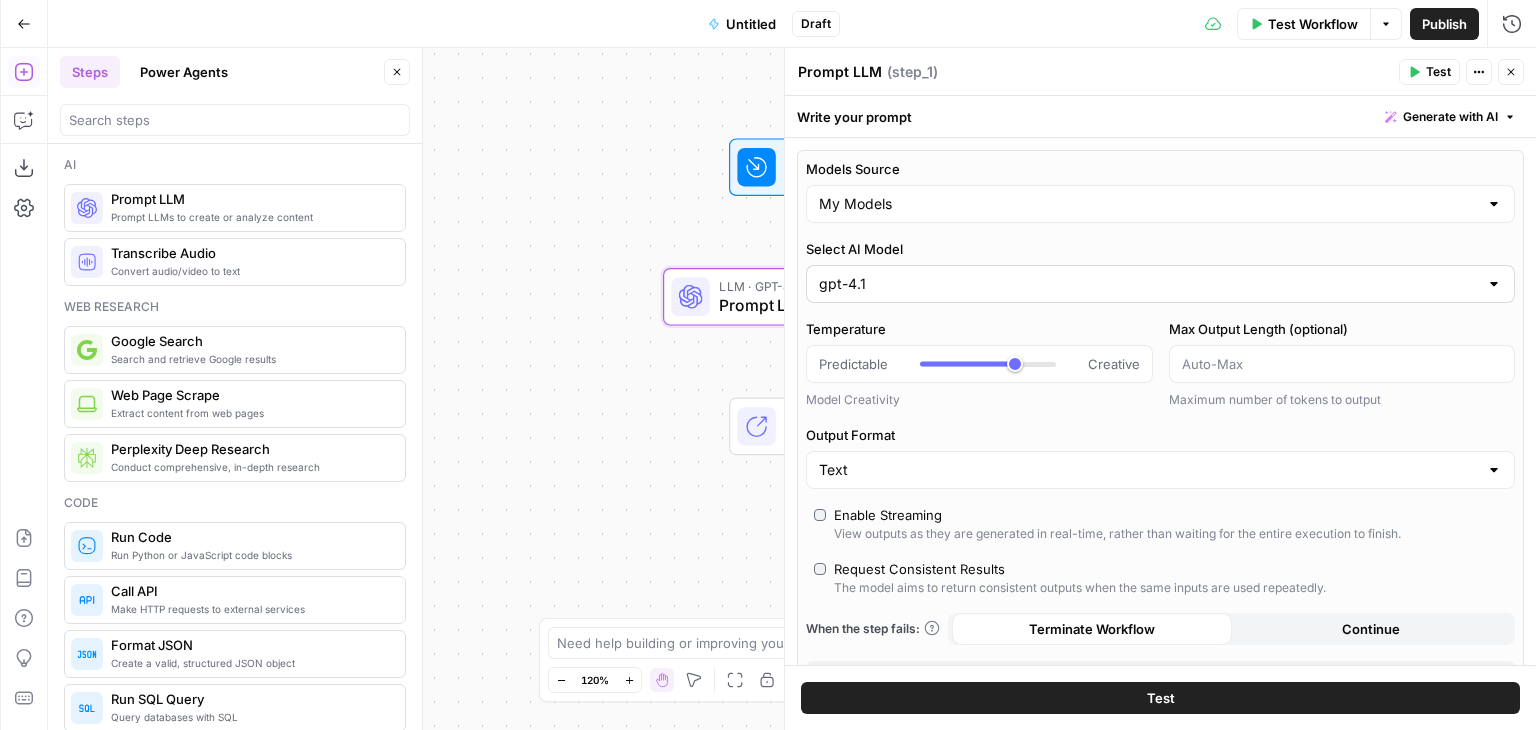 click on "gpt-4.1" at bounding box center (1160, 284) 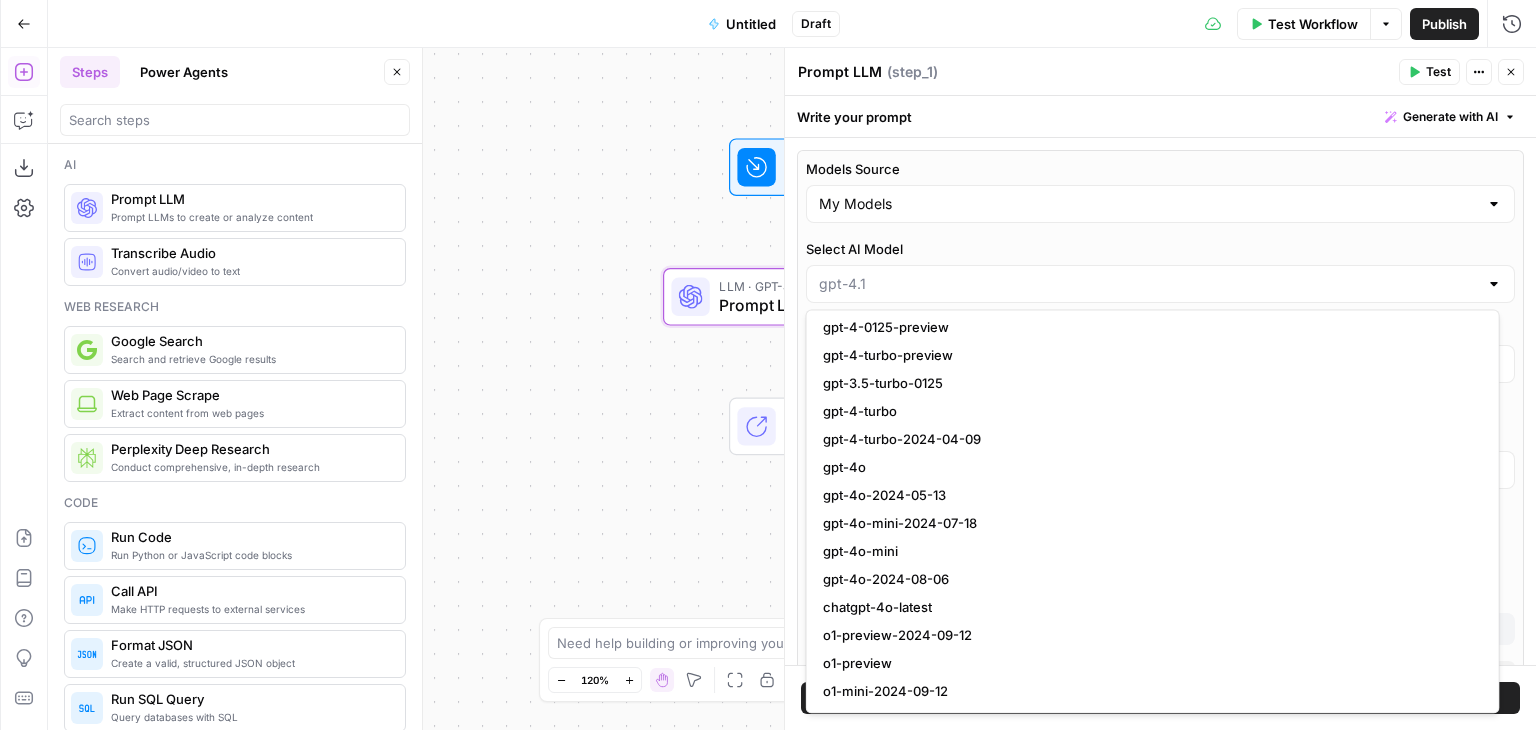 scroll, scrollTop: 0, scrollLeft: 0, axis: both 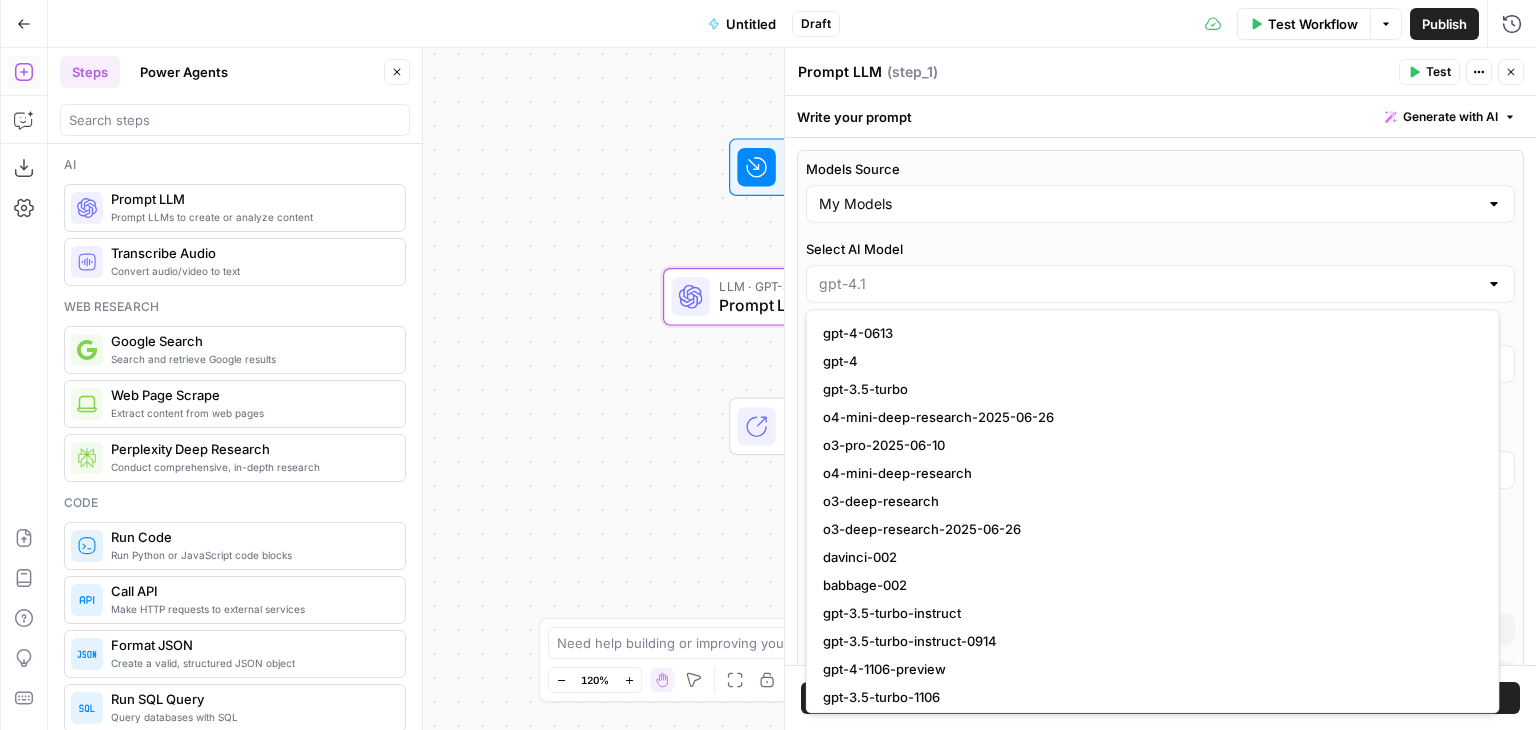 type on "gpt-4.1" 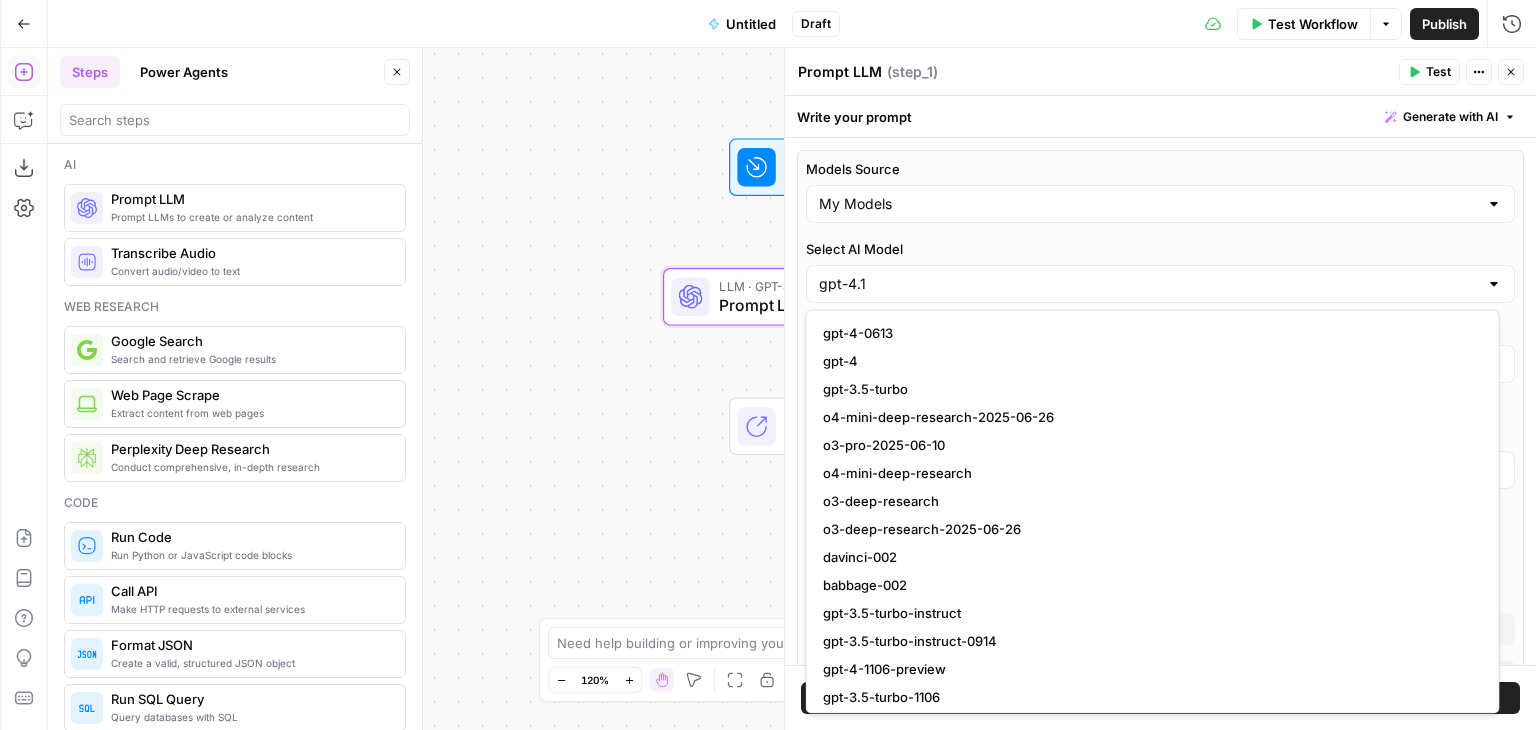 click on "Workflow Set Inputs Inputs LLM · GPT-4.1 Prompt LLM Step 1 End Output" at bounding box center [792, 389] 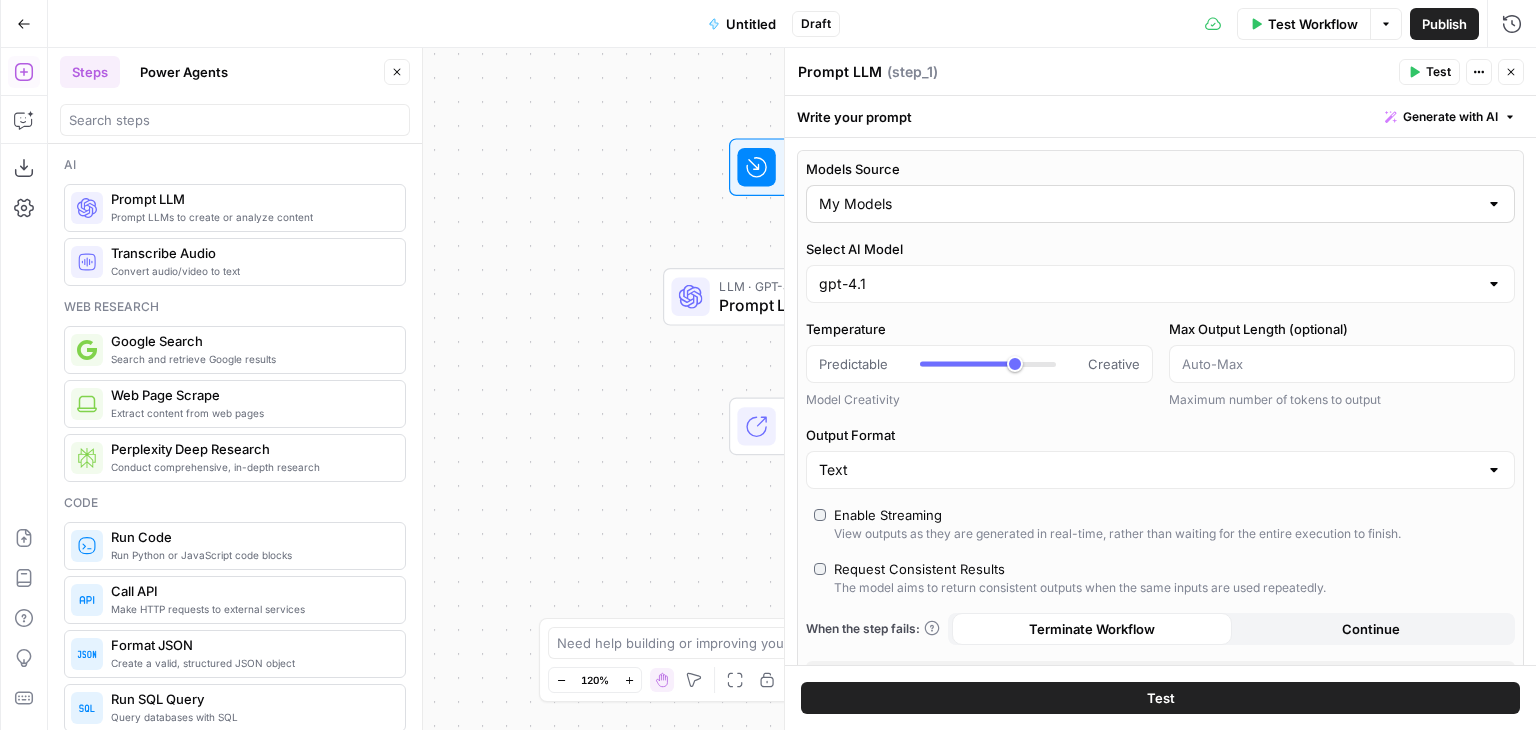 click on "My Models" at bounding box center [1160, 204] 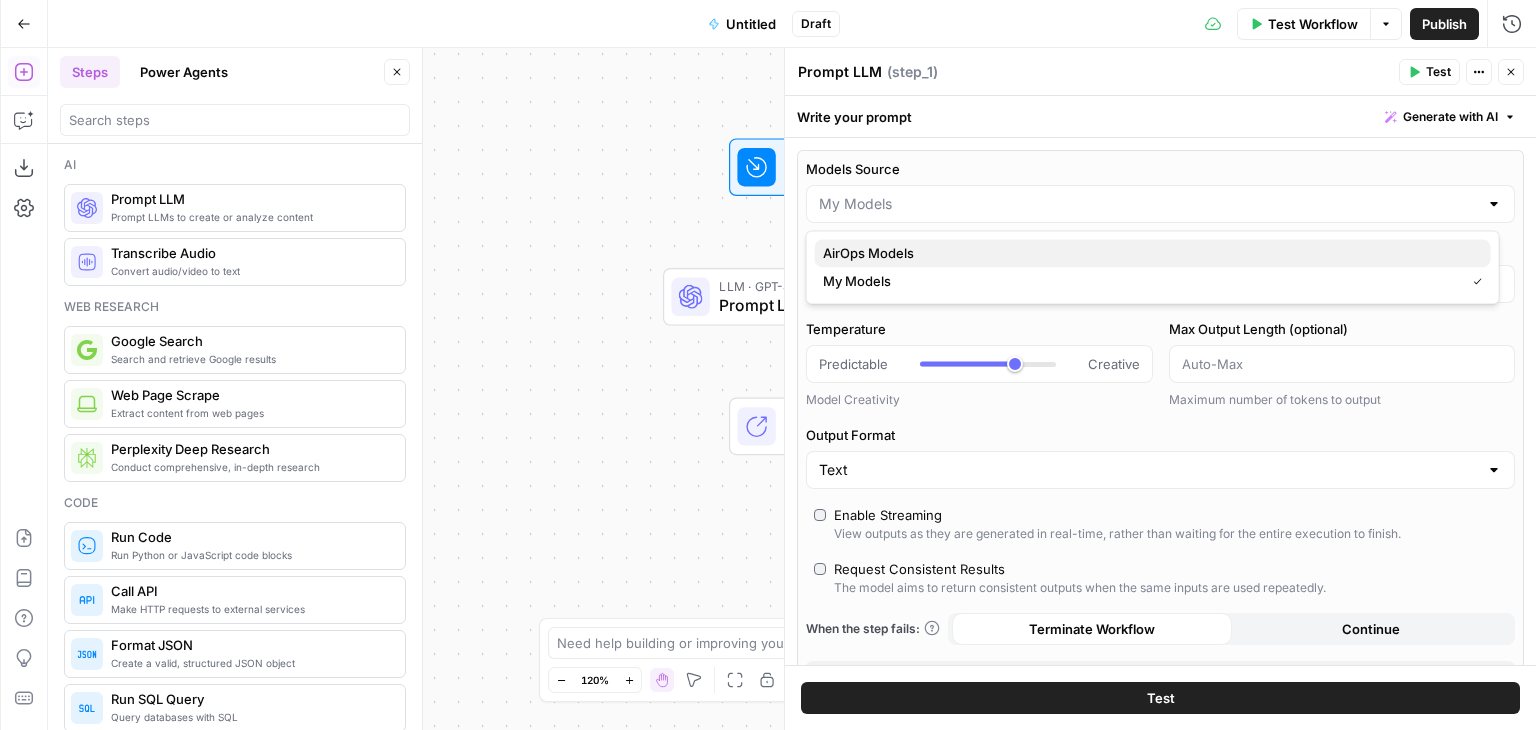 click on "AirOps Models" at bounding box center [868, 253] 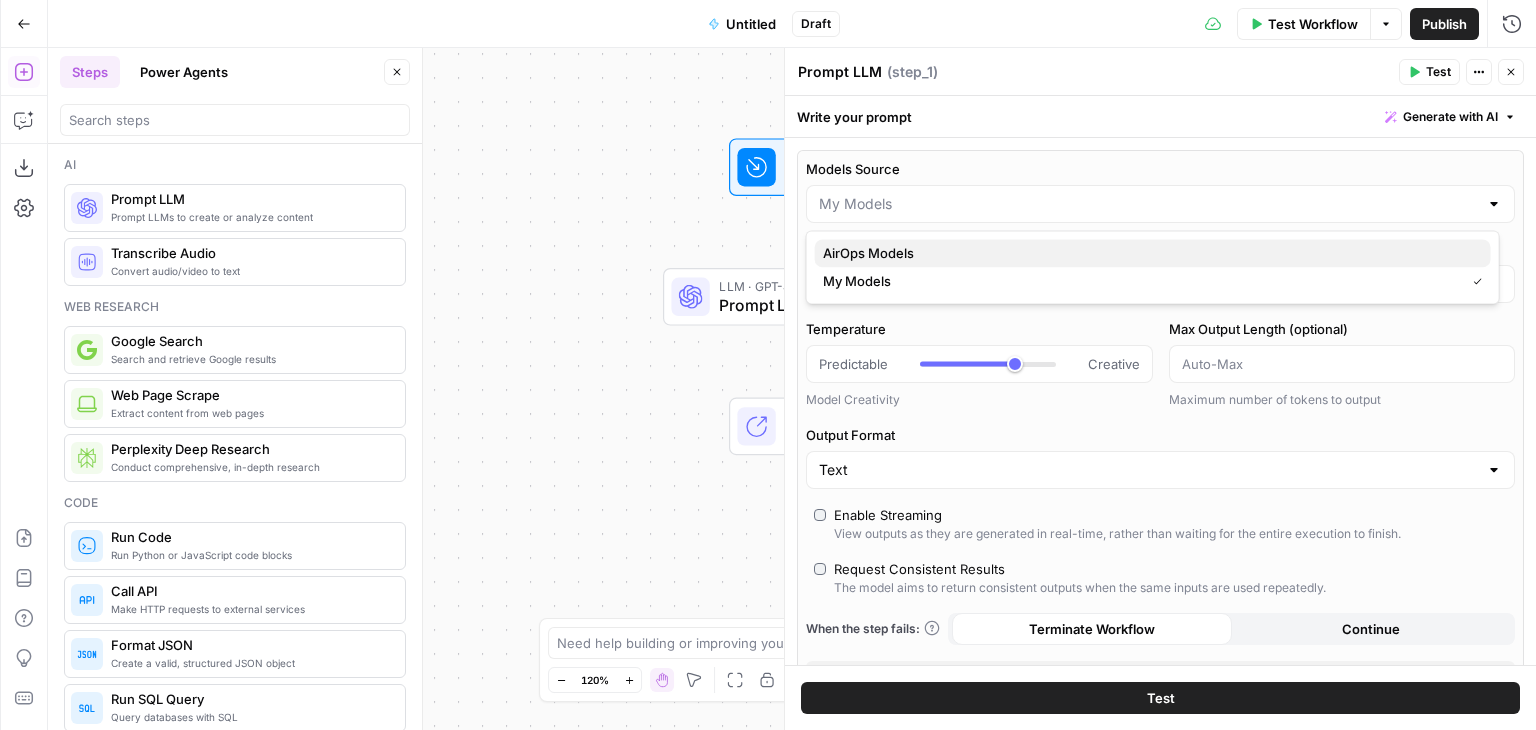 type on "AirOps Models" 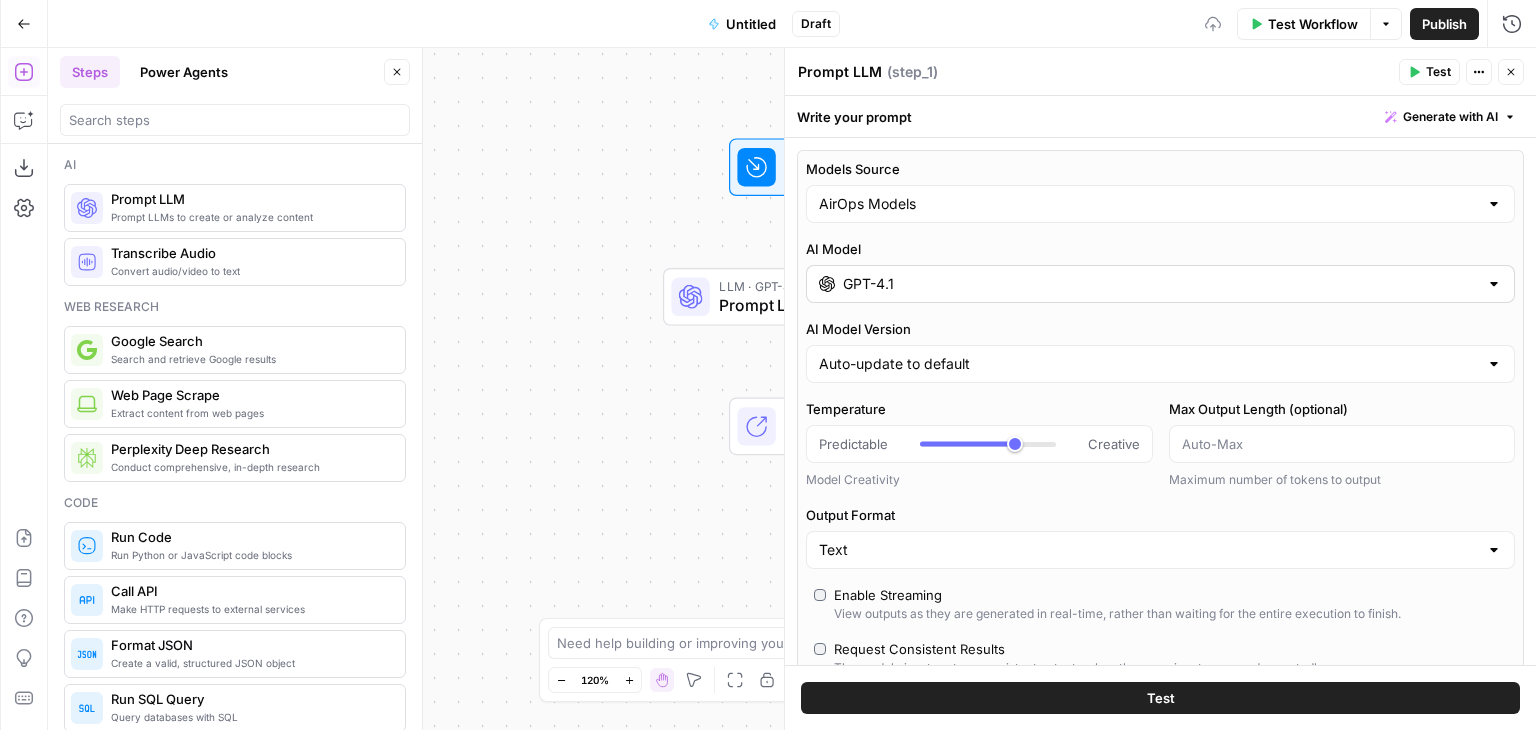 click on "GPT-4.1" at bounding box center (1160, 284) 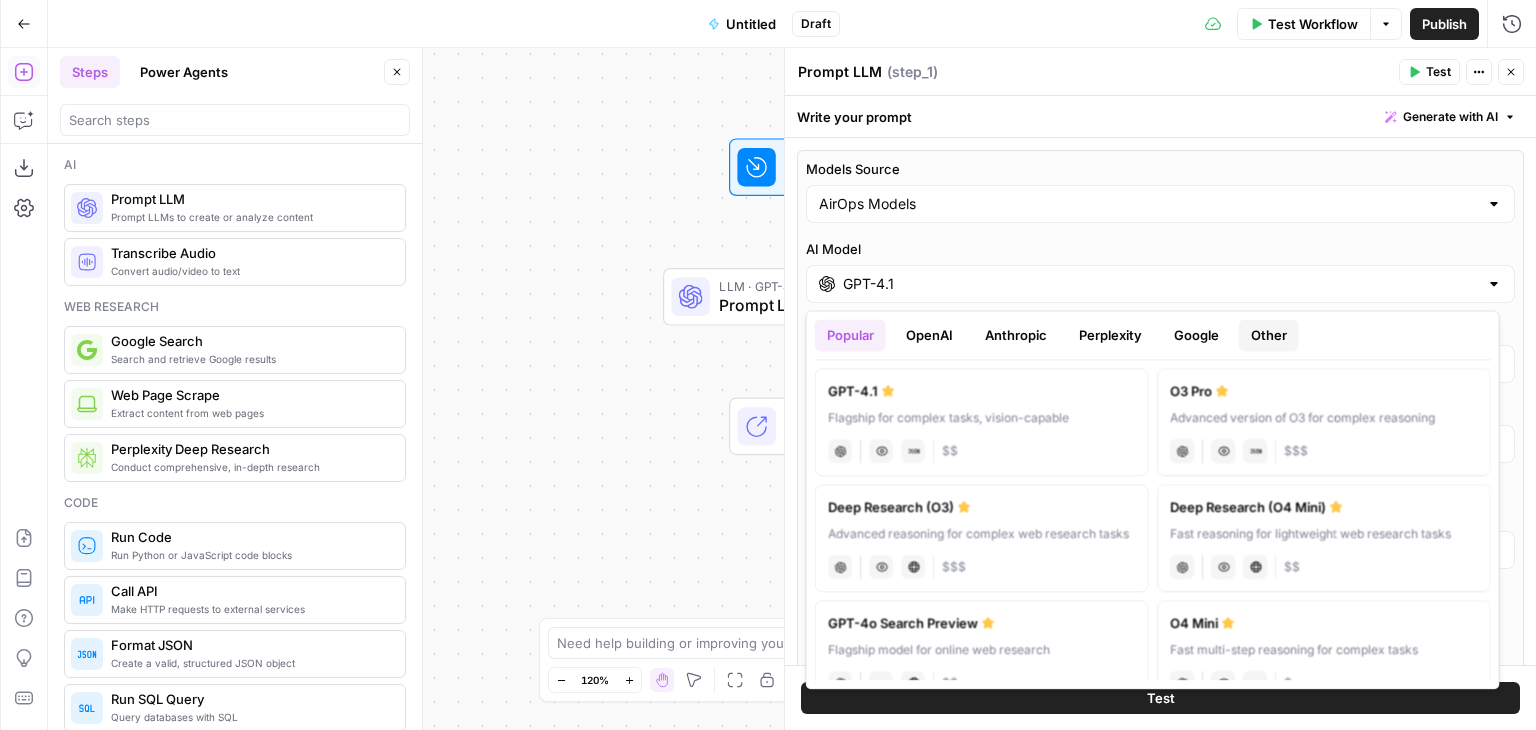click on "Other" at bounding box center (1269, 335) 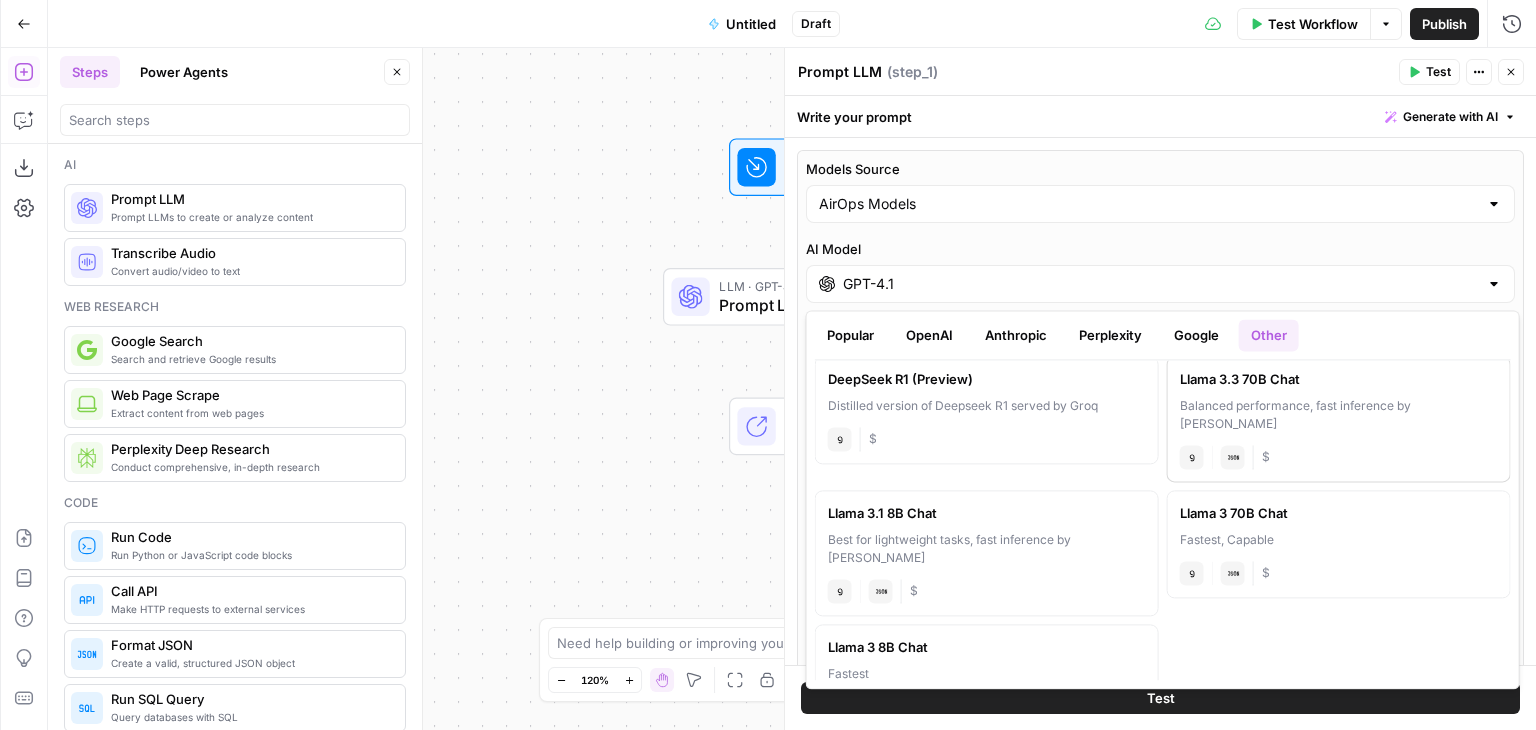 scroll, scrollTop: 0, scrollLeft: 0, axis: both 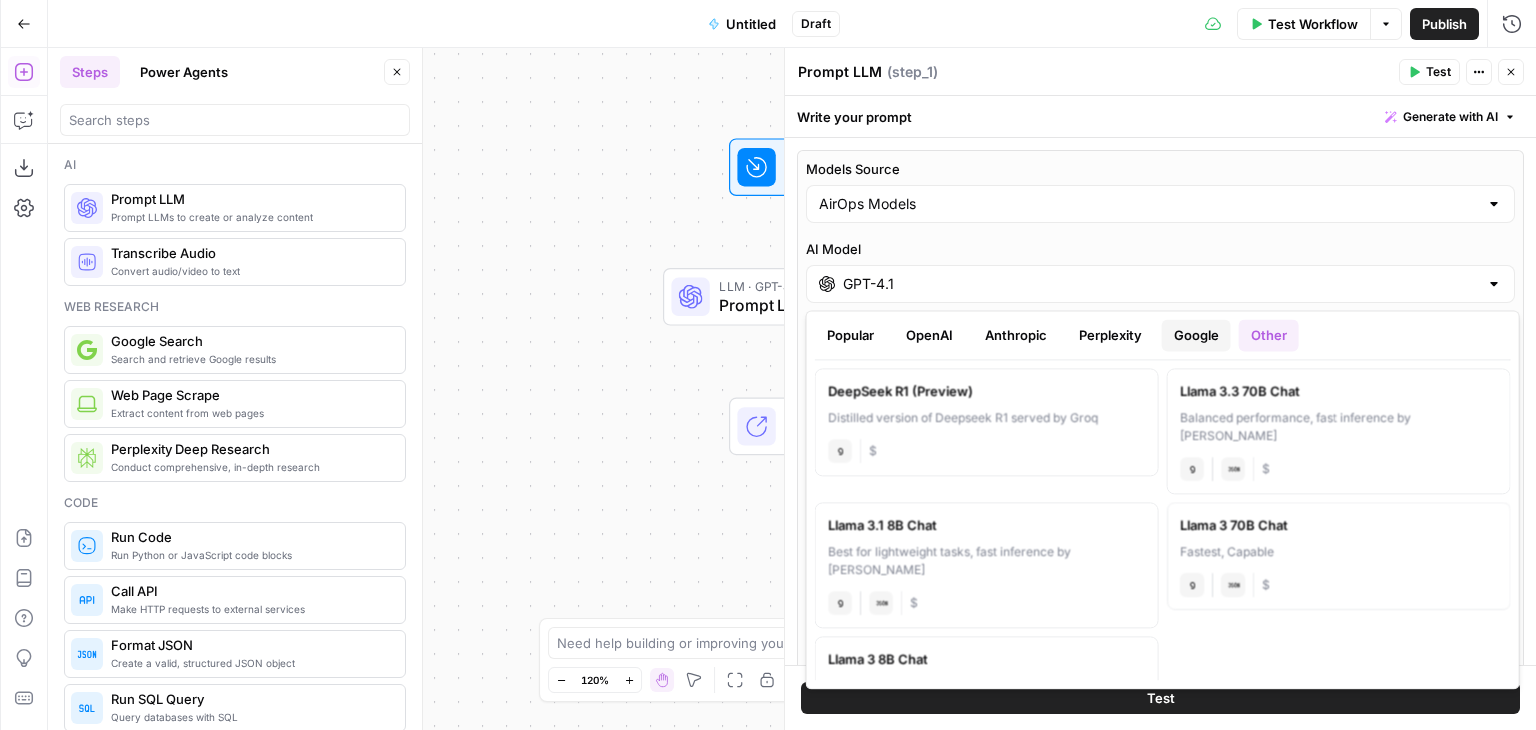 click on "Google" at bounding box center [1196, 335] 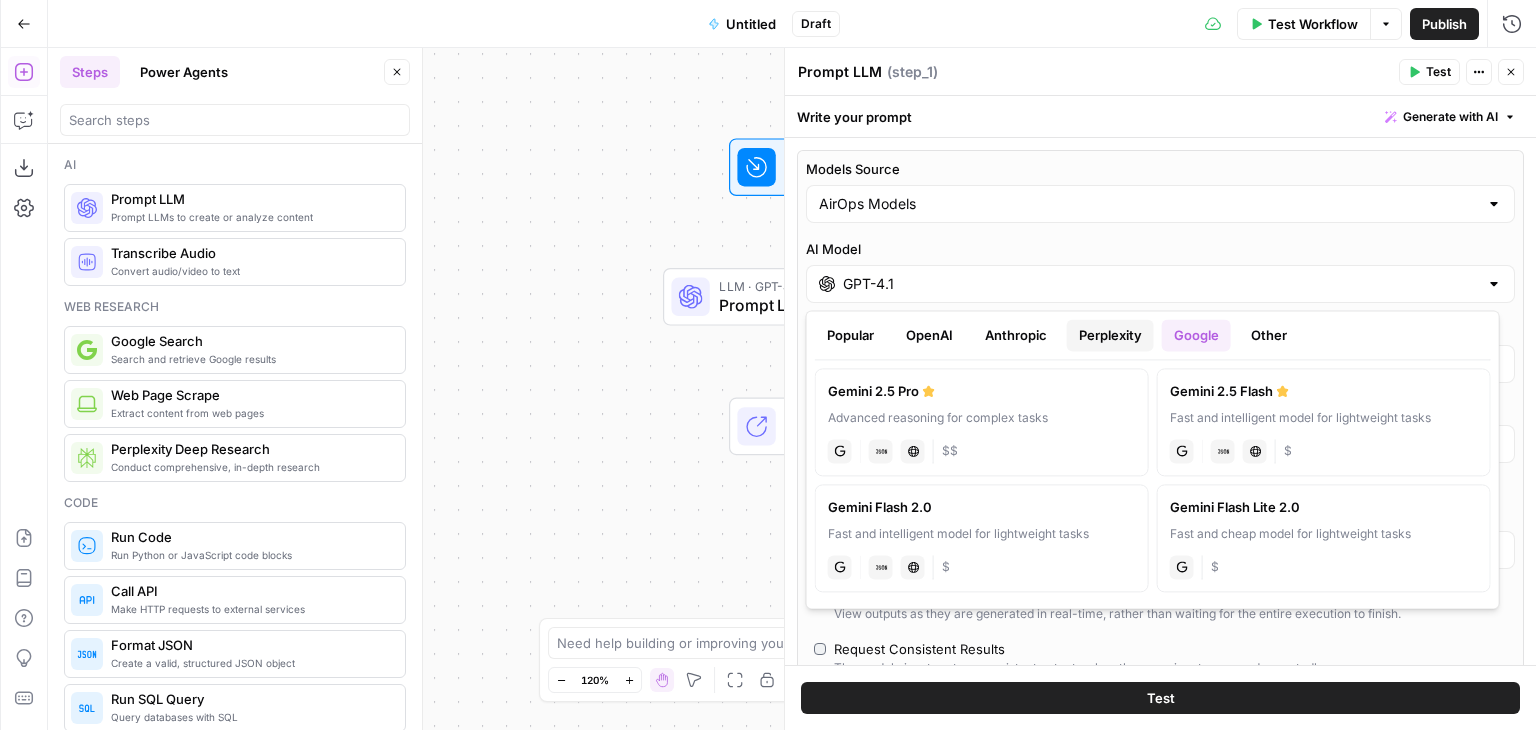 click on "Perplexity" at bounding box center (1110, 335) 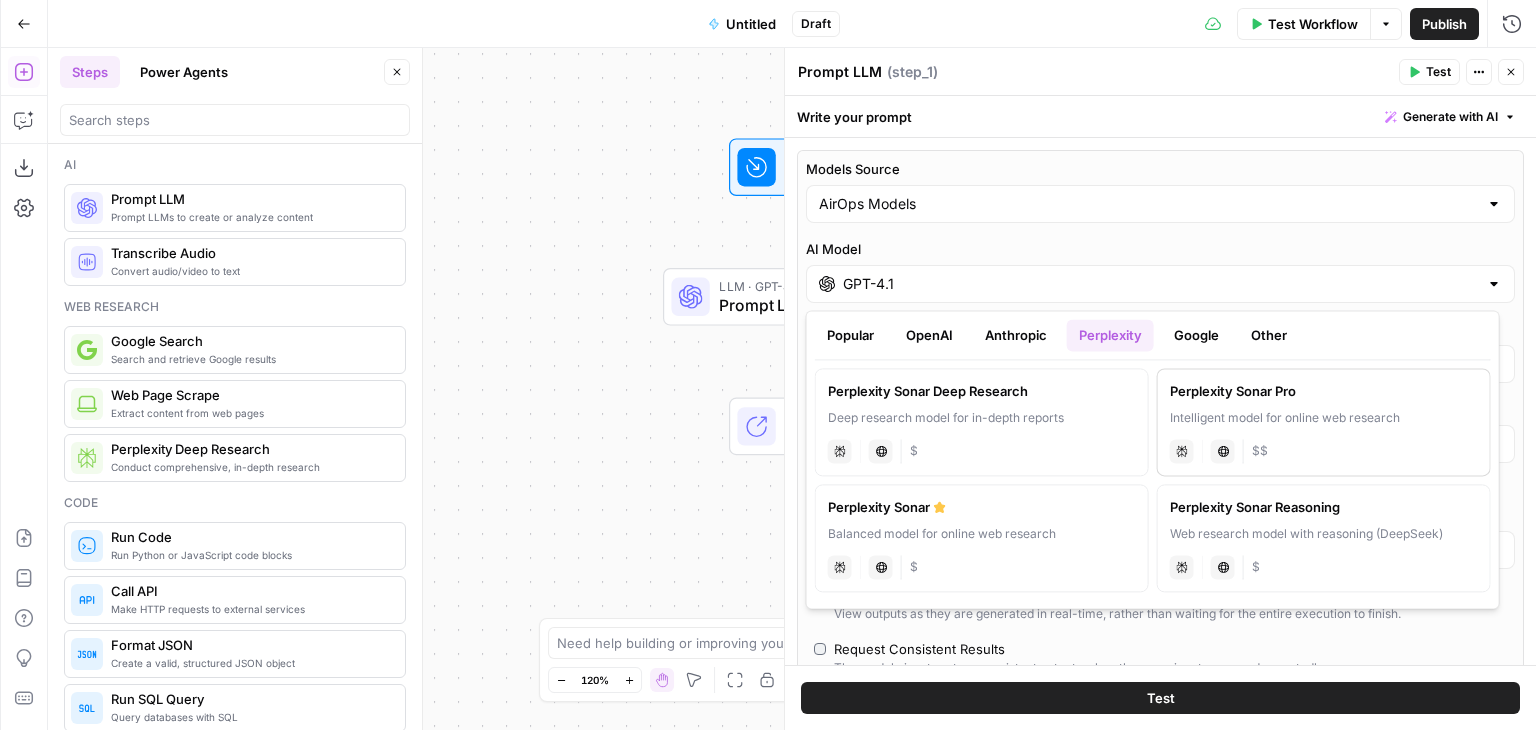 click on "Perplexity Sonar Pro Intelligent model for online web research perplexity Live Web Research $$" at bounding box center [1324, 422] 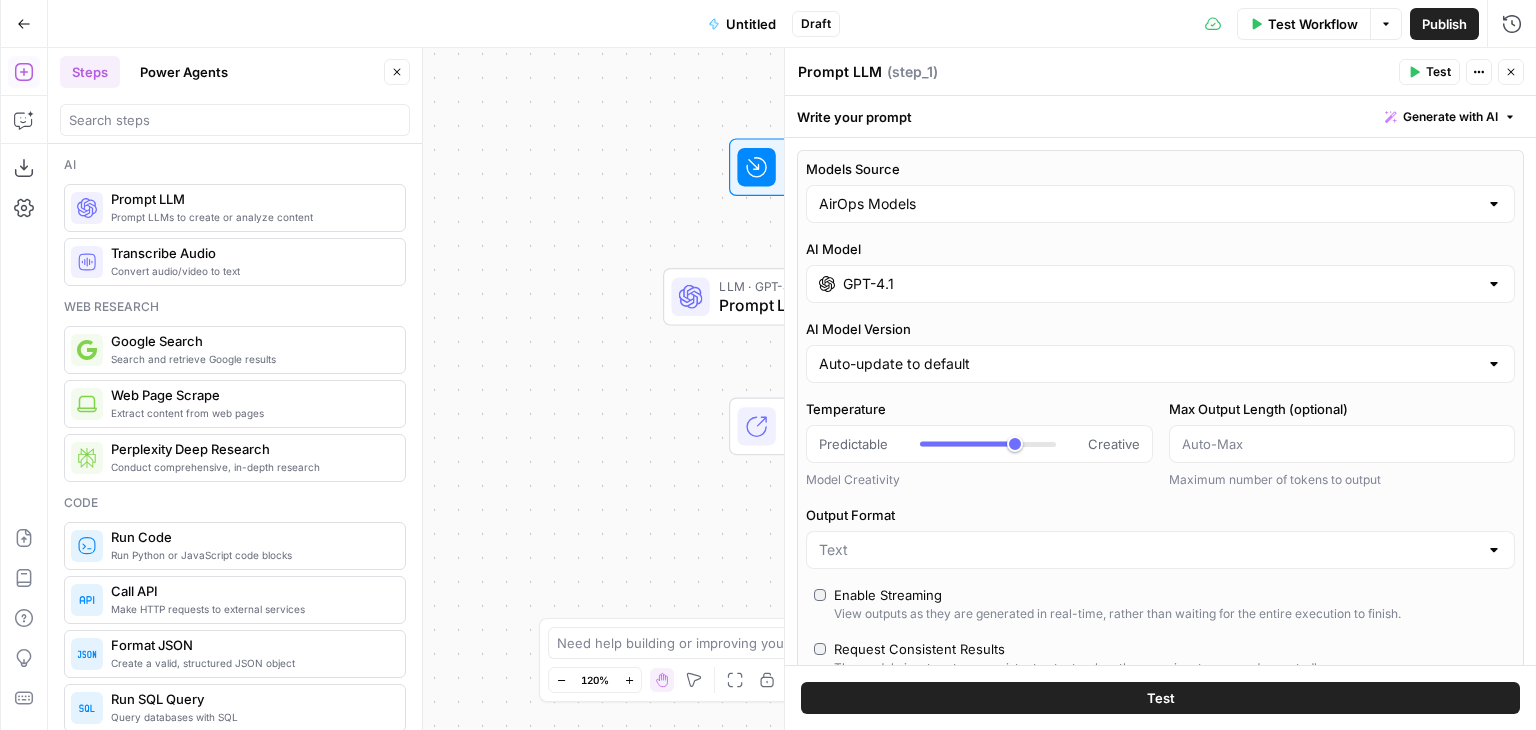 type on "Perplexity Sonar Pro" 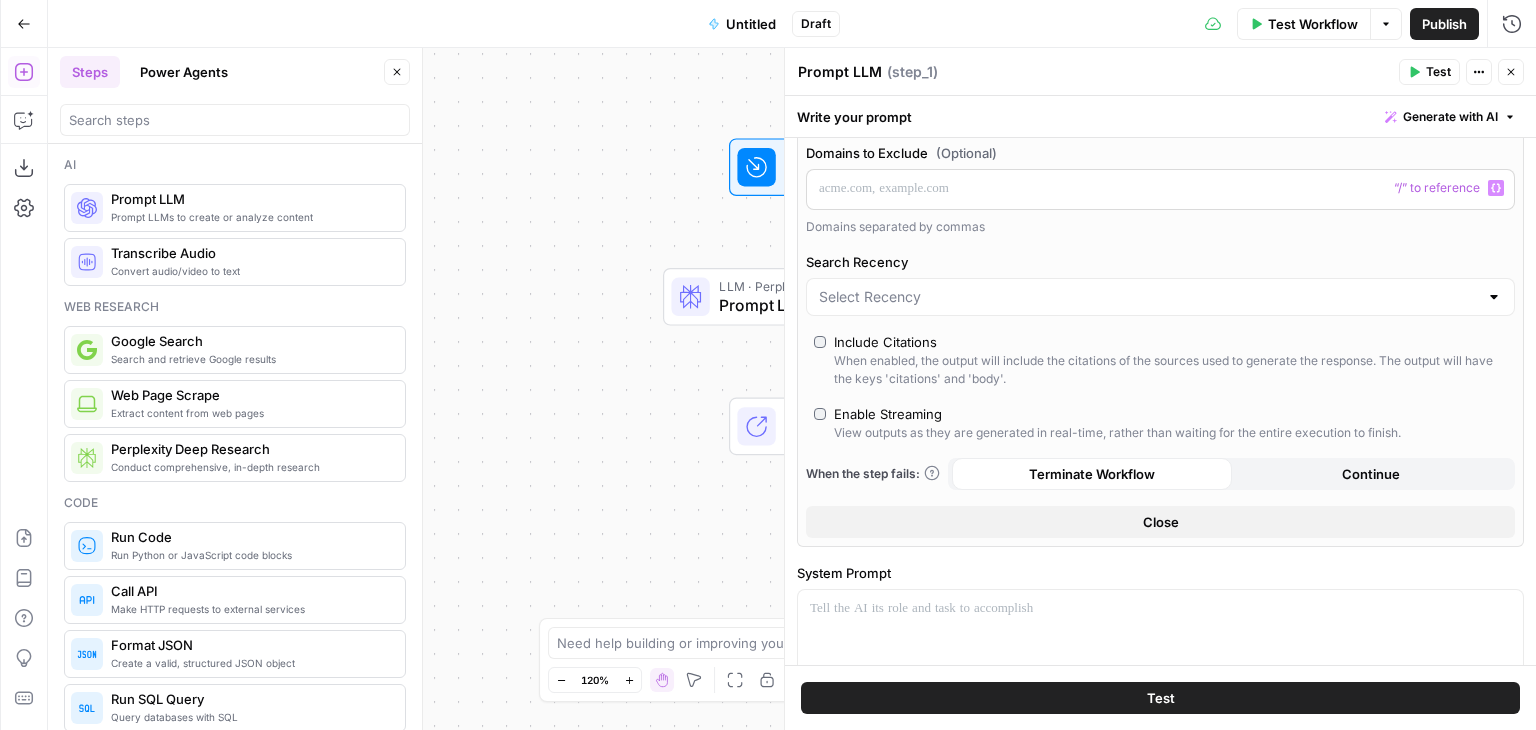 scroll, scrollTop: 400, scrollLeft: 0, axis: vertical 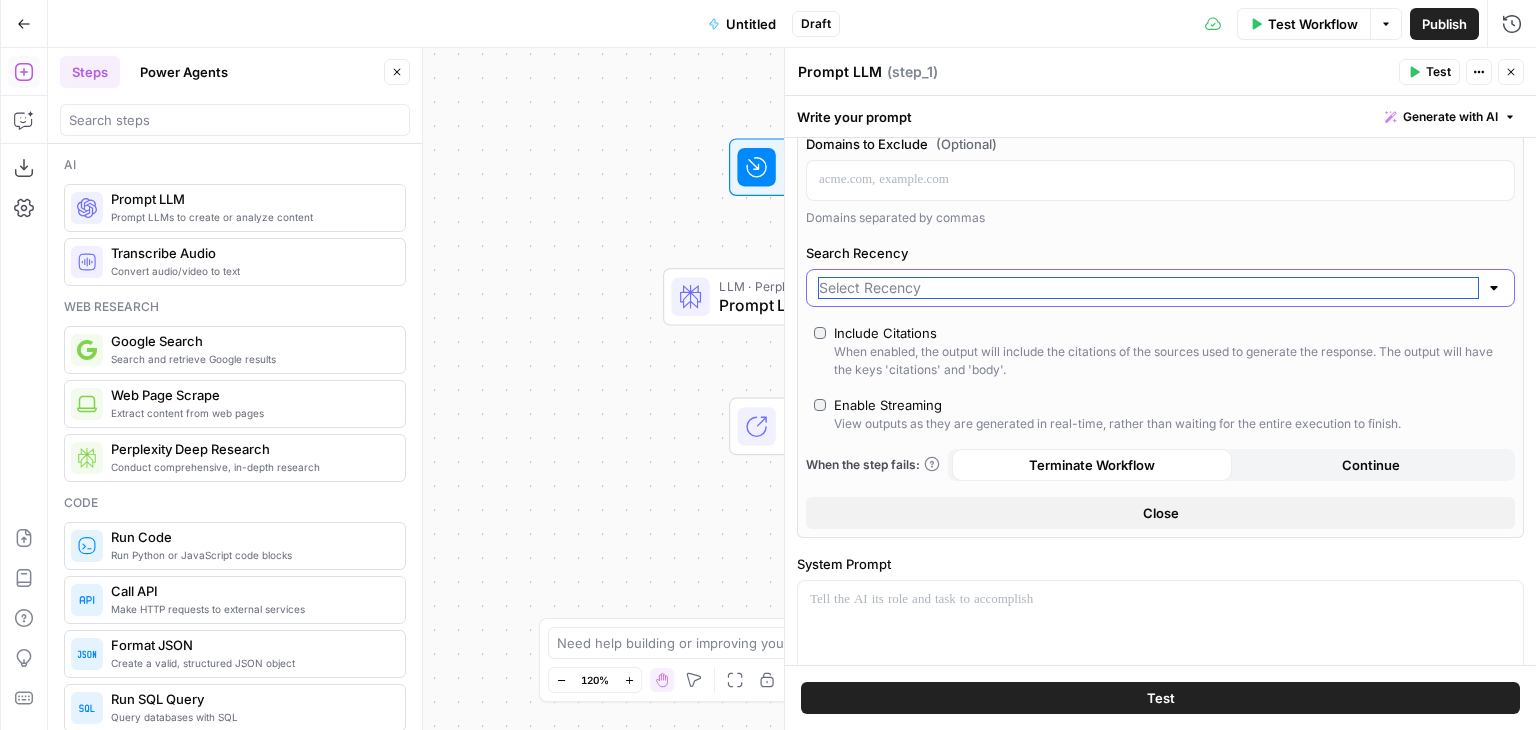 click on "Search Recency" at bounding box center (1148, 288) 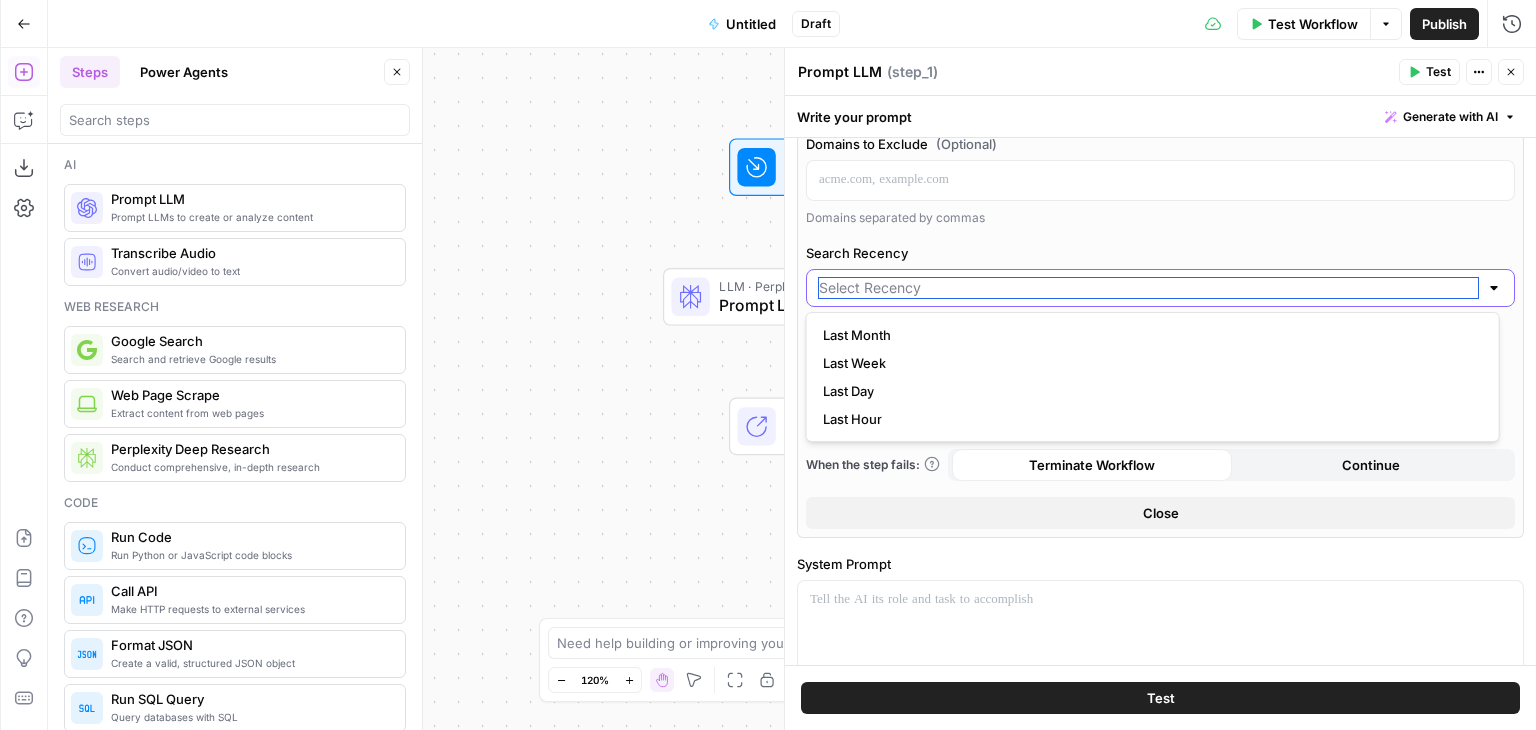 click on "Search Recency" at bounding box center (1148, 288) 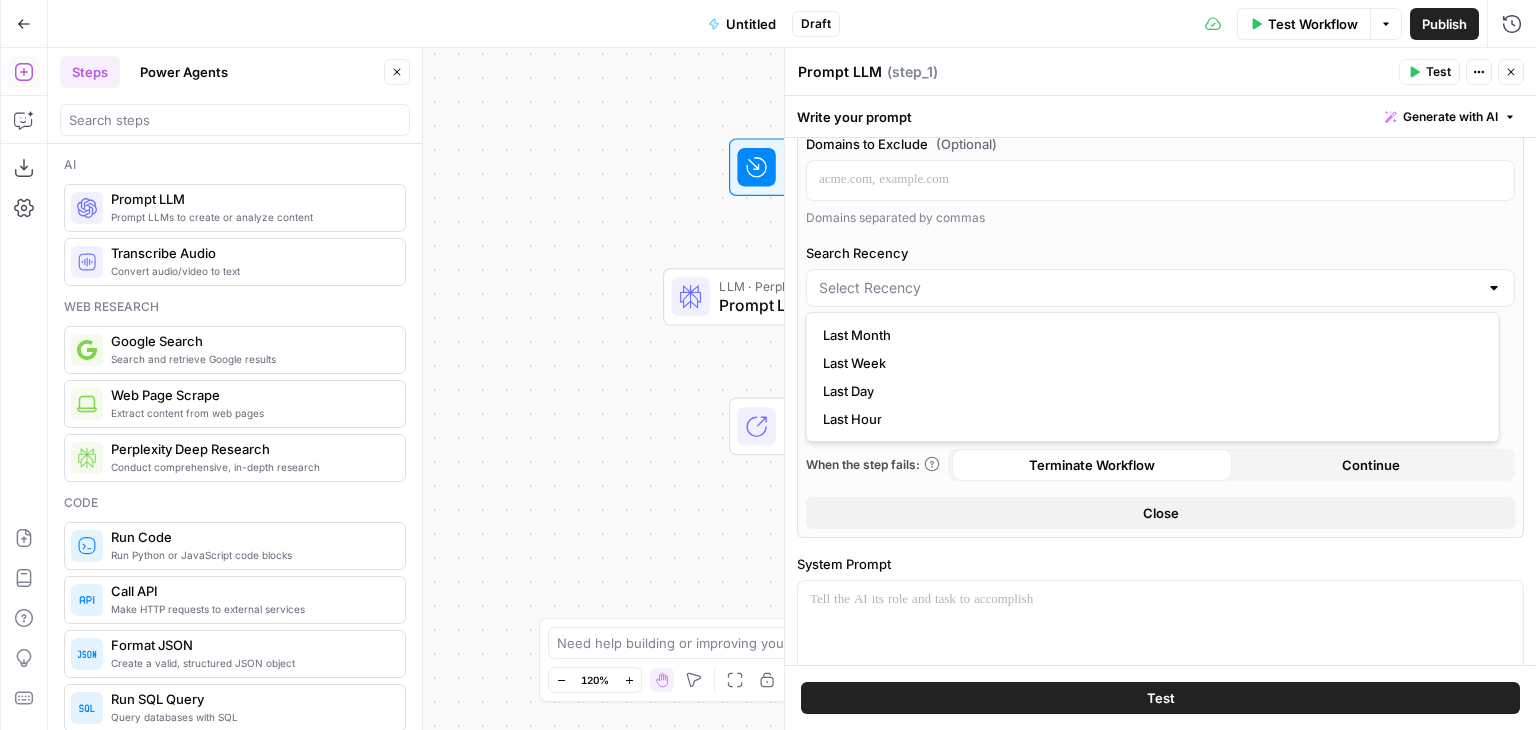 click on "Workflow Set Inputs Inputs LLM · Perplexity Sonar Pro Prompt LLM Step 1 End Output" at bounding box center [792, 389] 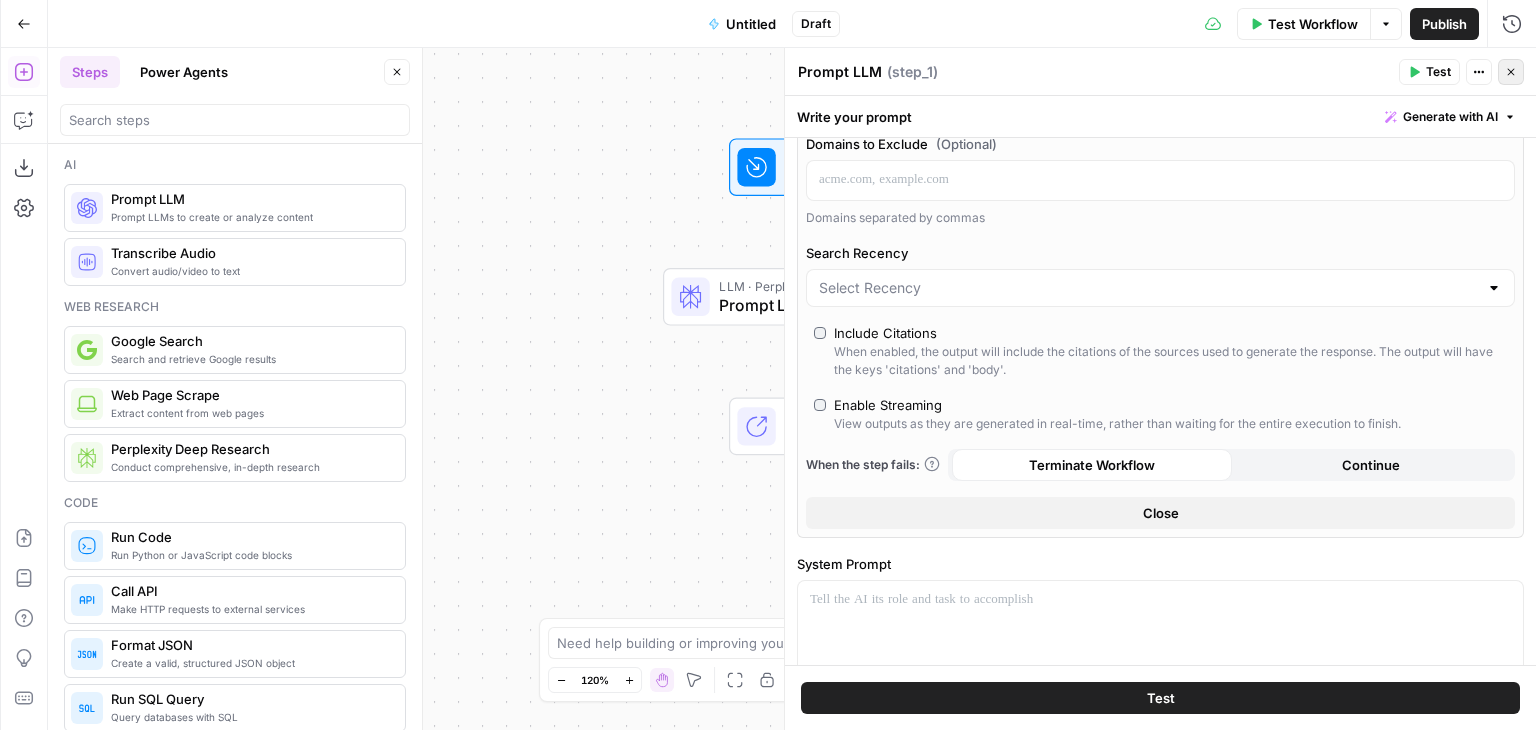 click on "Close" at bounding box center [1511, 72] 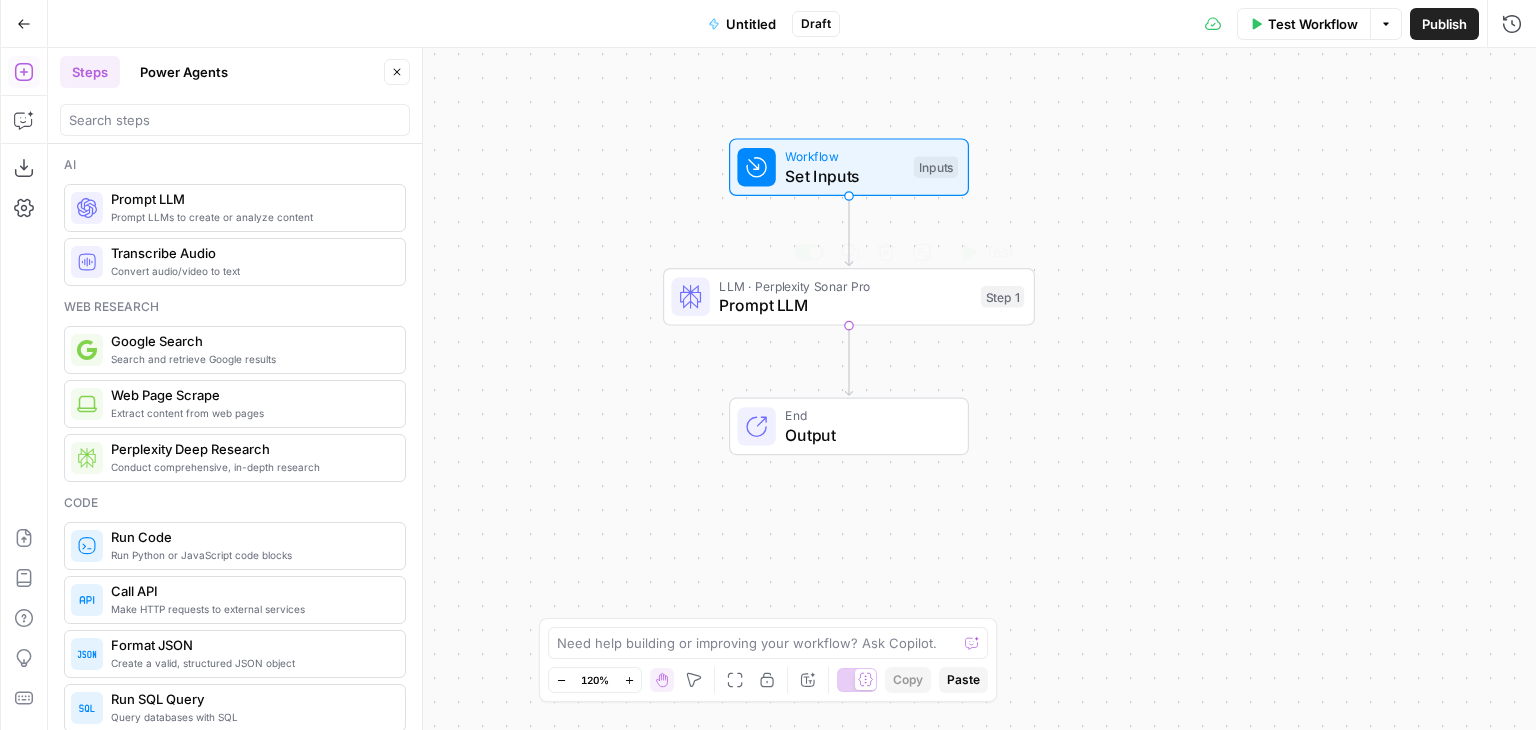 click on "Prompt LLM" at bounding box center (845, 305) 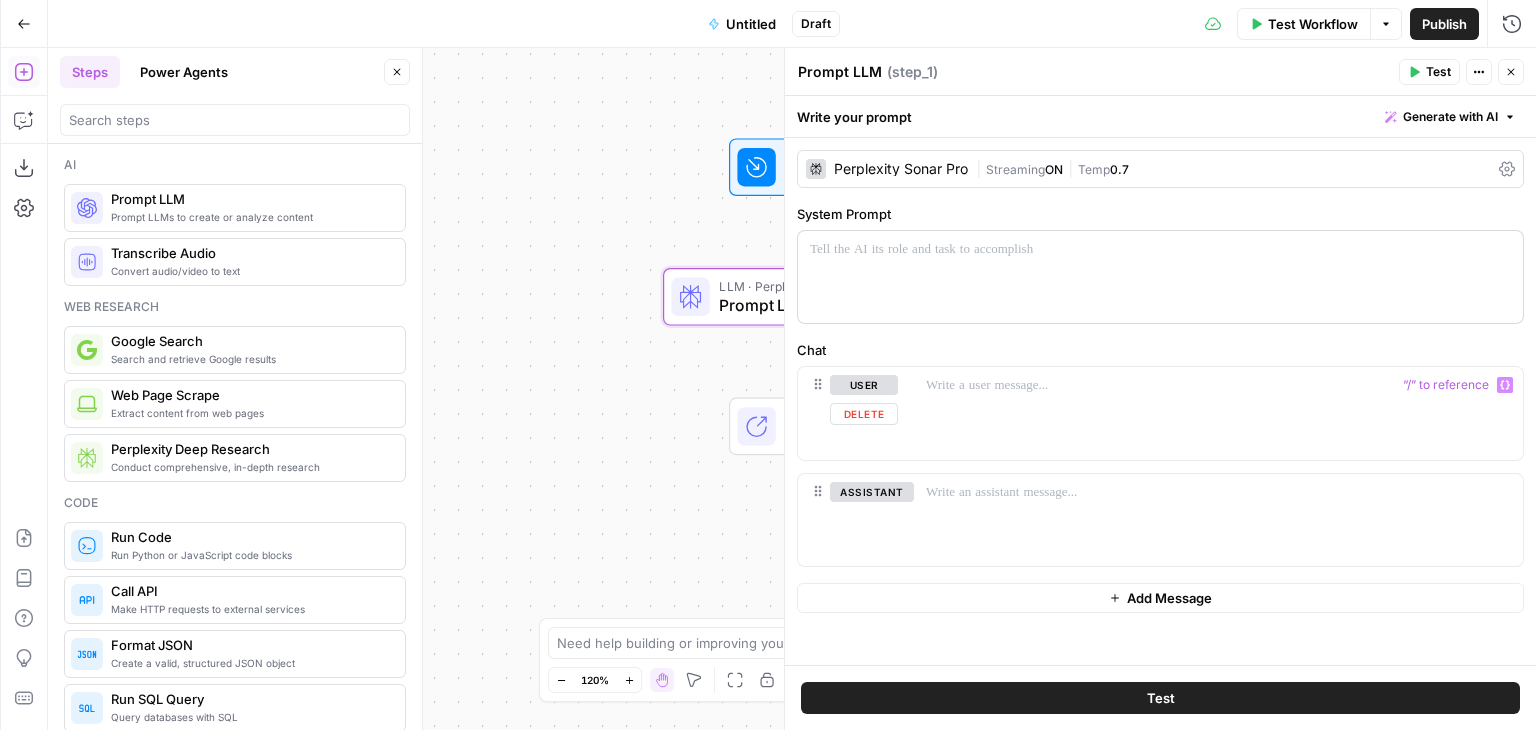 scroll, scrollTop: 0, scrollLeft: 0, axis: both 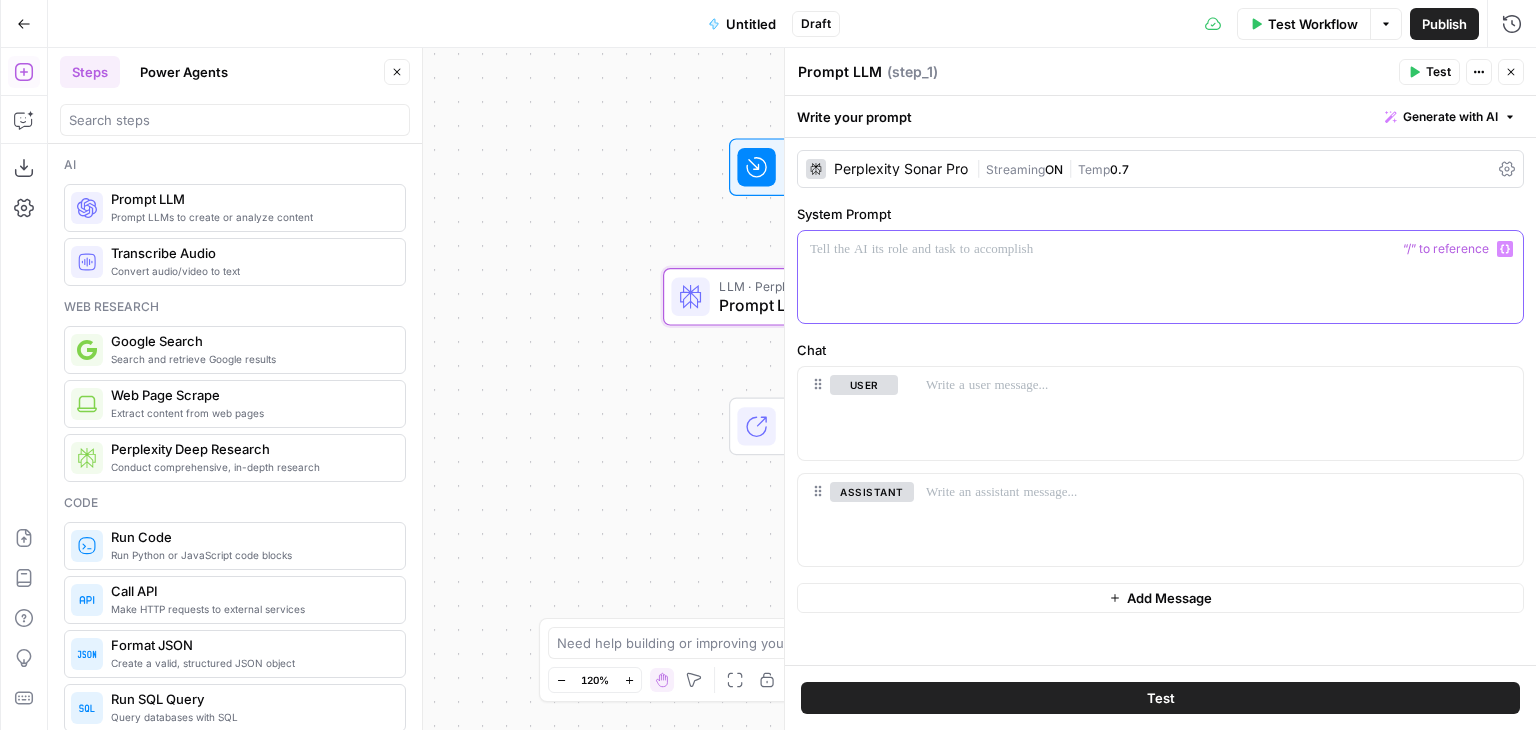 click at bounding box center [1160, 249] 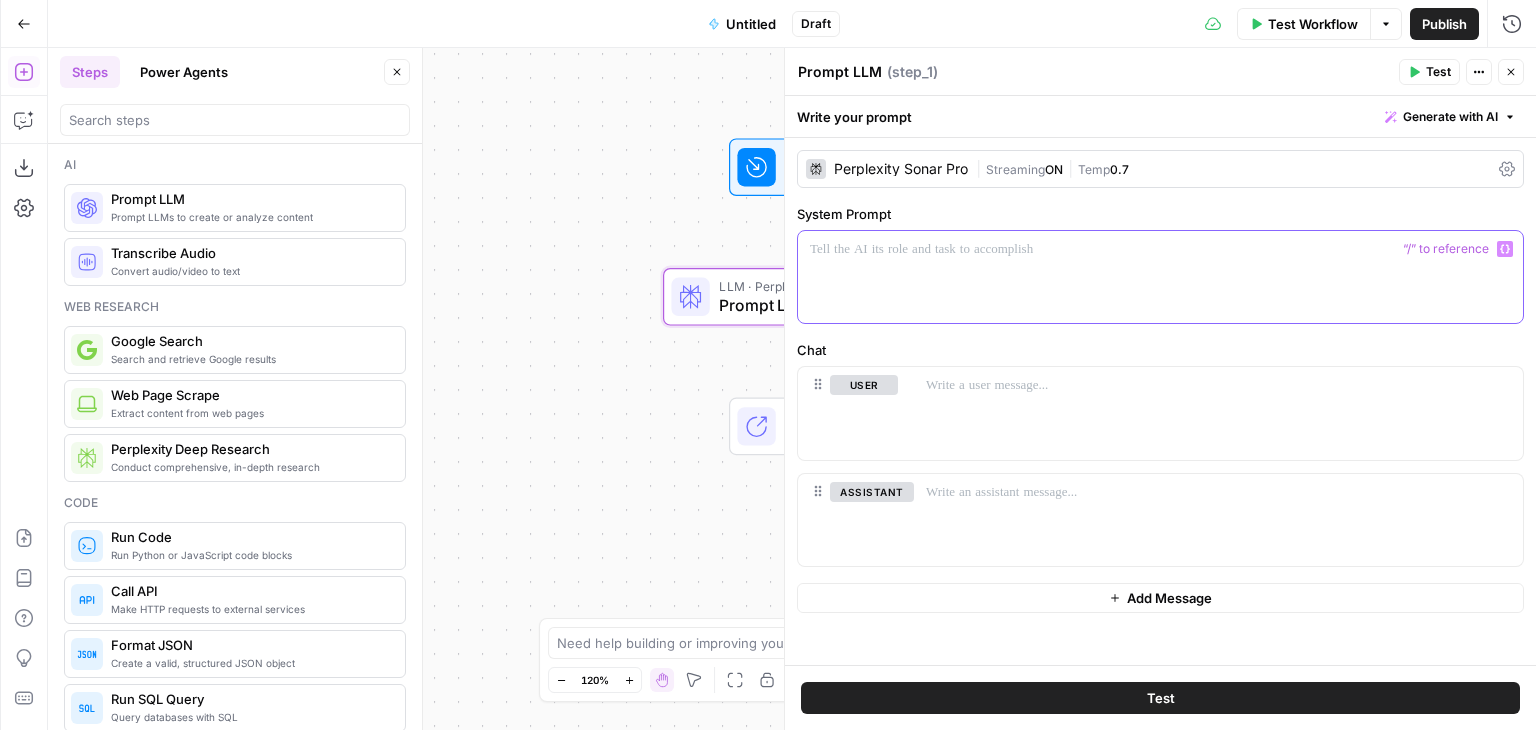 type 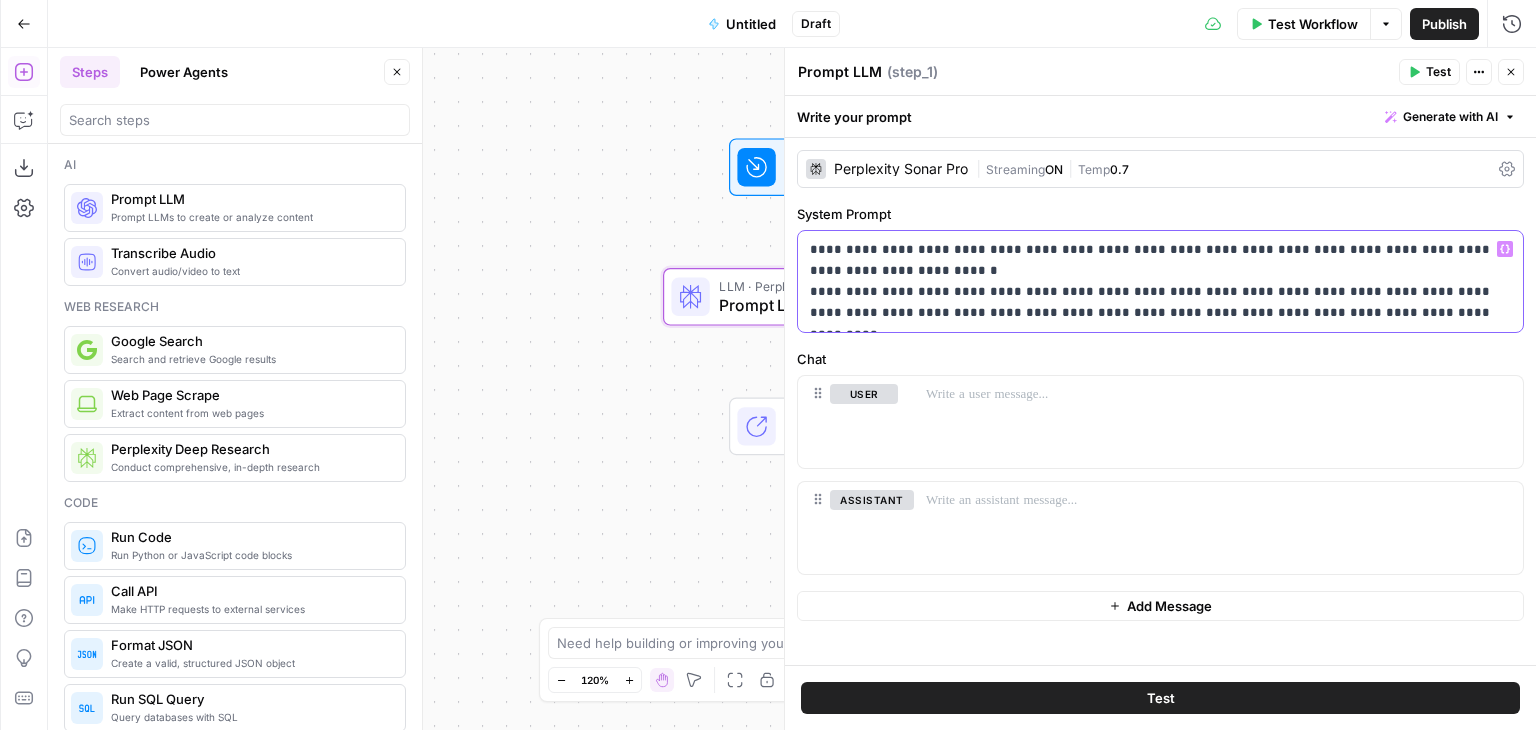 click on "**********" at bounding box center [1153, 281] 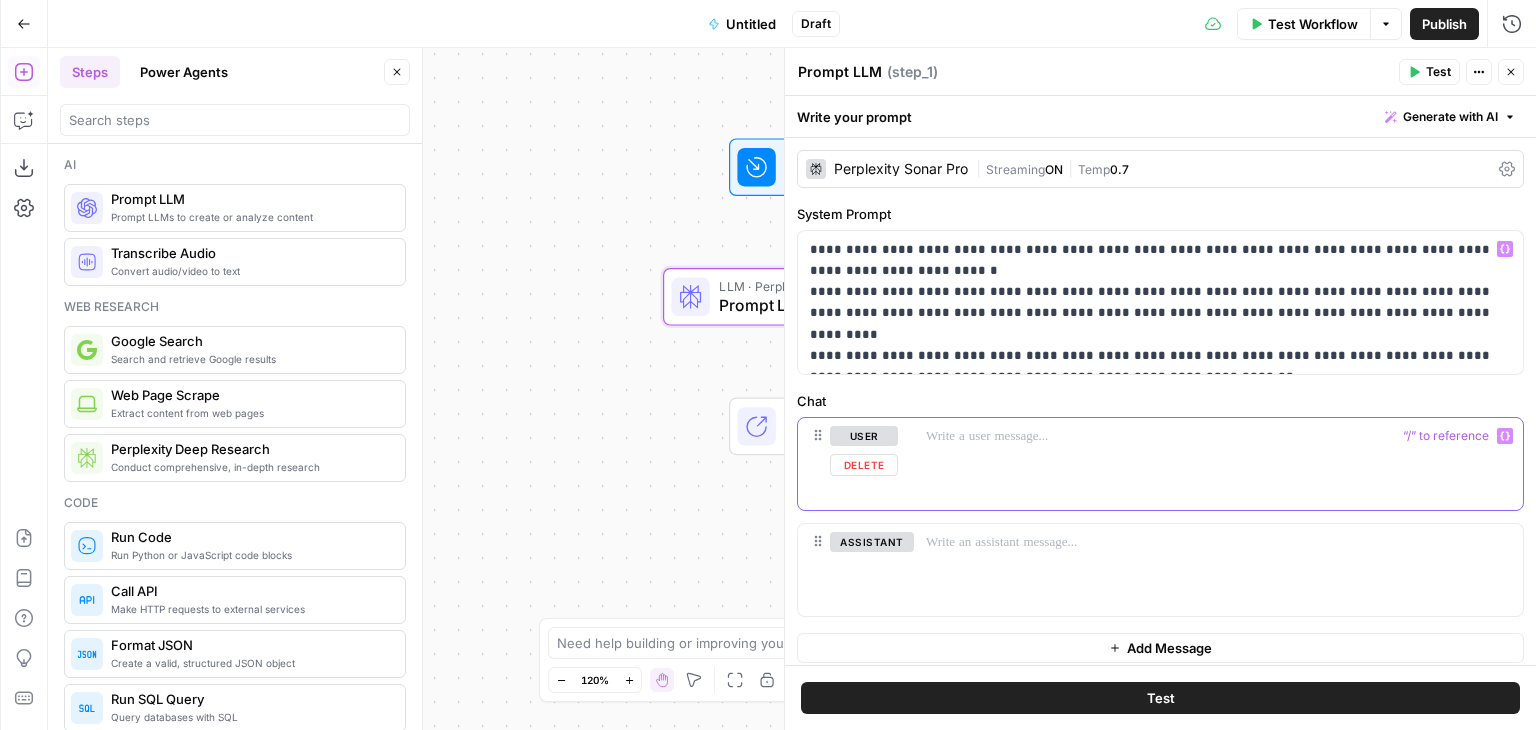 click at bounding box center [1218, 436] 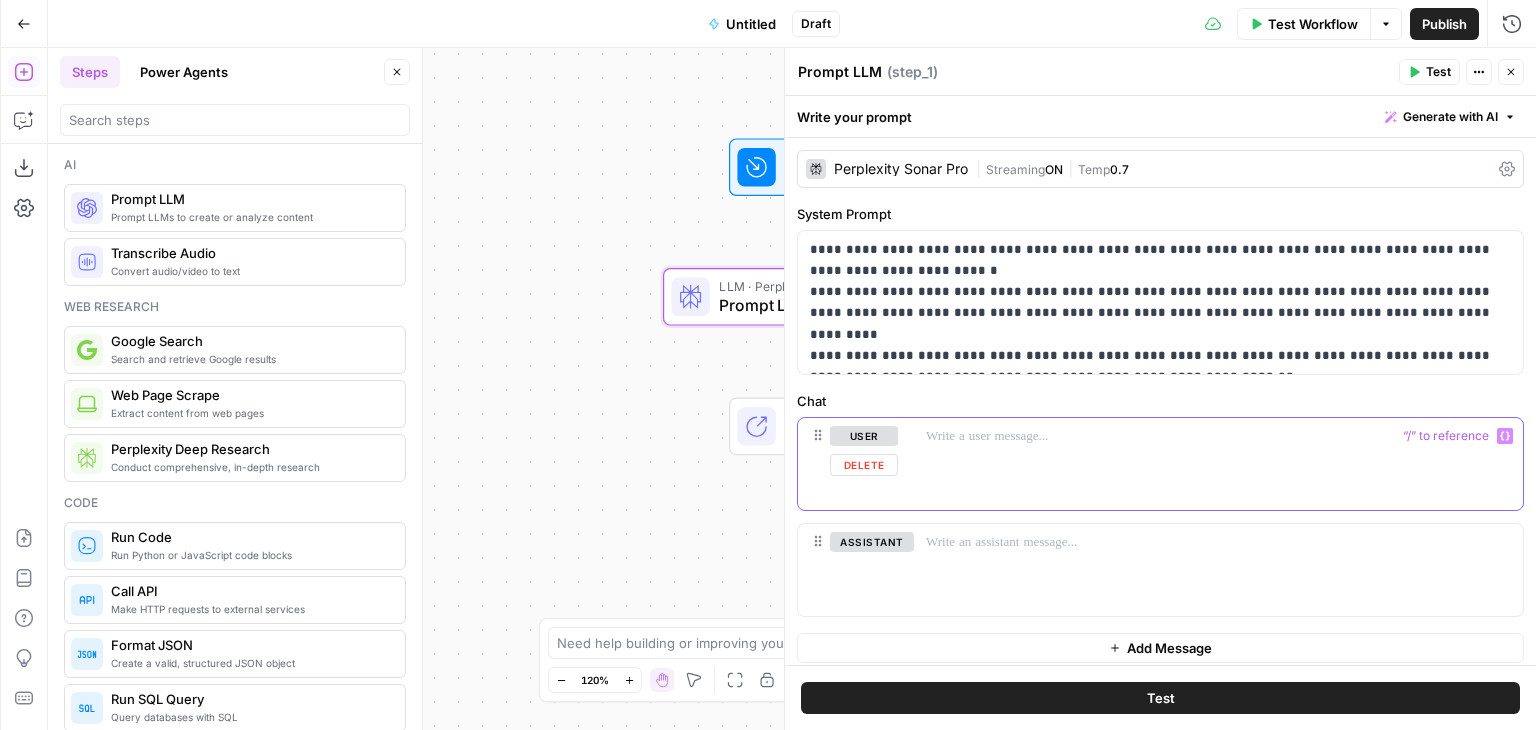 type 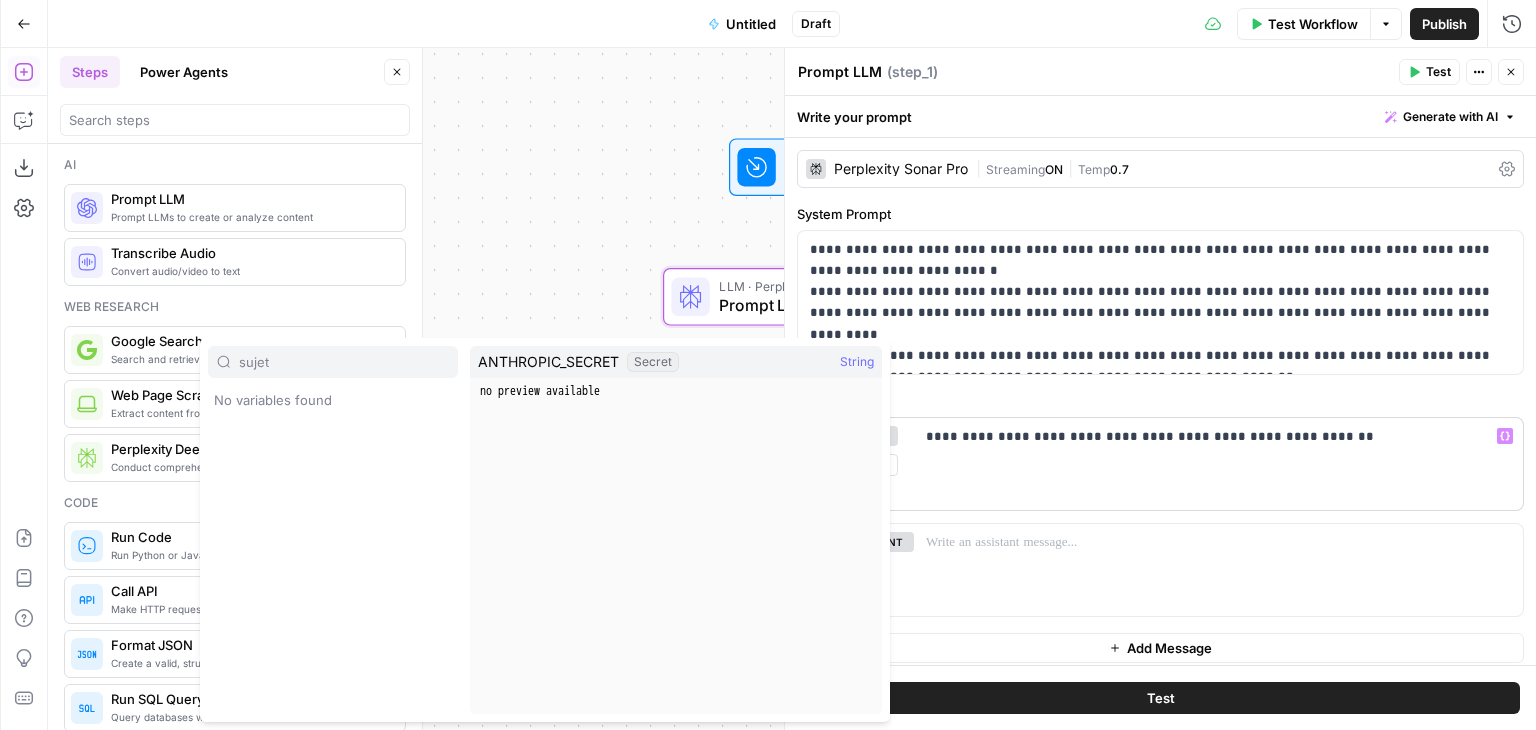 type on "sujet" 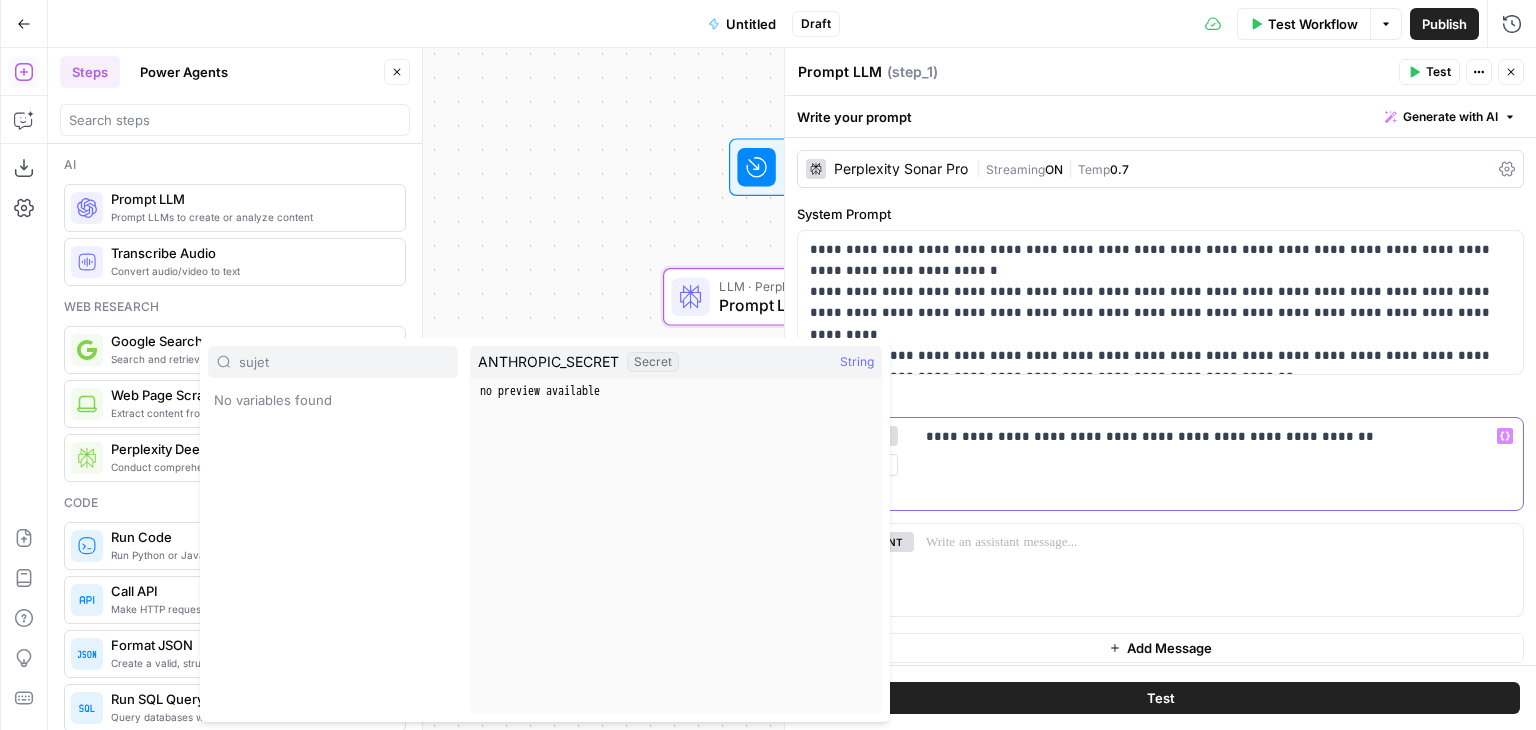 click on "**********" at bounding box center [1211, 436] 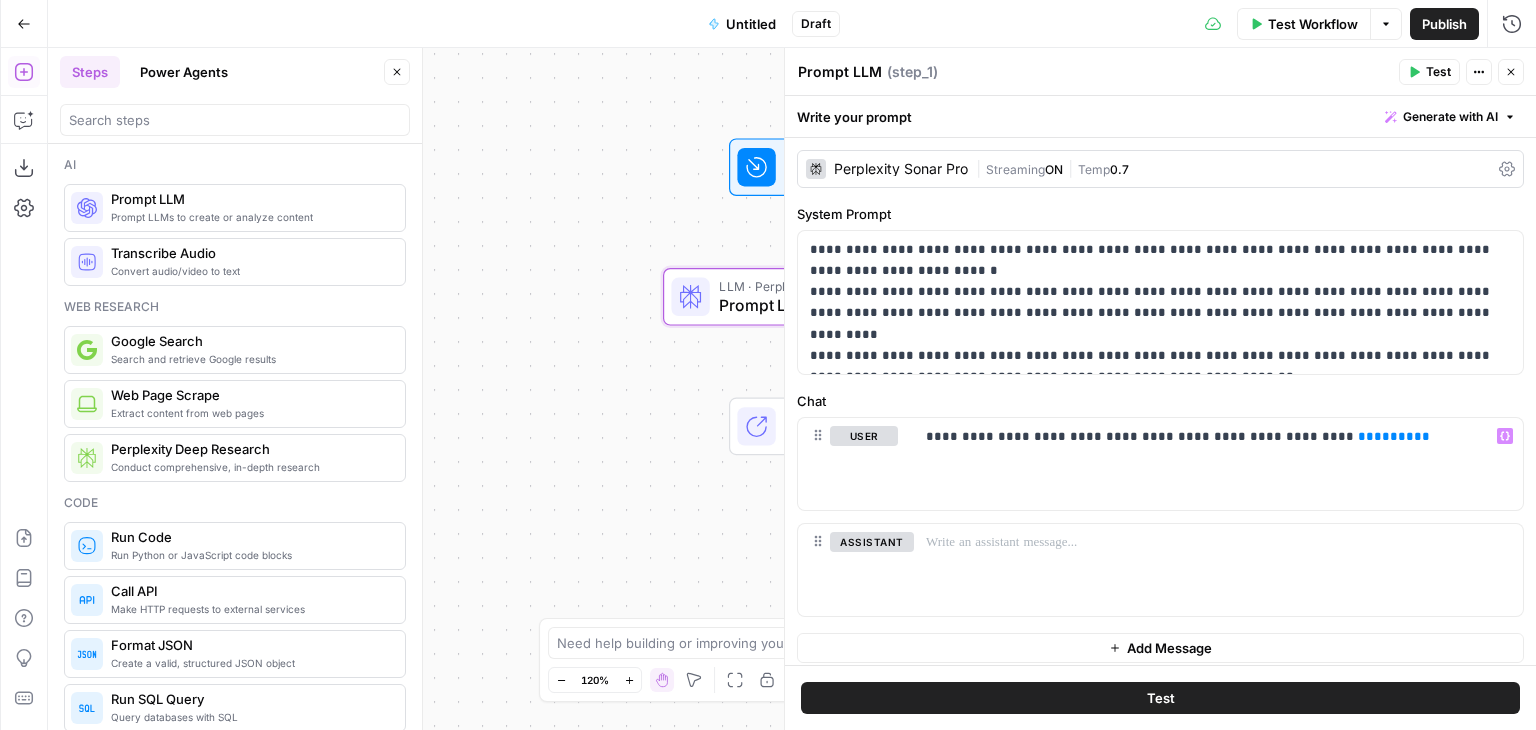 click 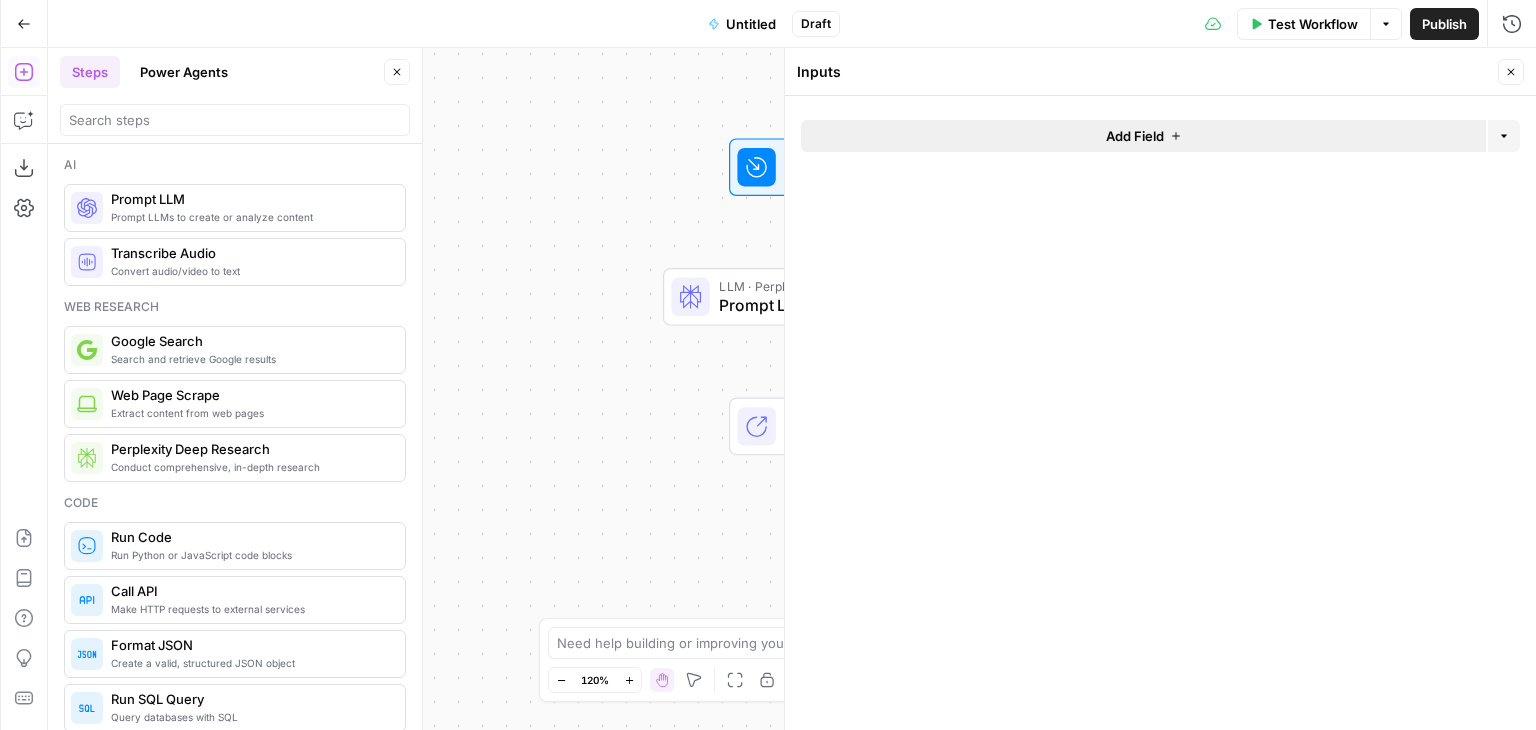 click on "Add Field" at bounding box center (1143, 136) 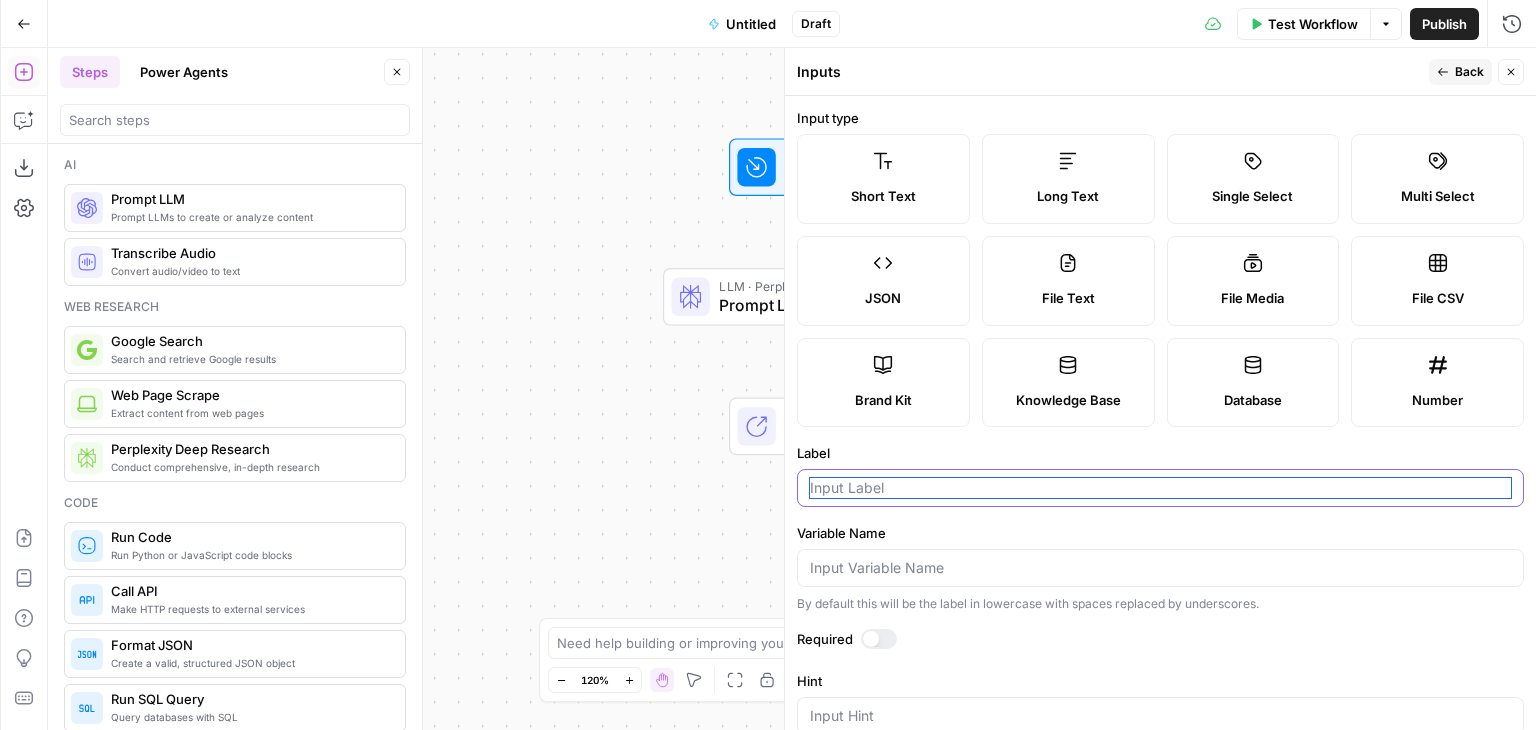 click on "Label" at bounding box center (1160, 488) 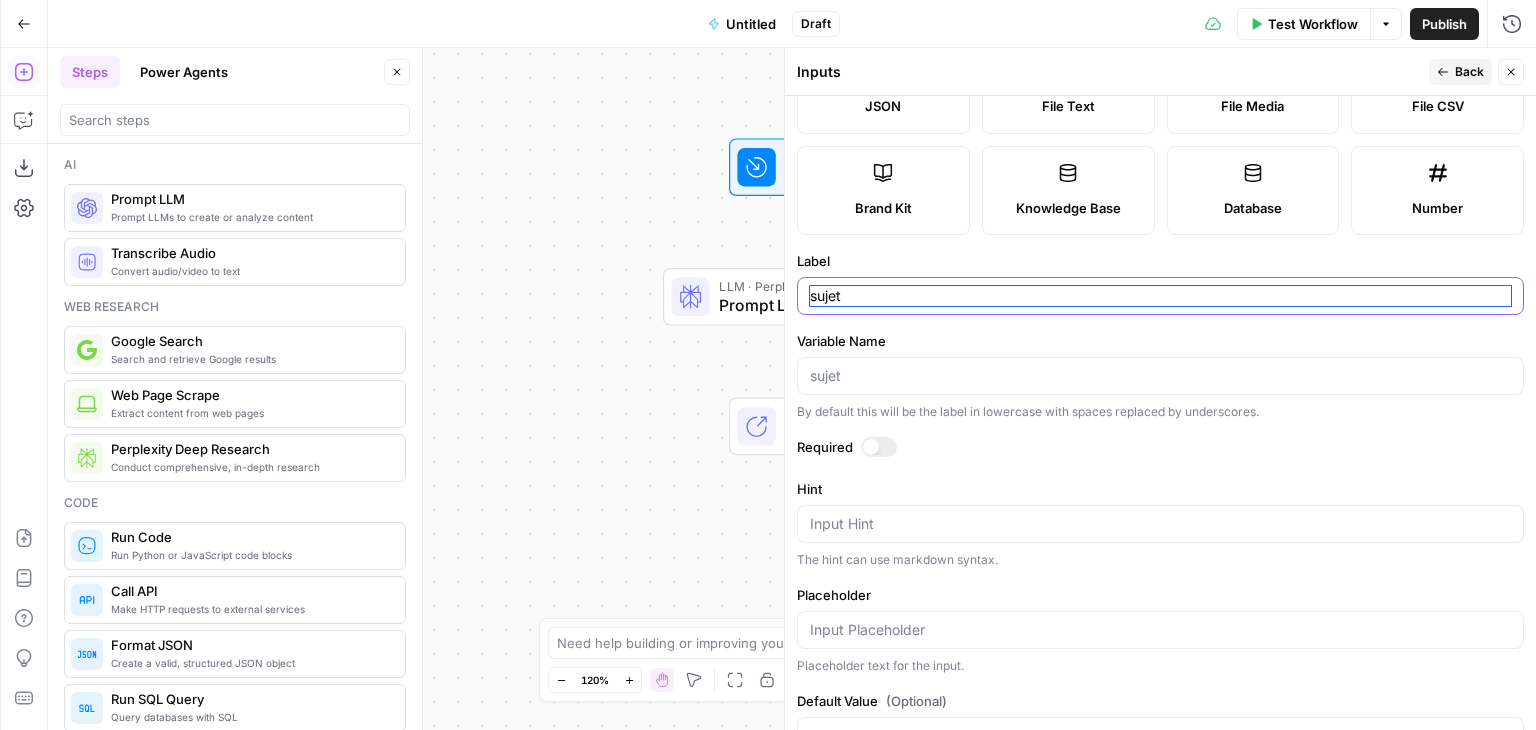scroll, scrollTop: 254, scrollLeft: 0, axis: vertical 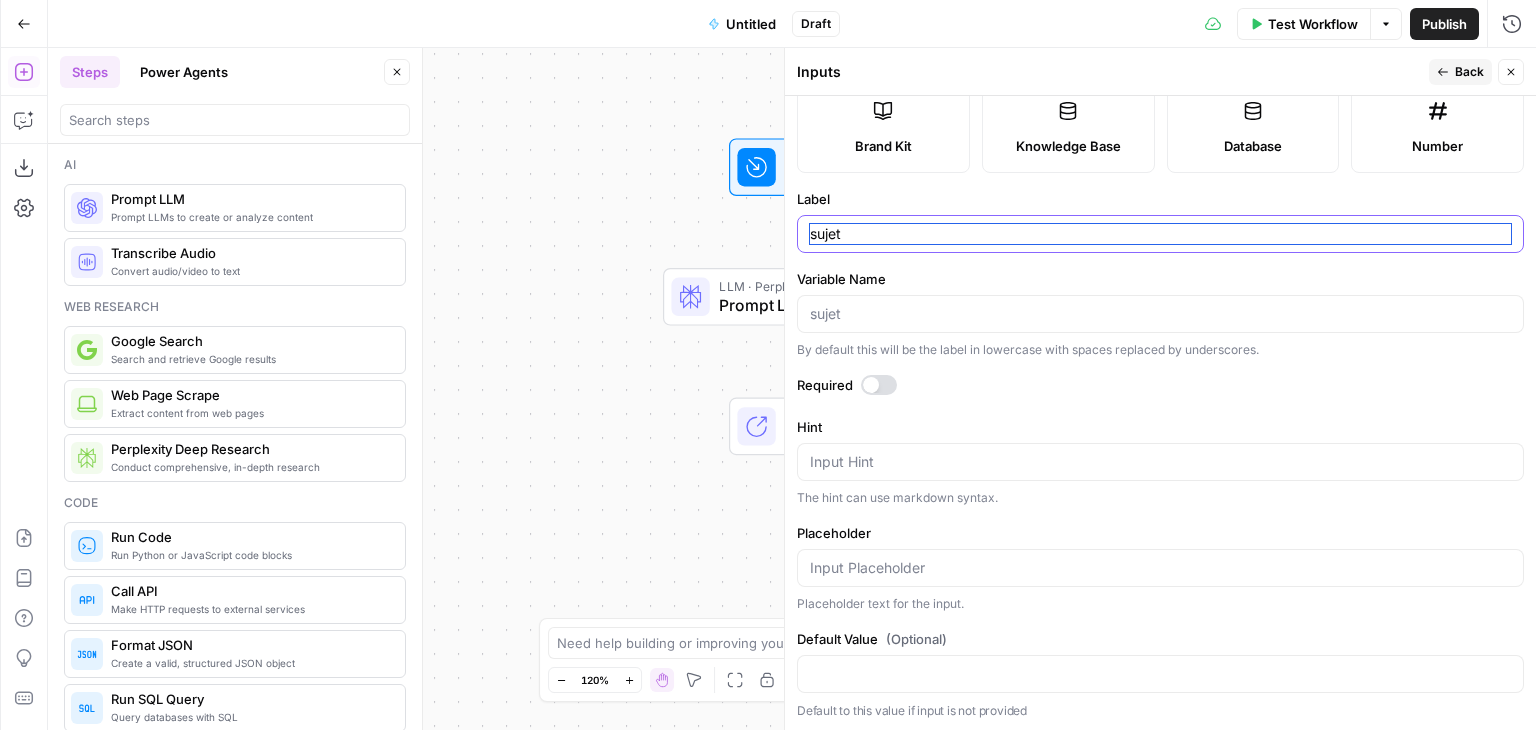 type on "sujet" 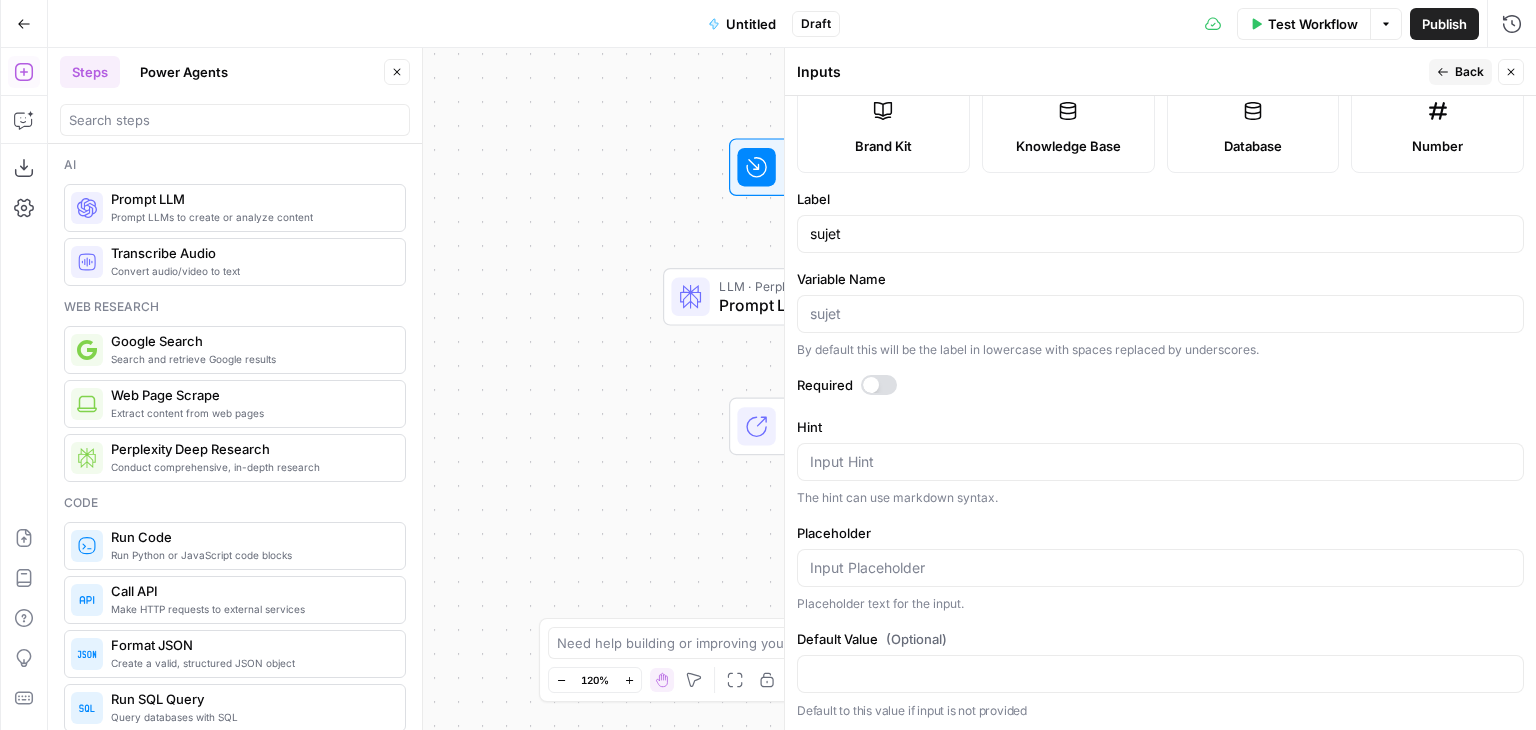 click at bounding box center (871, 385) 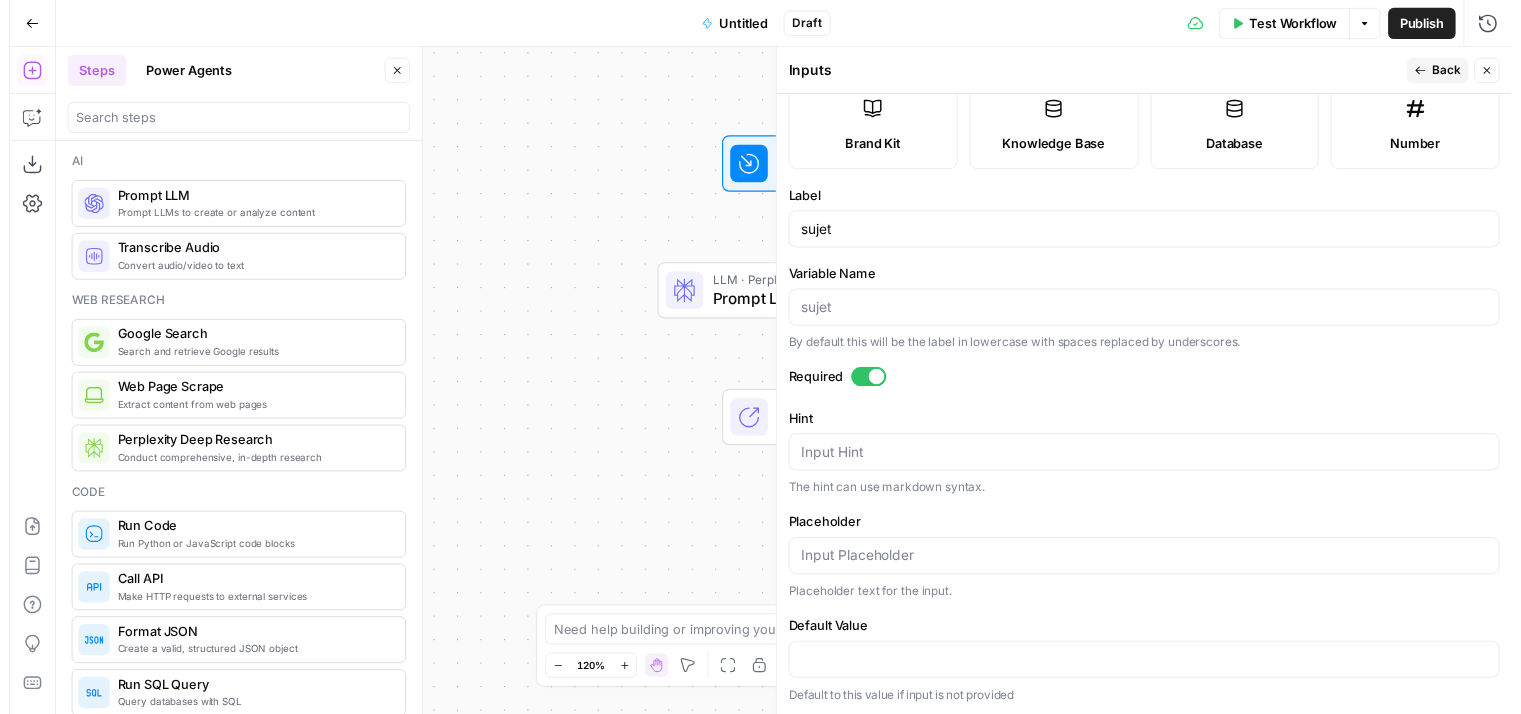 scroll, scrollTop: 0, scrollLeft: 0, axis: both 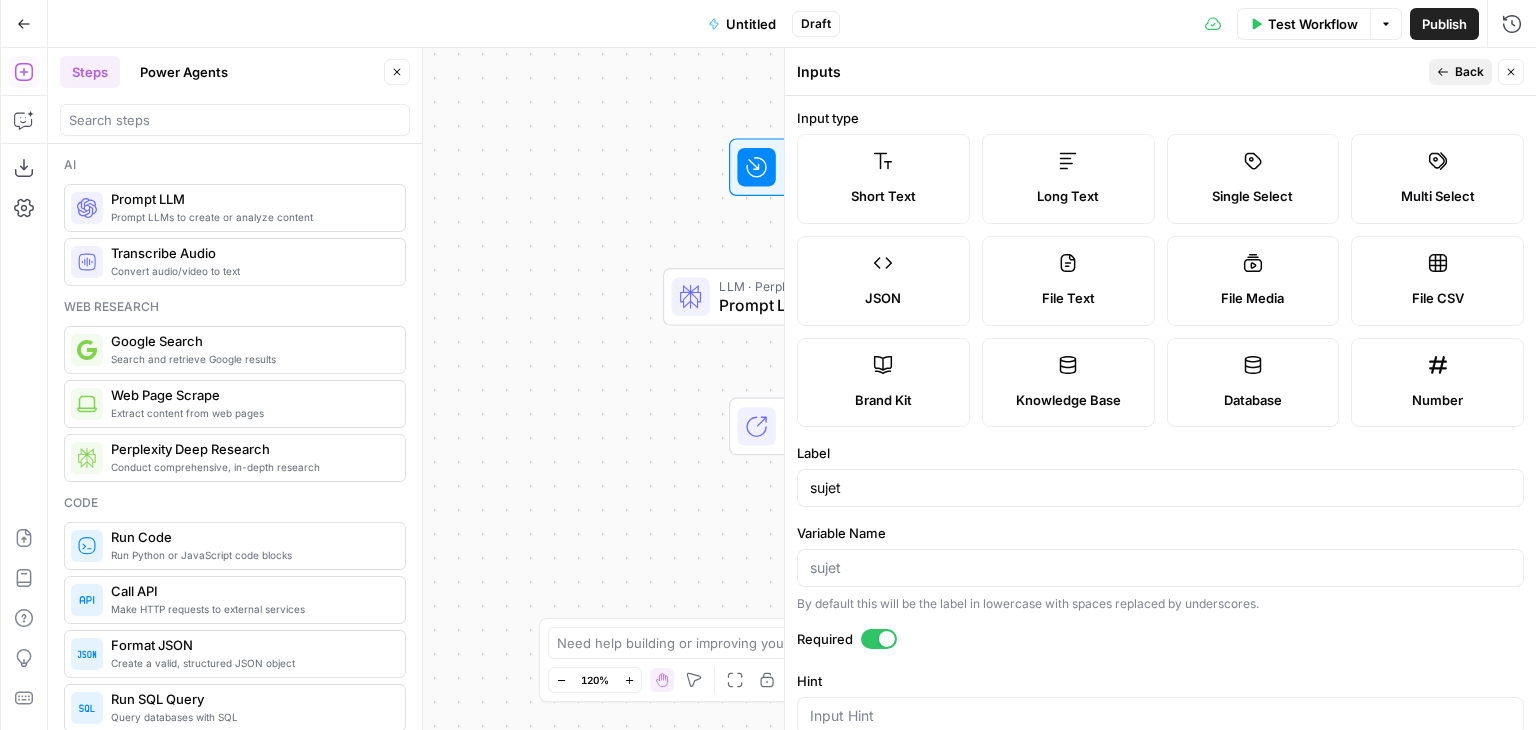 click on "Back" at bounding box center (1460, 72) 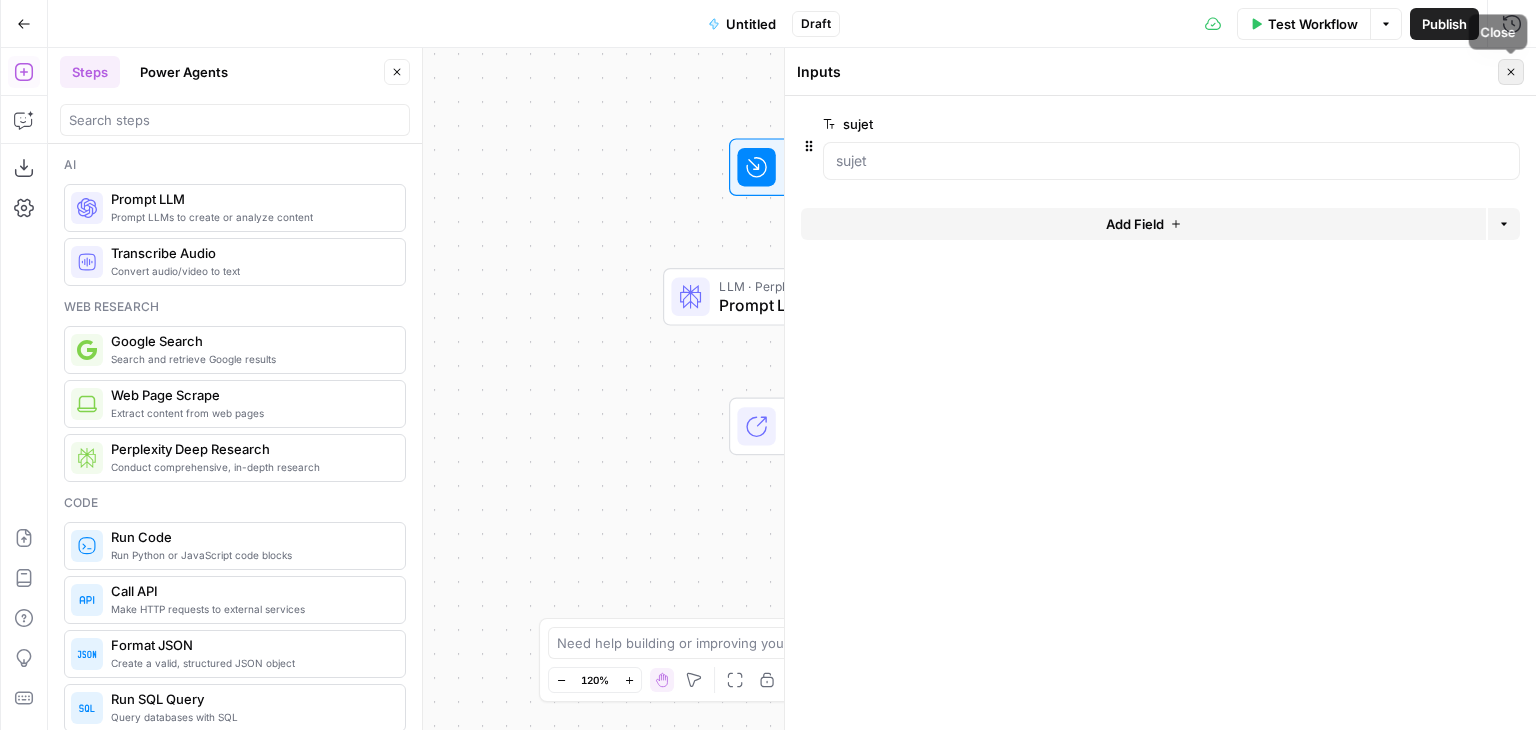 click 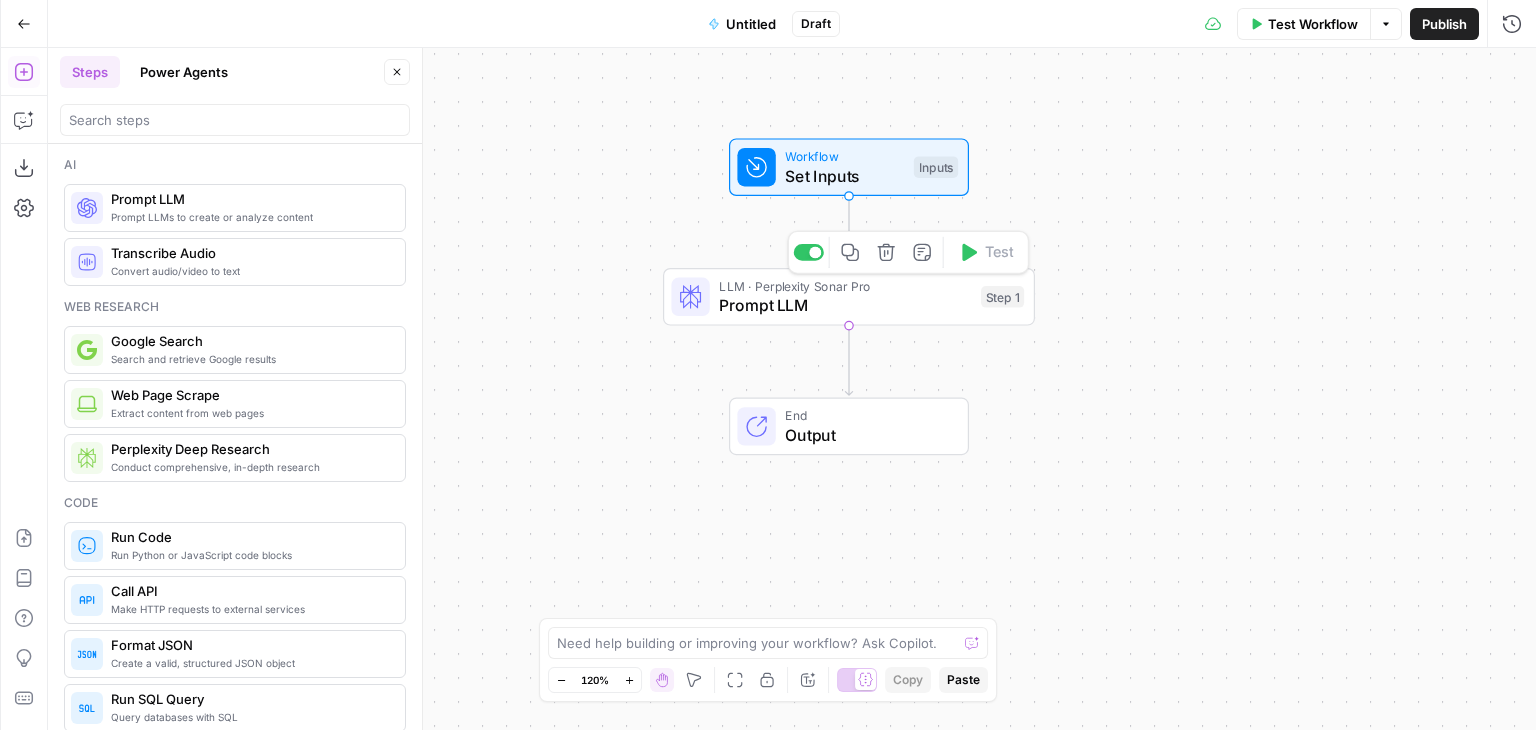 click on "LLM · Perplexity Sonar Pro Prompt LLM Step 1 Copy step Delete step Add Note Test" at bounding box center (849, 297) 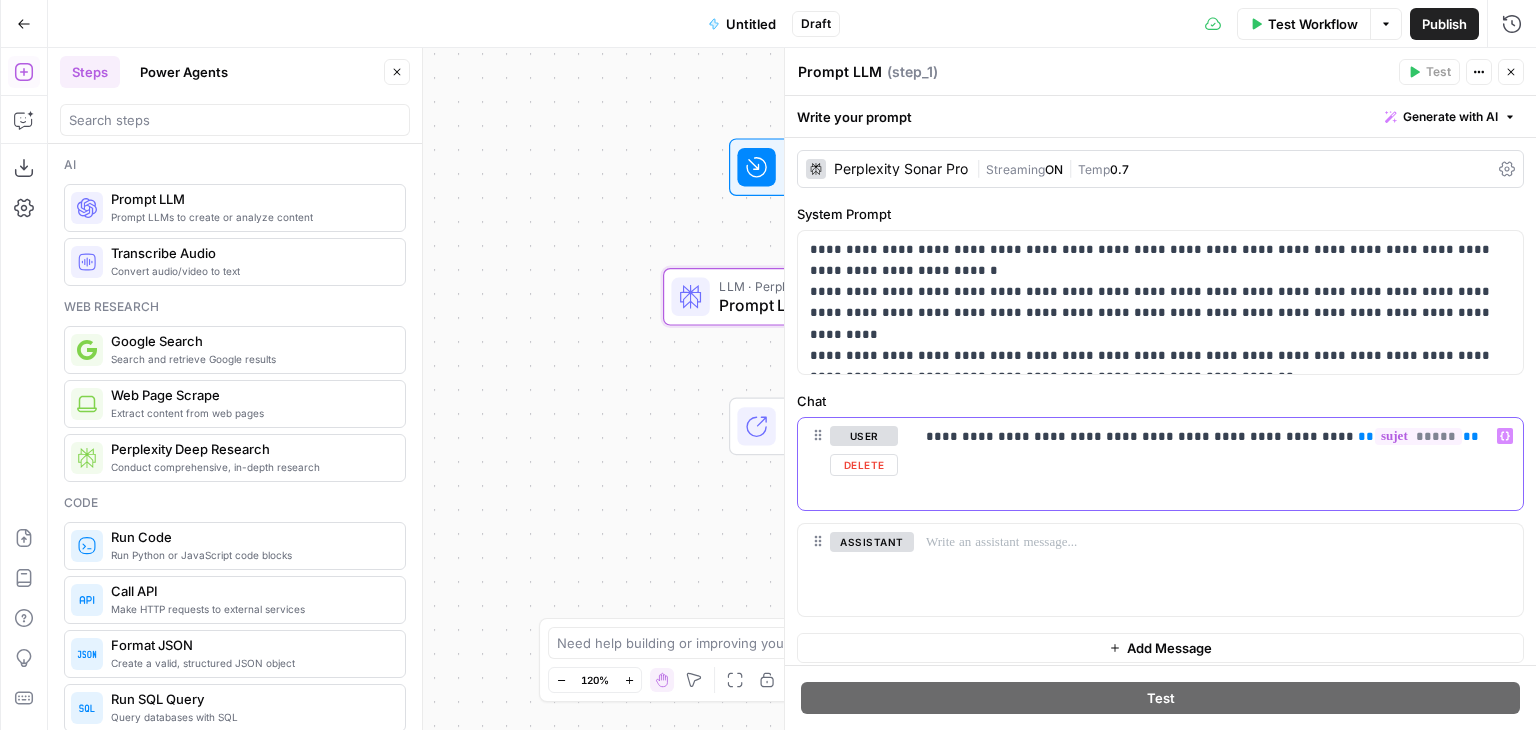 click on "**********" at bounding box center (1218, 464) 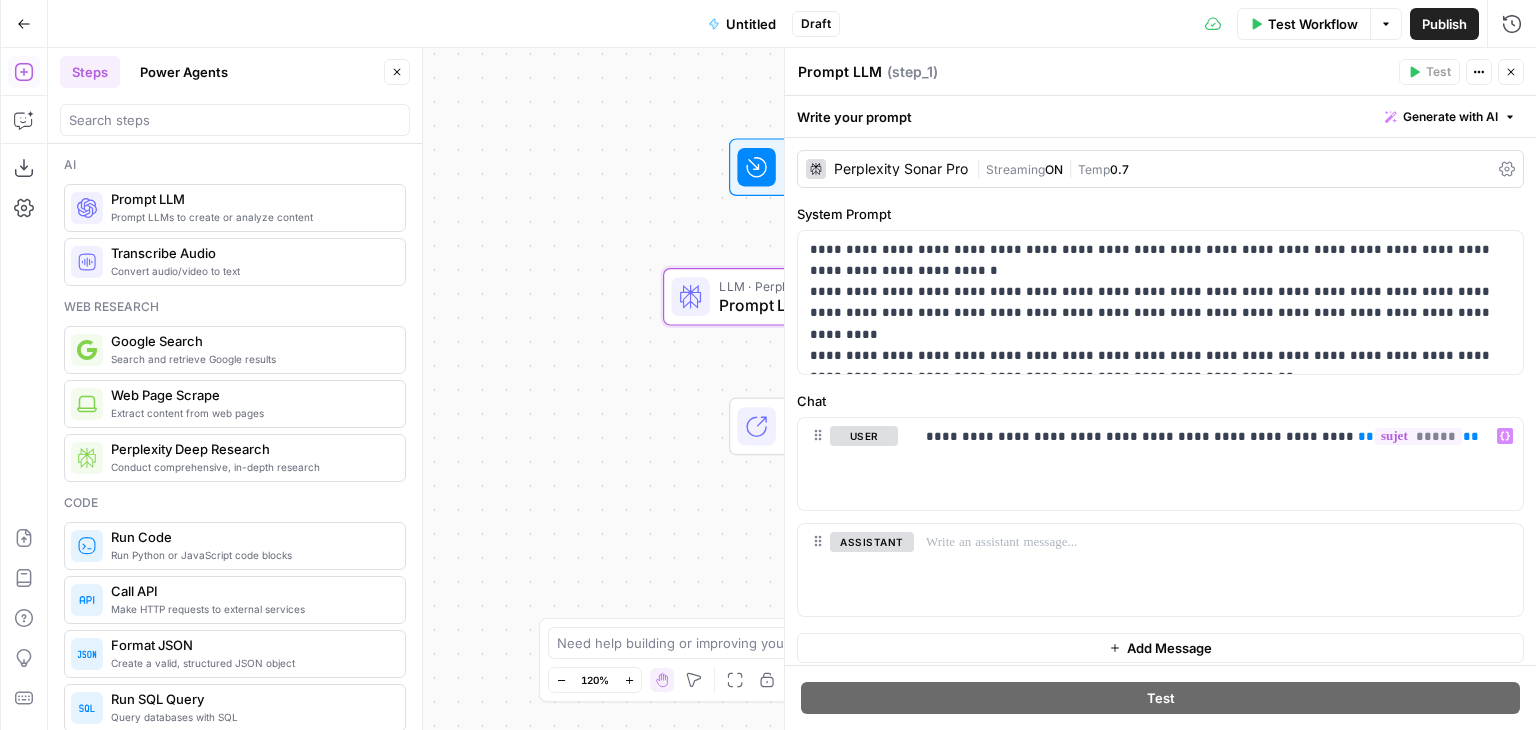 click on "Workflow Set Inputs Inputs LLM · Perplexity Sonar Pro Prompt LLM Step 1 End Output" at bounding box center (792, 389) 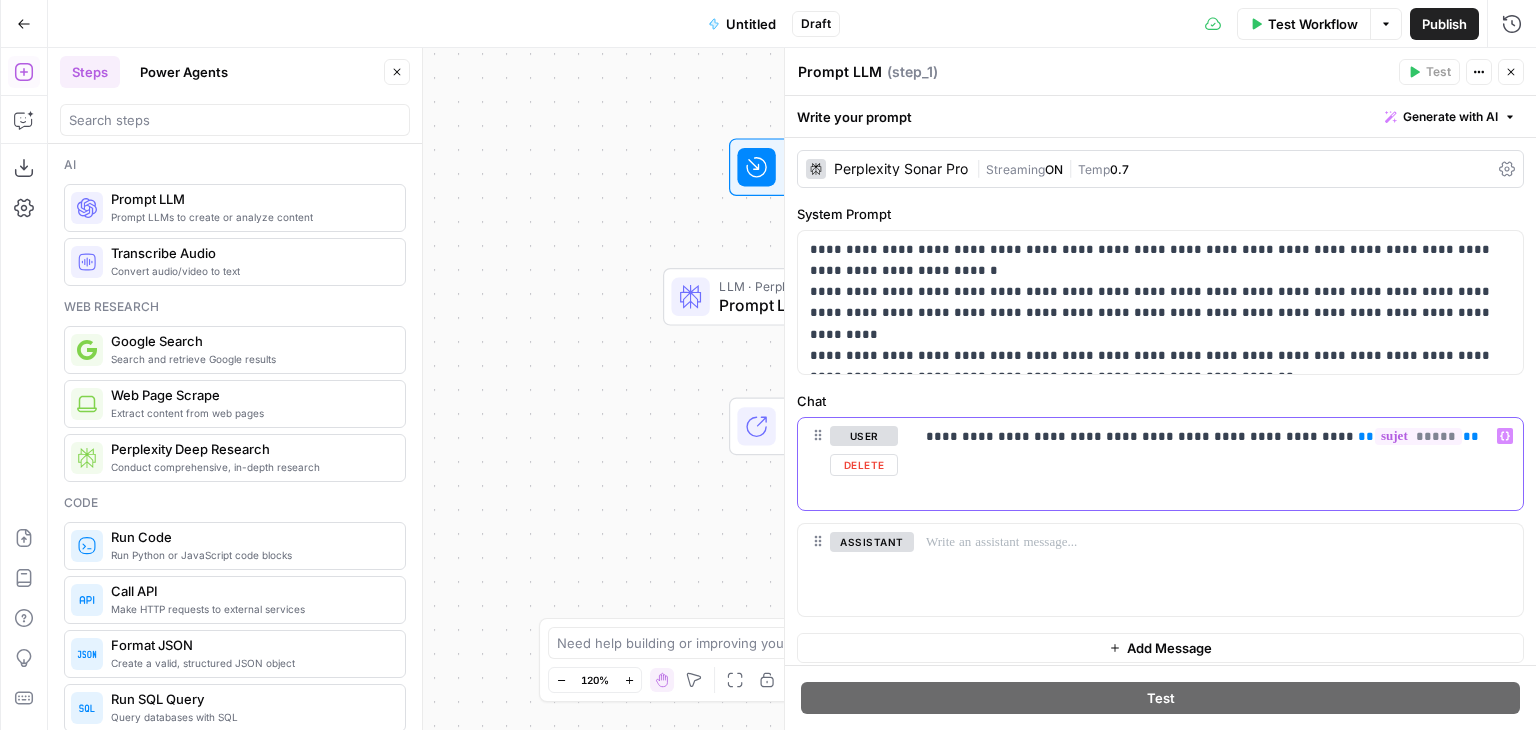 click on "**********" at bounding box center (1211, 436) 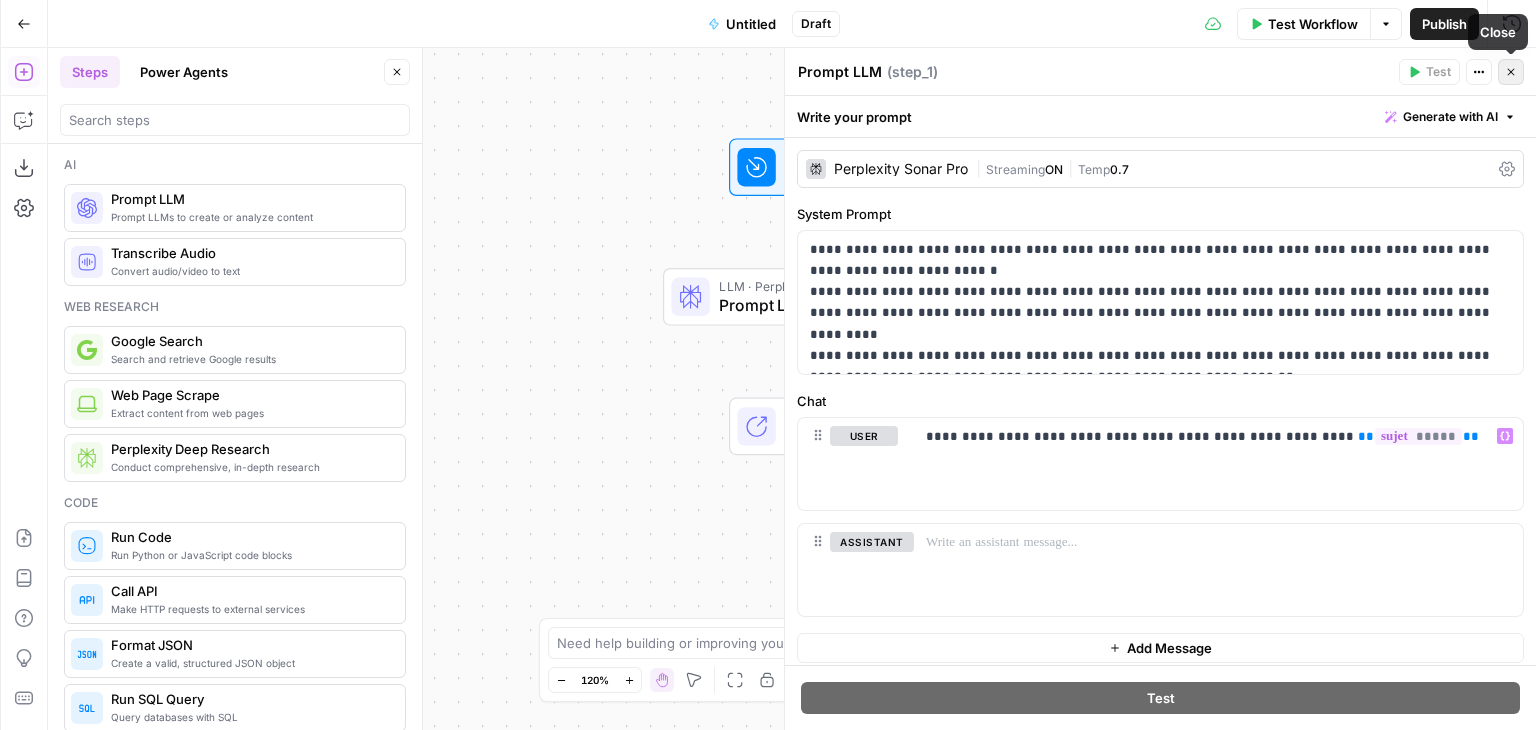 click 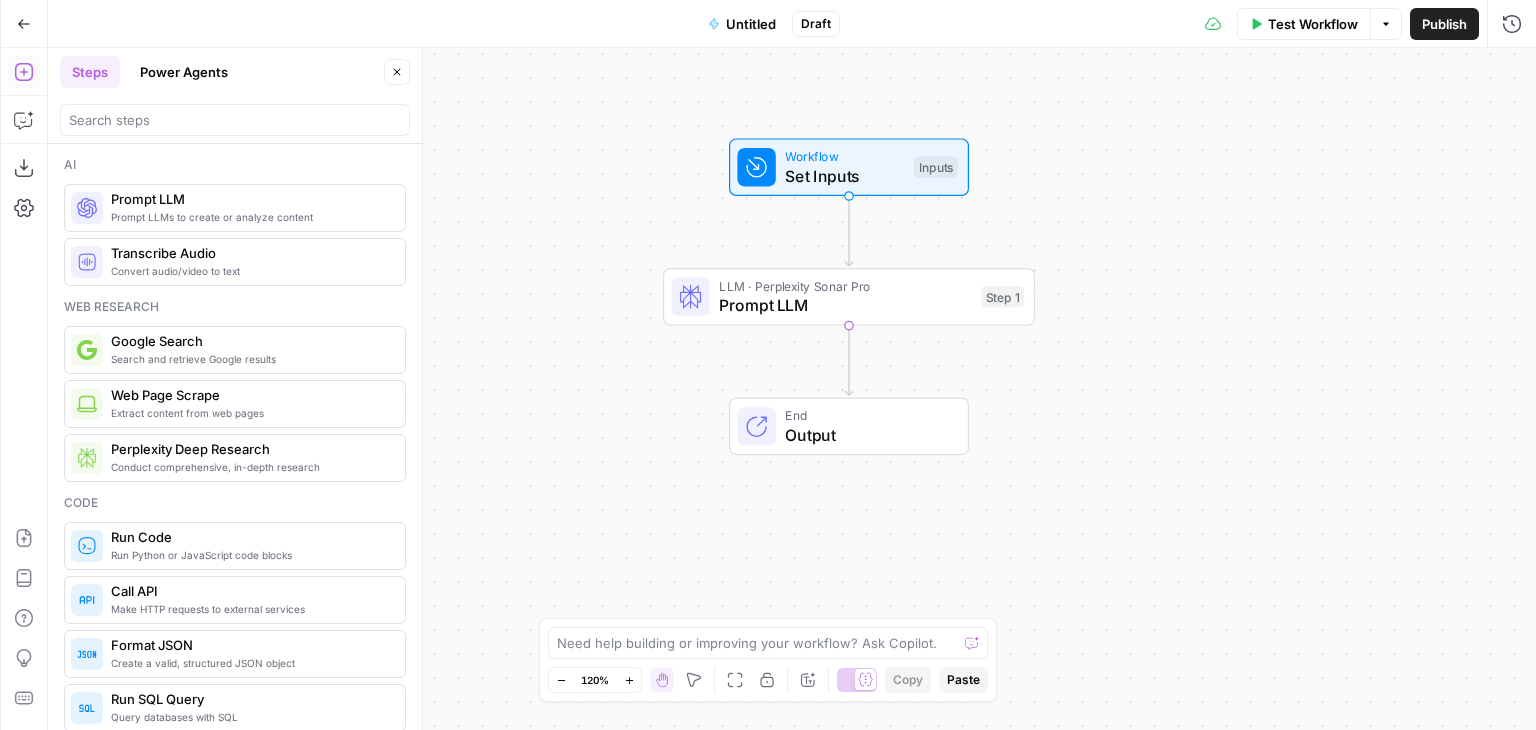 click on "Test Workflow Options Publish Run History" at bounding box center [1188, 23] 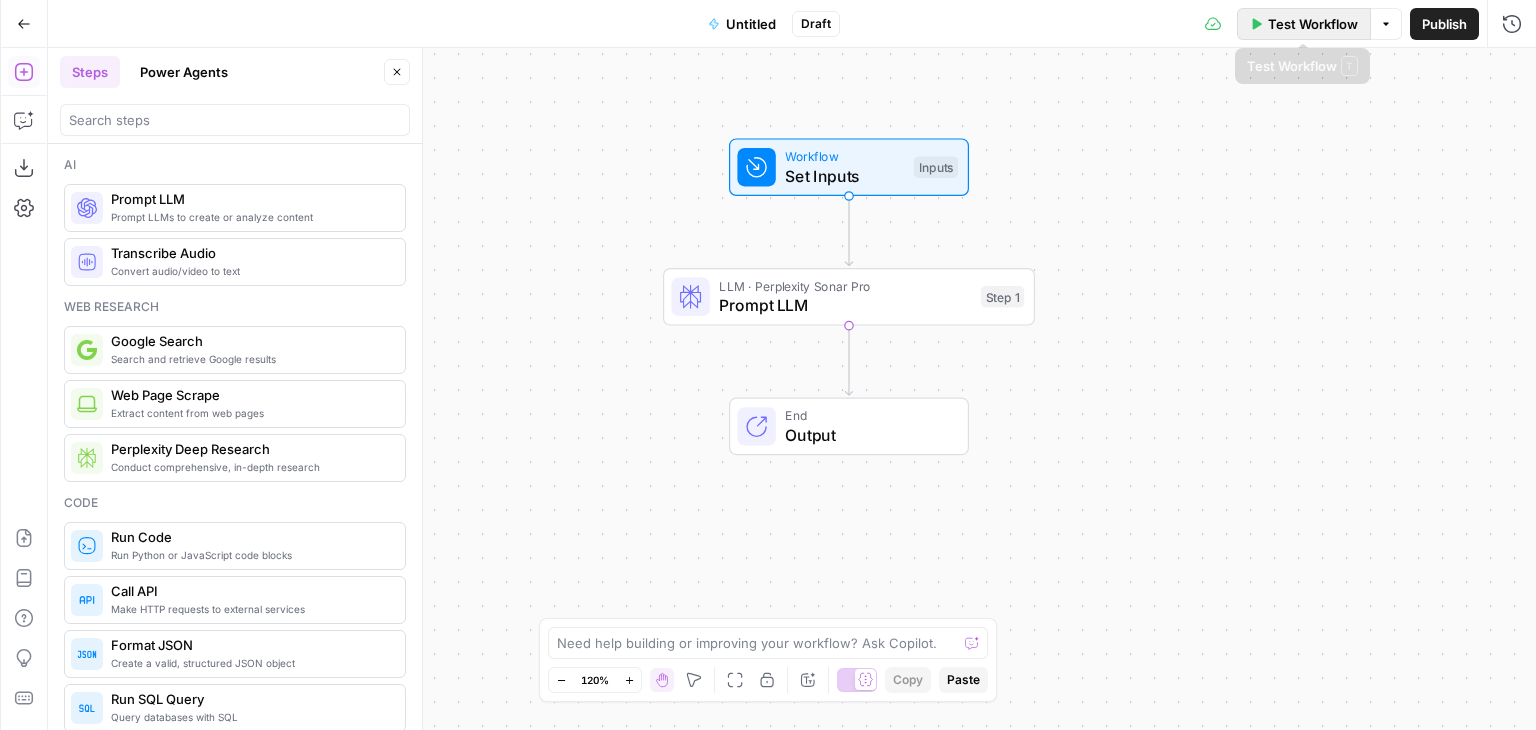 click on "Test Workflow" at bounding box center (1304, 24) 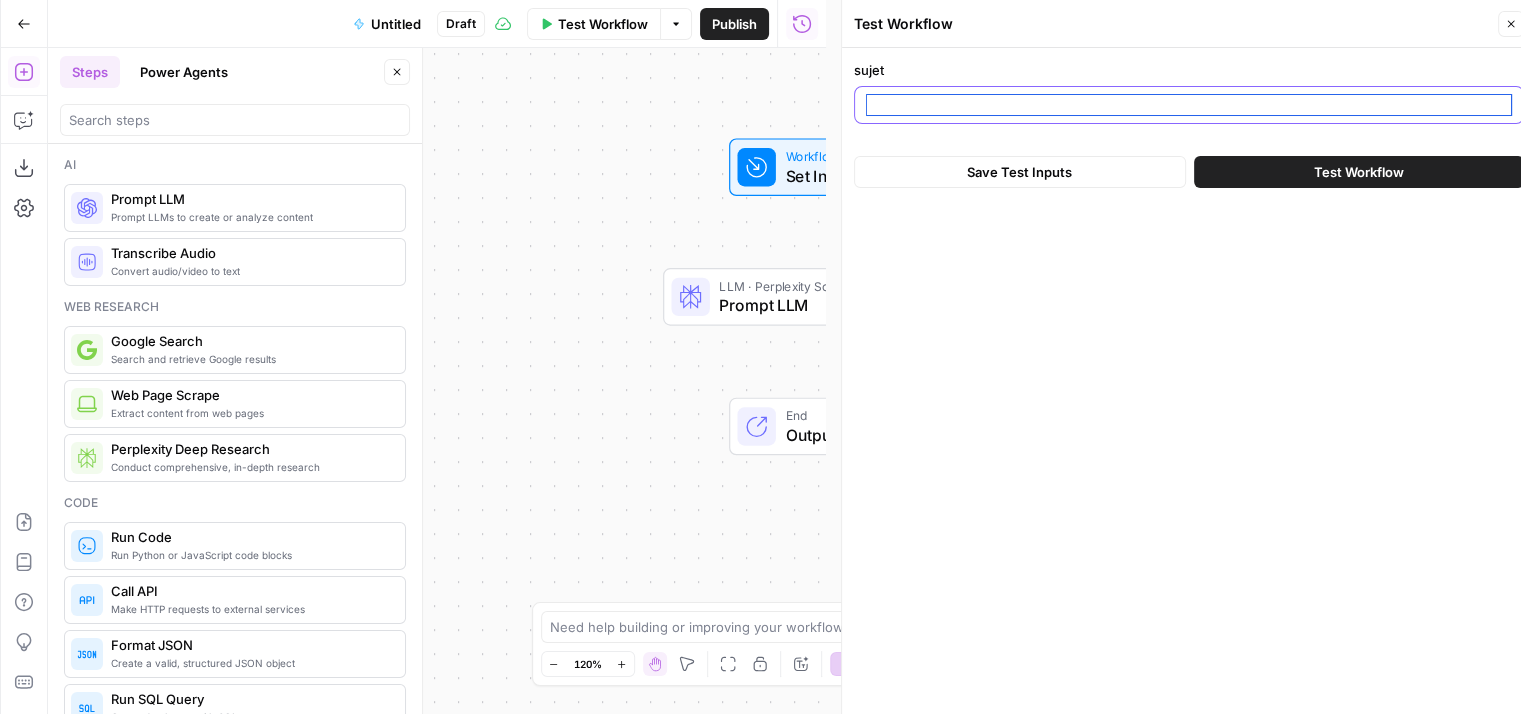 click on "sujet" at bounding box center [1189, 105] 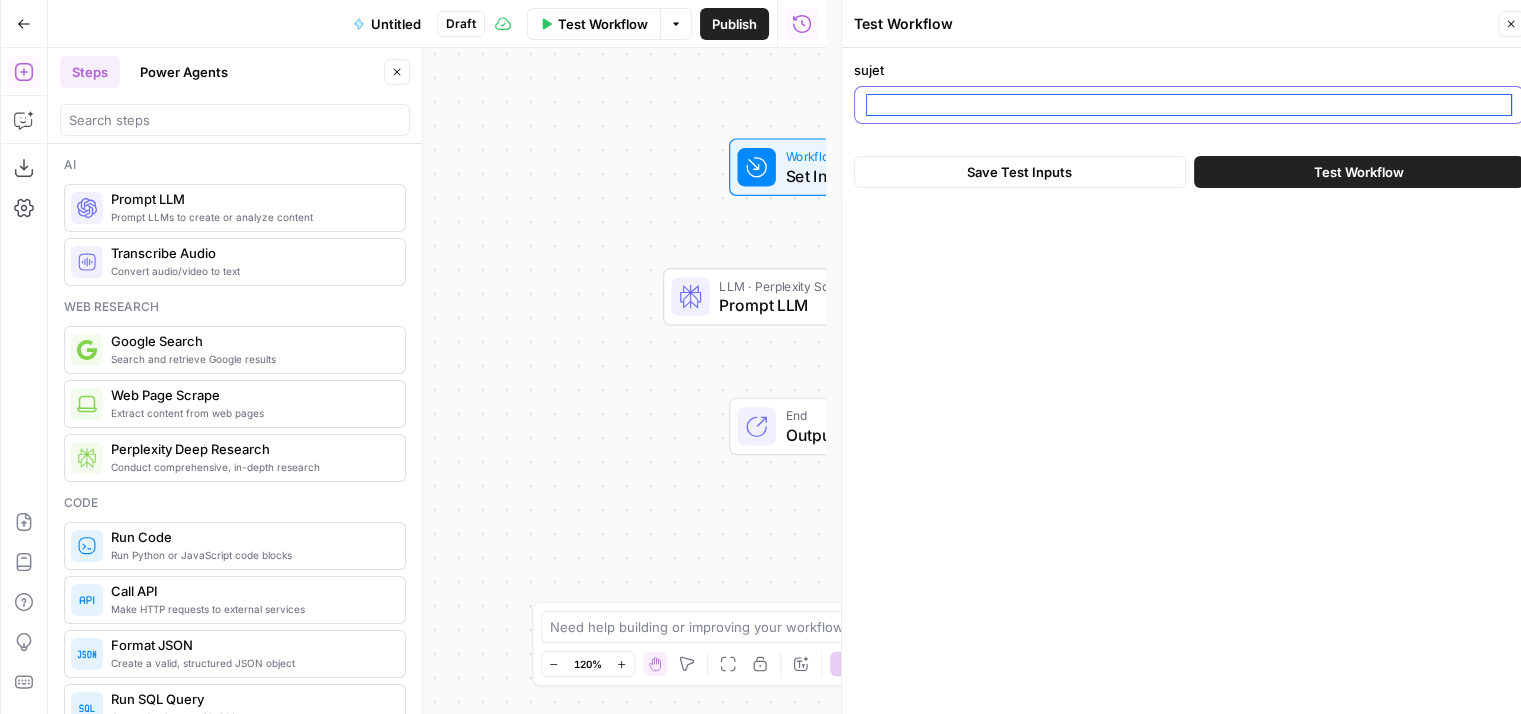 type on "i" 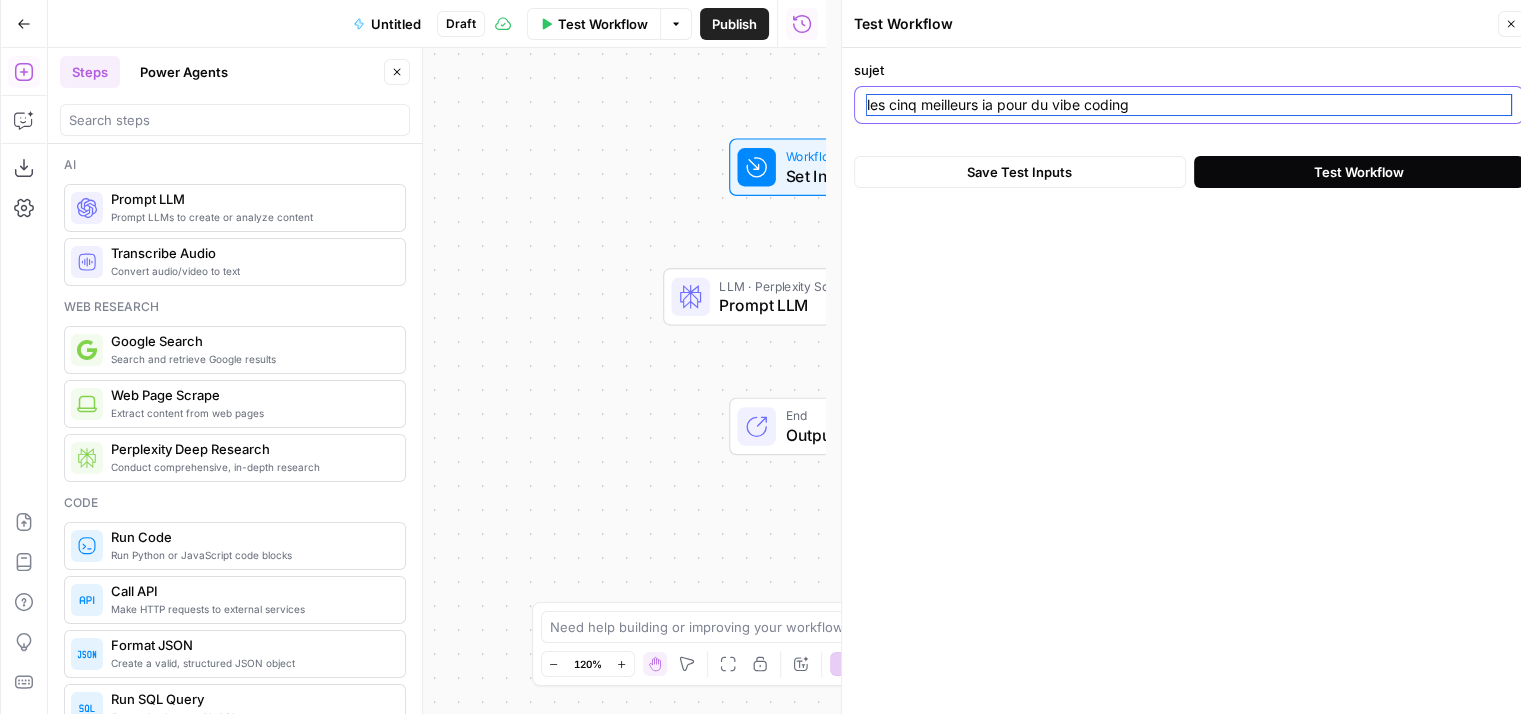 type on "les cinq meilleurs ia pour du vibe coding" 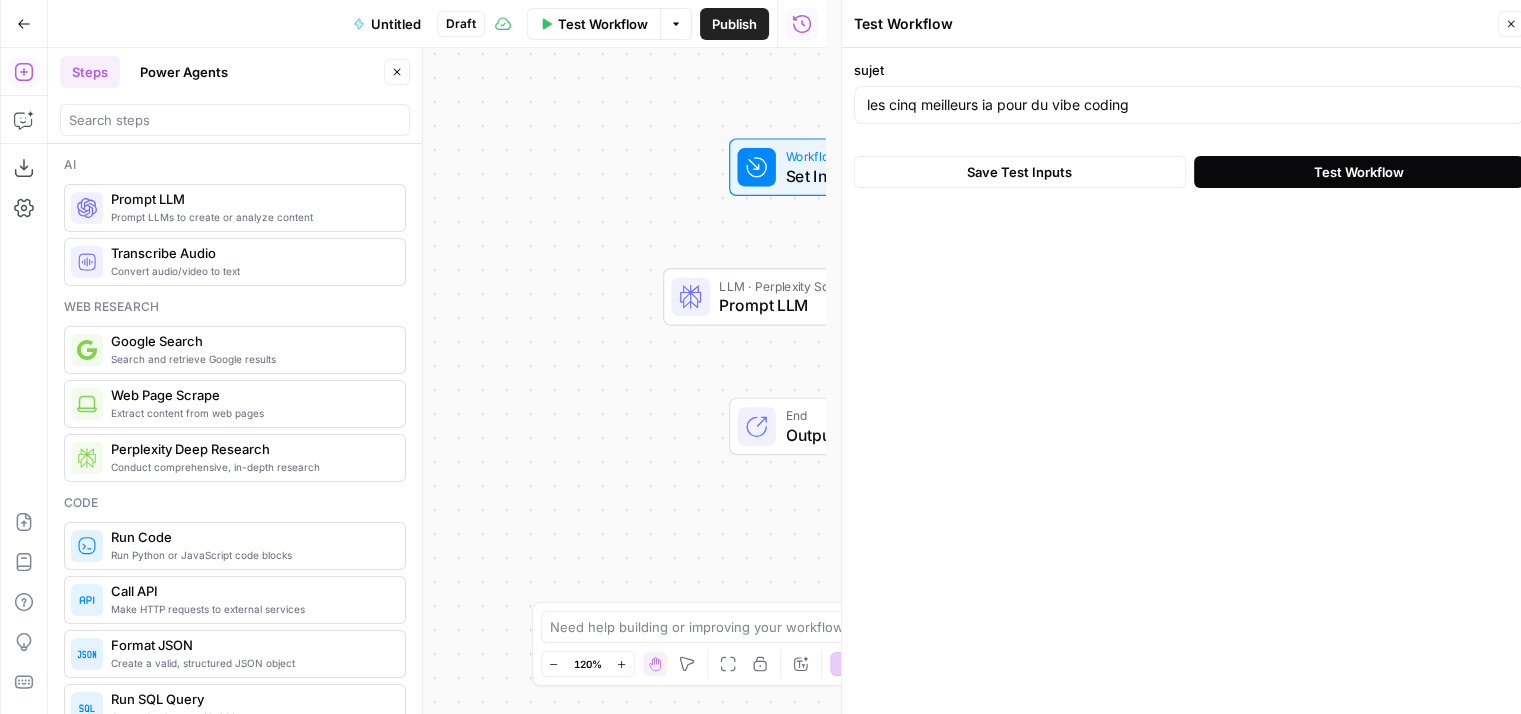 click on "Test Workflow" at bounding box center (1359, 172) 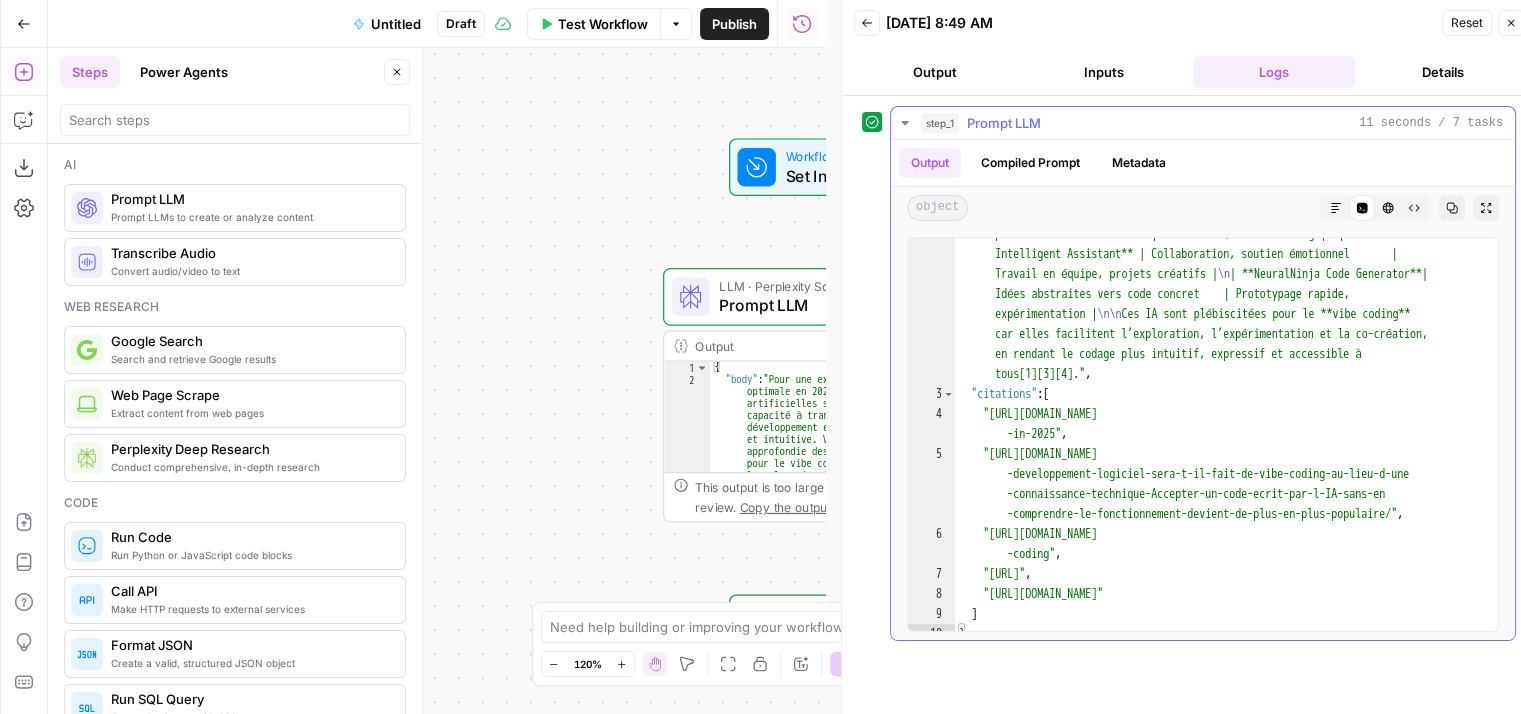 scroll, scrollTop: 1005, scrollLeft: 0, axis: vertical 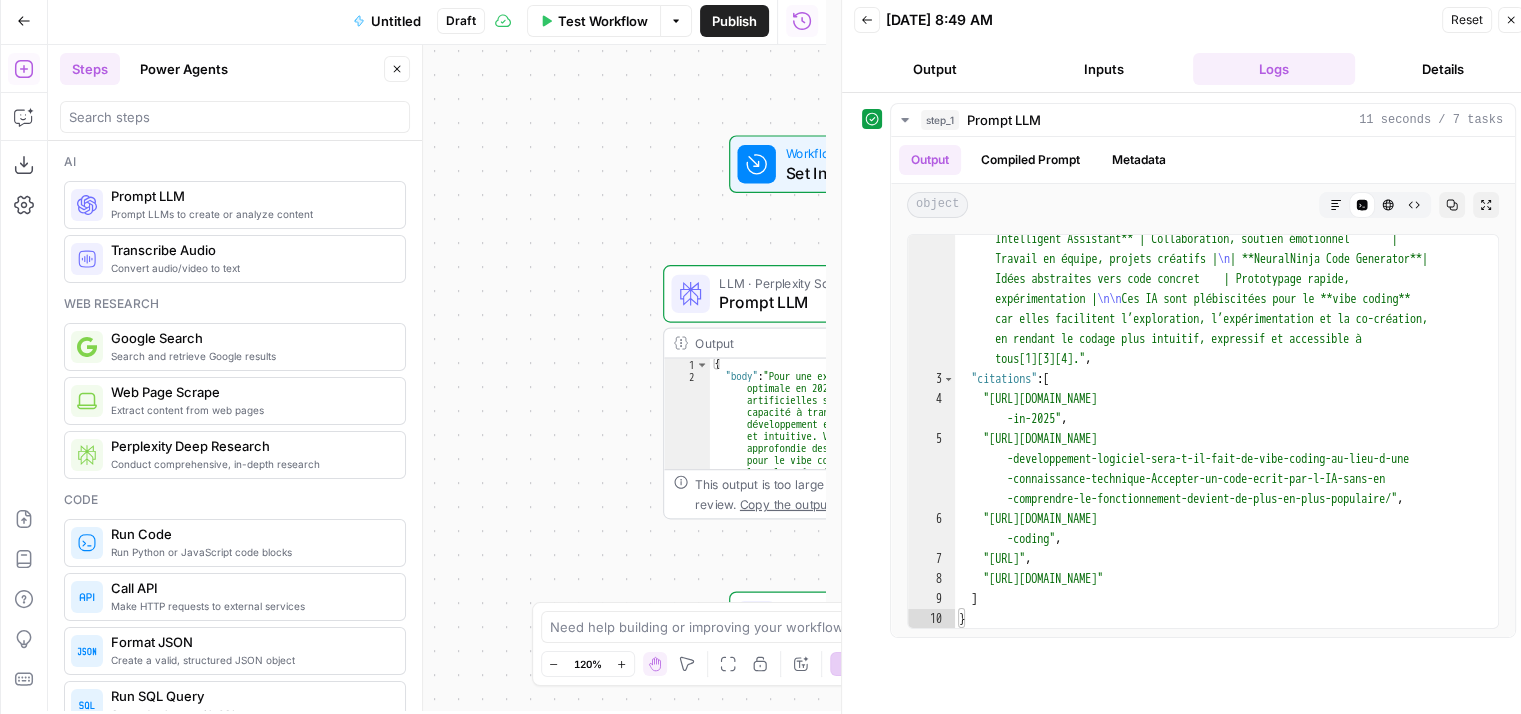 click on "Workflow Set Inputs Inputs LLM · Perplexity Sonar Pro Prompt LLM Step 1 Output Expand Output Copy 1 2 {    "body" :  "Pour une expérience de **vibe coding**         optimale en 2025, plusieurs intelligences         artificielles se démarquent par leur         capacité à transformer le processus de         développement en une collaboration créative         et intuitive. Voici une sélection         approfondie des cinq meilleurs outils IA         pour le vibe coding, basée sur les sources         les plus récentes et pertinentes · : \n\n **1.         GitHub Copilot** \n - **Points forts :**         Génère des suggestions de code complètes en         temps réel, s’adapte à votre style         personnel et excelle avec des langages         populaires comme Python, JavaScript, et Go        . \n - **Intégration fluide** dans Visual         Studio Code. \n - Permet de faire défiler         \n \n\n \n" at bounding box center [437, 378] 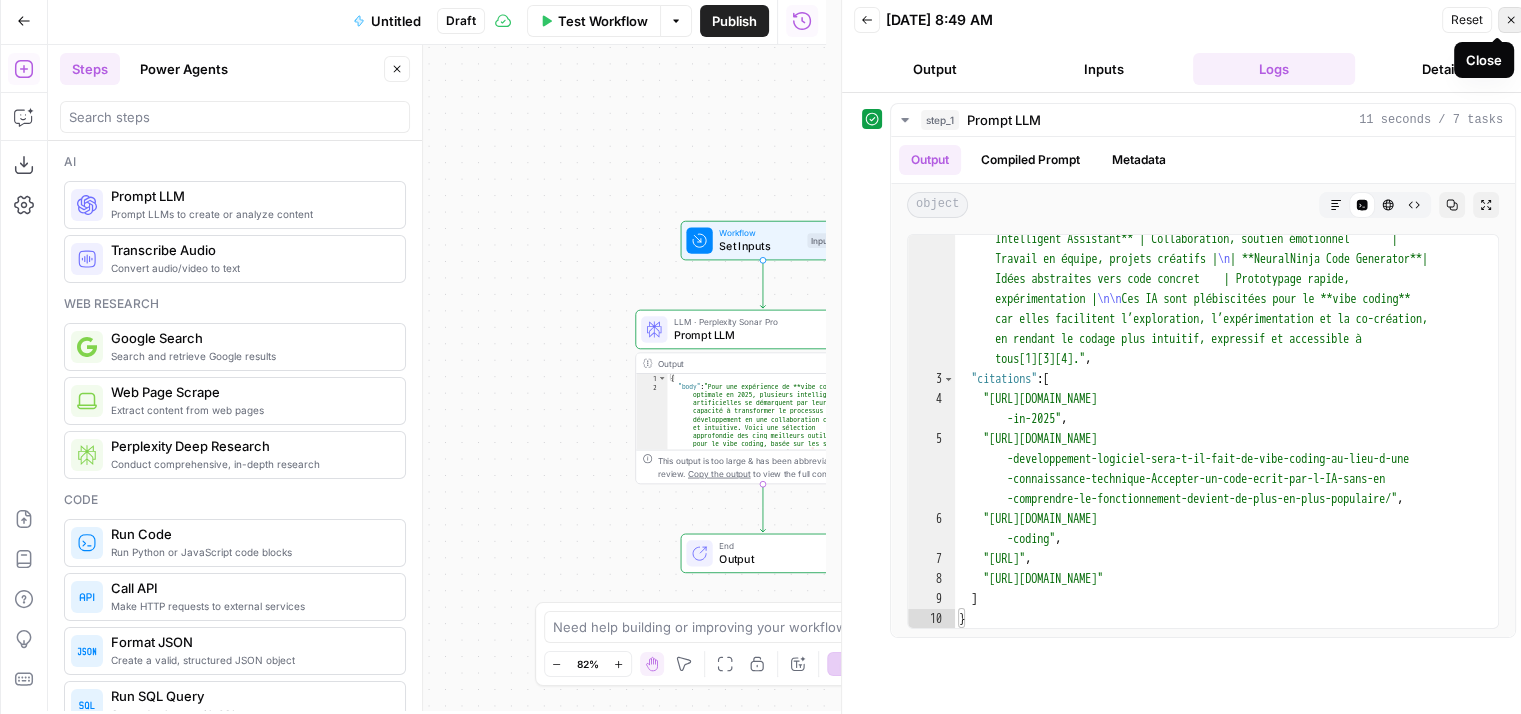 click 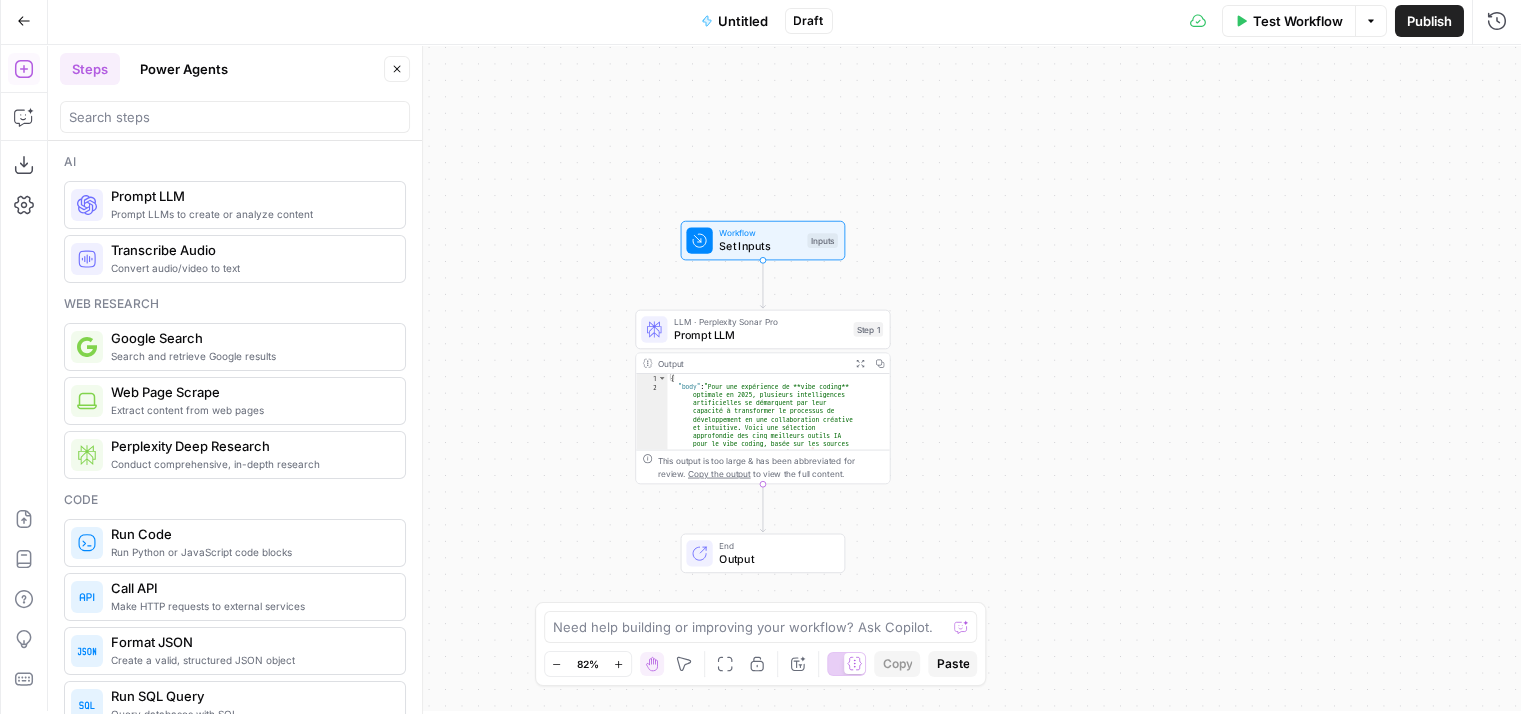 scroll, scrollTop: 0, scrollLeft: 0, axis: both 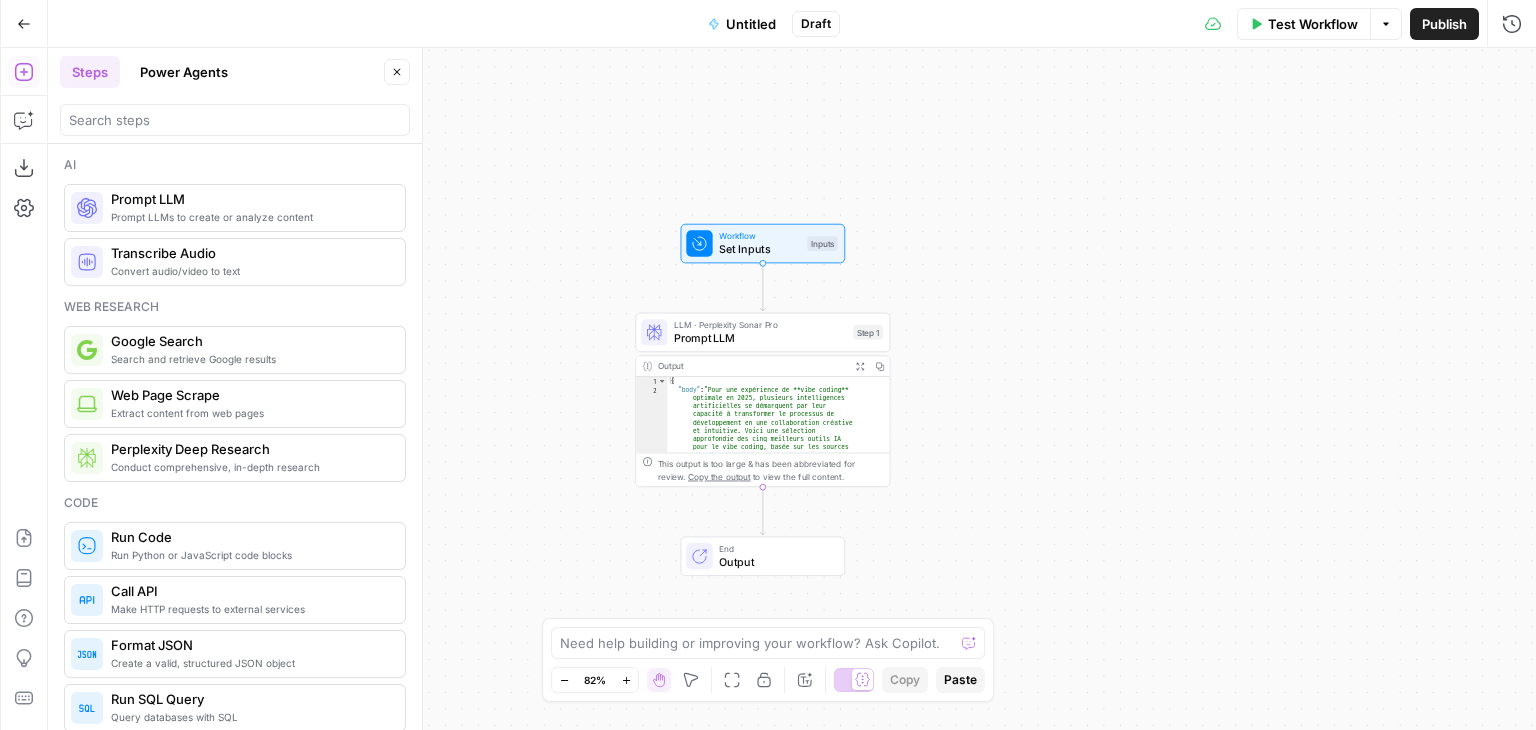 click on "Workflow Set Inputs Inputs LLM · Perplexity Sonar Pro Prompt LLM Step 1 Output Expand Output Copy 1 2 {    "body" :  "Pour une expérience de **vibe coding**         optimale en 2025, plusieurs intelligences         artificielles se démarquent par leur         capacité à transformer le processus de         développement en une collaboration créative         et intuitive. Voici une sélection         approfondie des cinq meilleurs outils IA         pour le vibe coding, basée sur les sources         les plus récentes et pertinentes · : \n\n **1.         GitHub Copilot** \n - **Points forts :**         Génère des suggestions de code complètes en         temps réel, s’adapte à votre style         personnel et excelle avec des langages         populaires comme Python, JavaScript, et Go        . \n - **Intégration fluide** dans Visual         Studio Code. \n - Permet de faire défiler         \n \n\n \n" at bounding box center [792, 389] 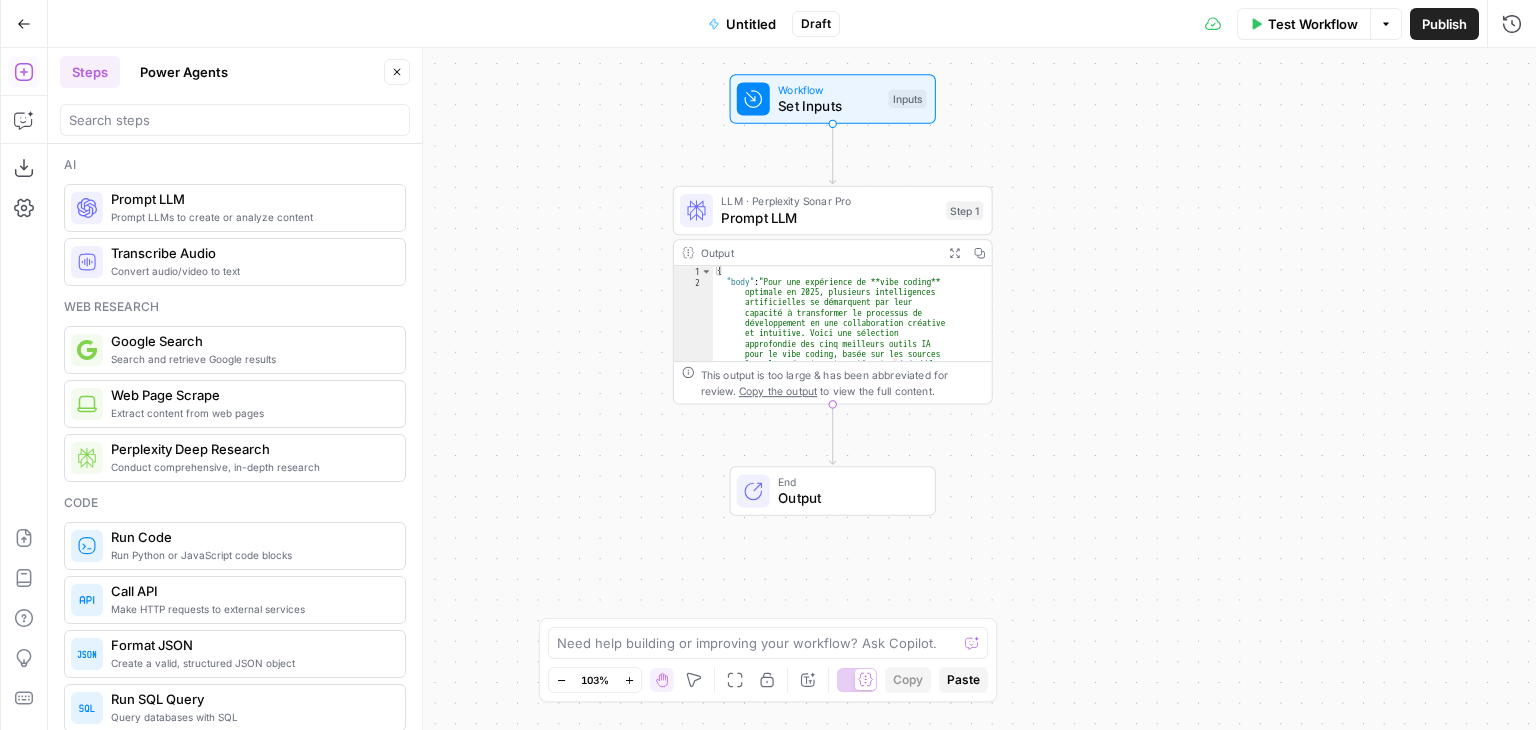drag, startPoint x: 1027, startPoint y: 197, endPoint x: 1197, endPoint y: 59, distance: 218.96118 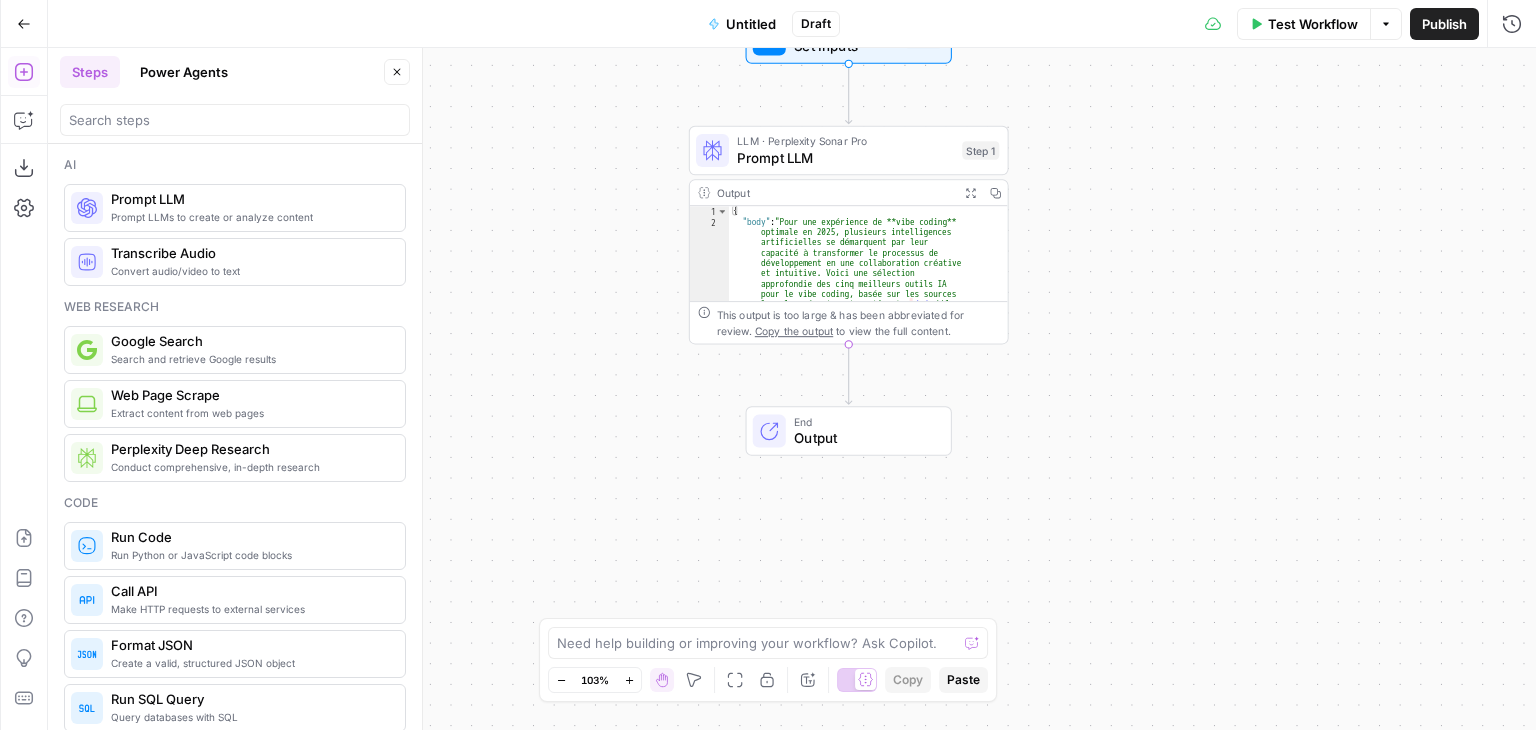 drag, startPoint x: 1196, startPoint y: 221, endPoint x: 1210, endPoint y: 165, distance: 57.72348 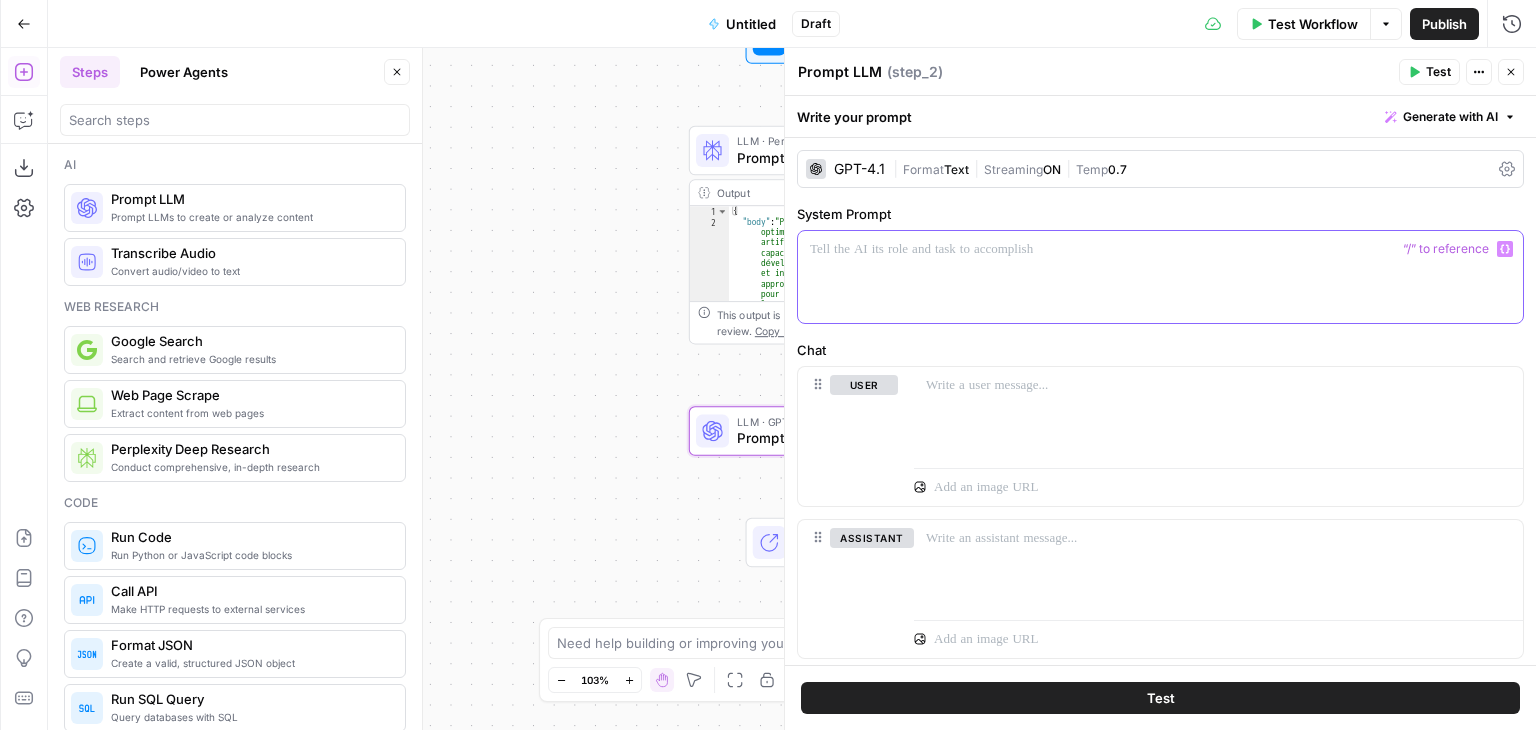 click at bounding box center [1160, 249] 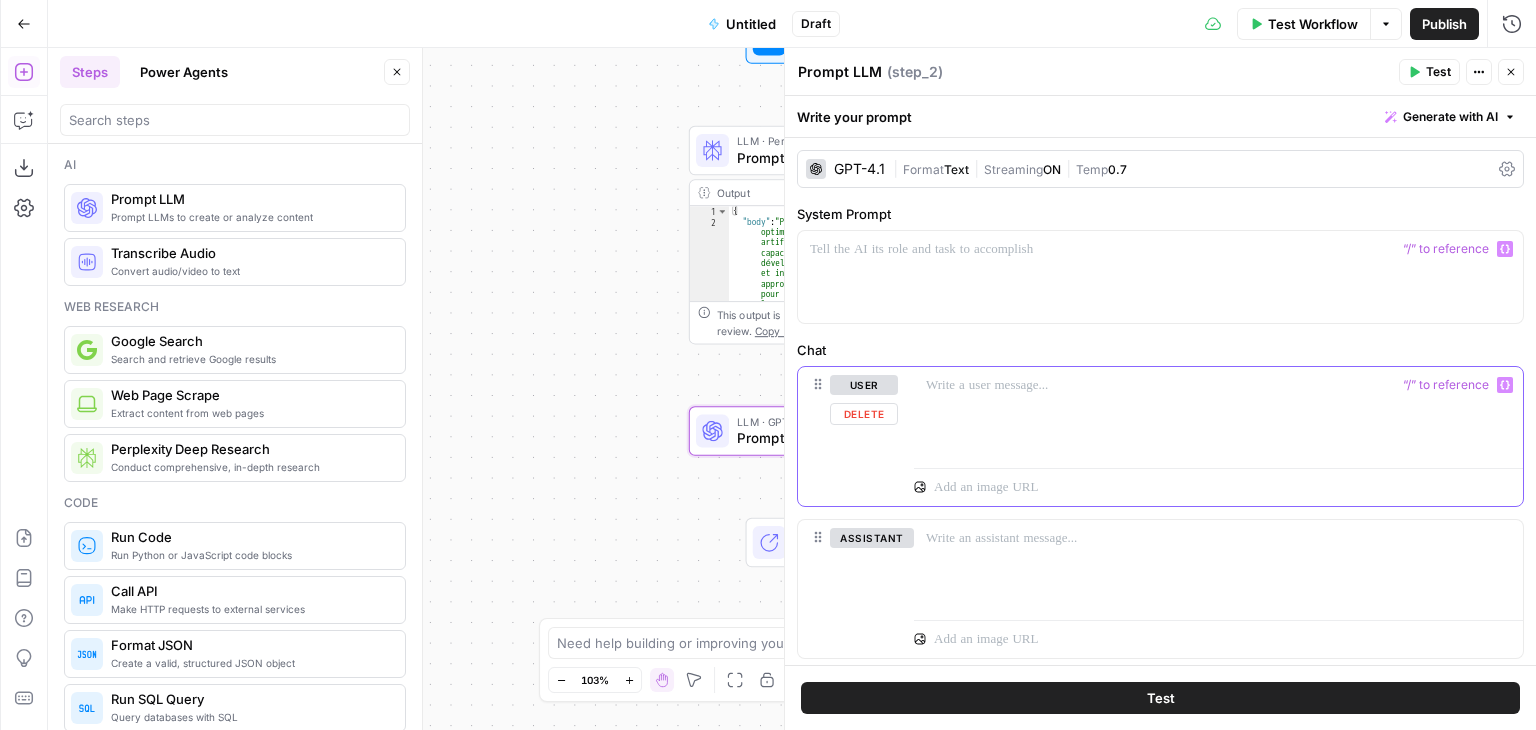 click at bounding box center (1218, 413) 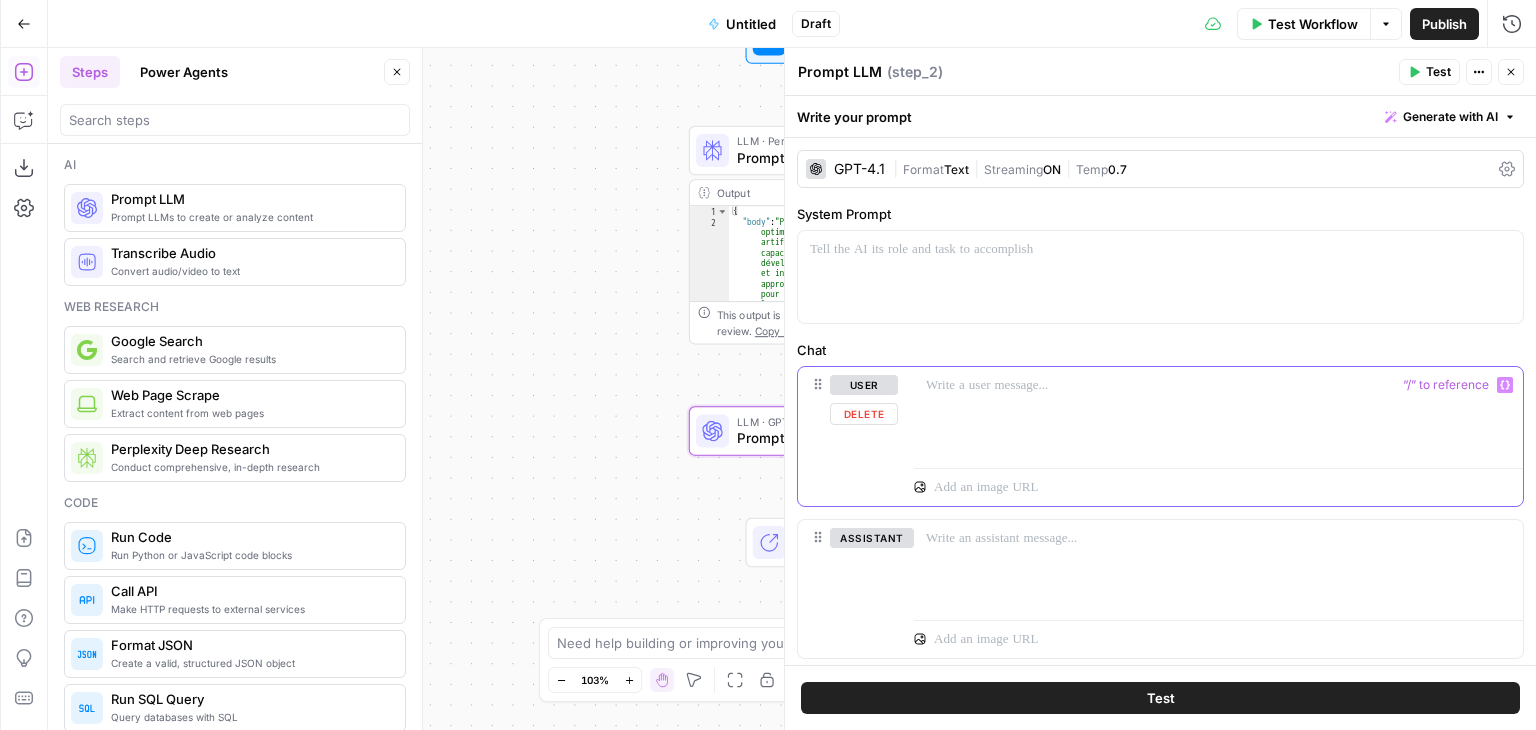 type 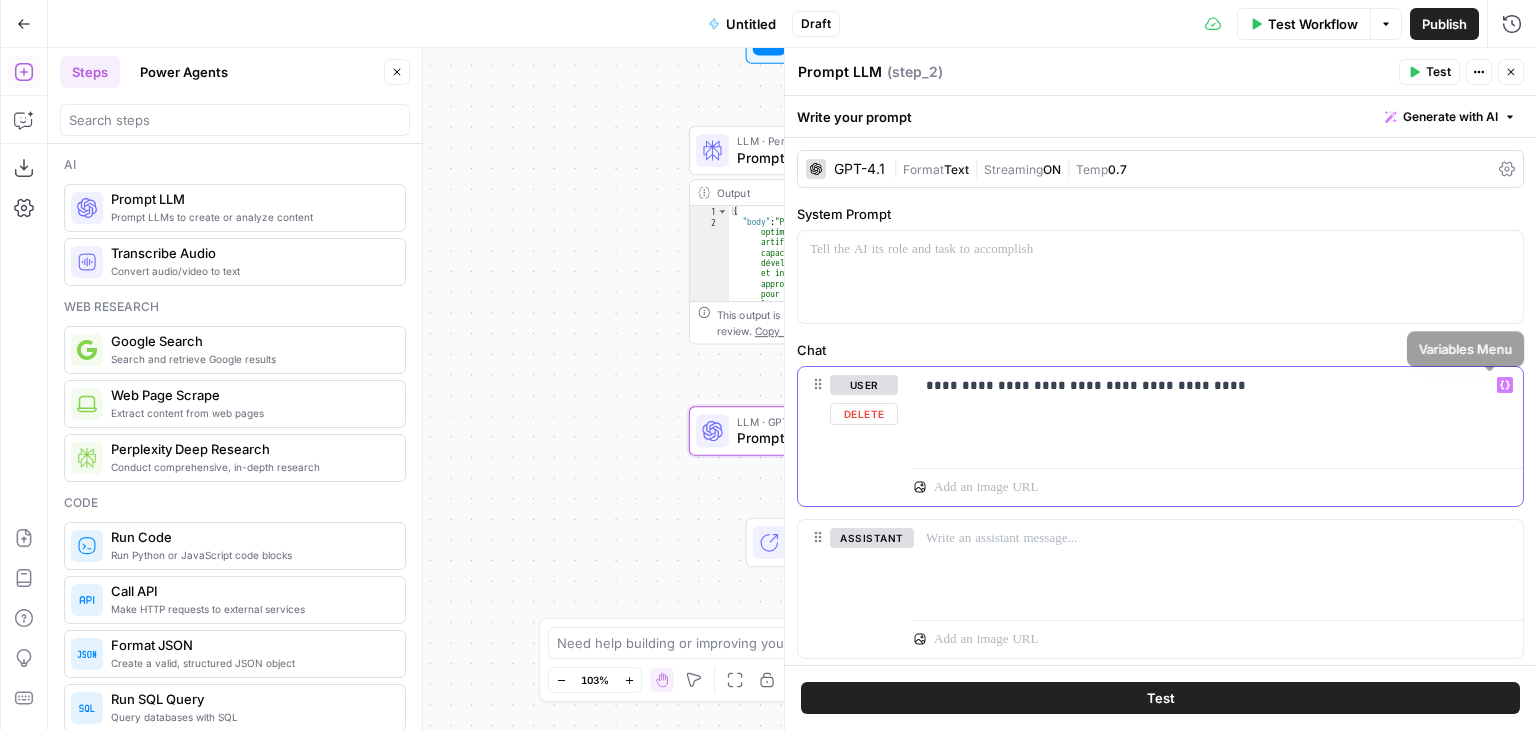 click 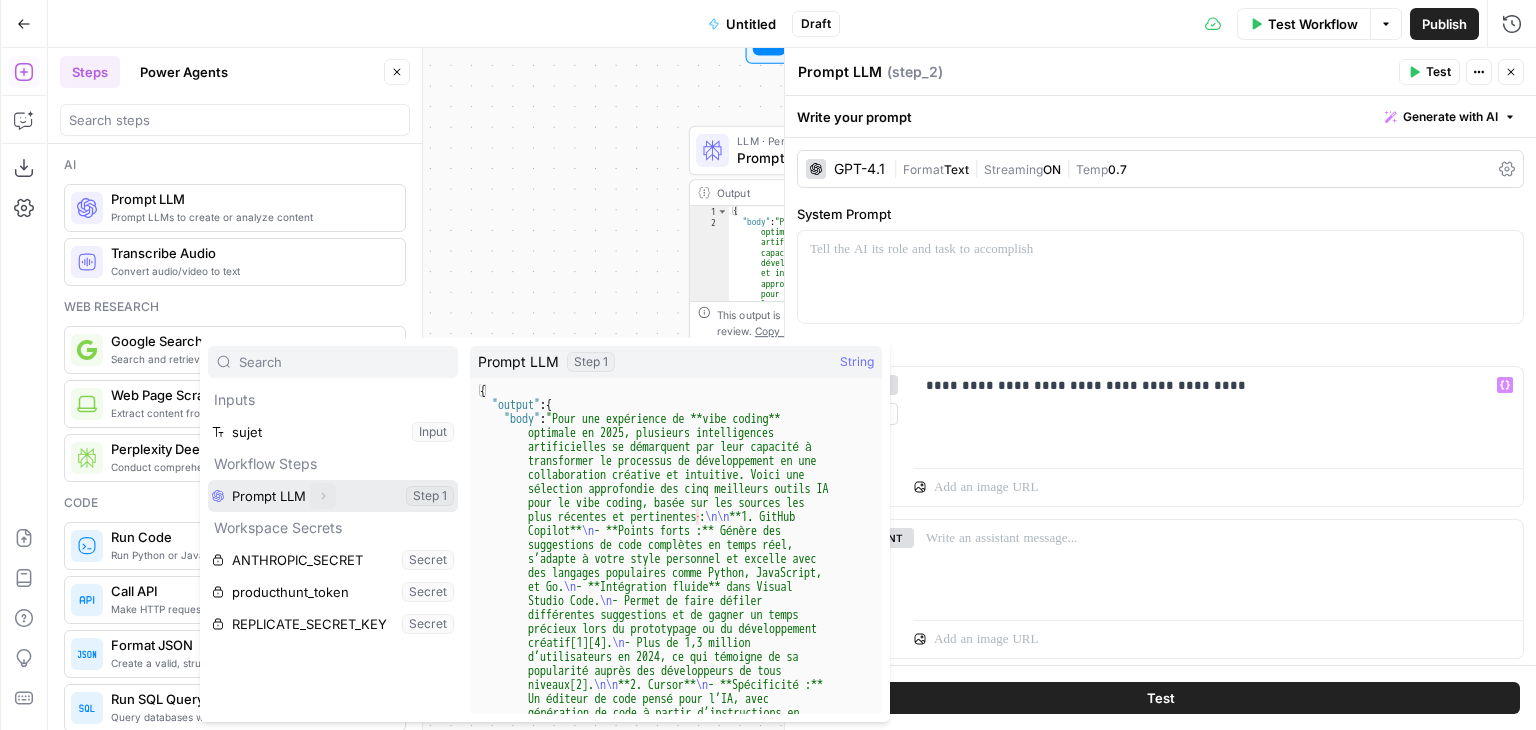 click 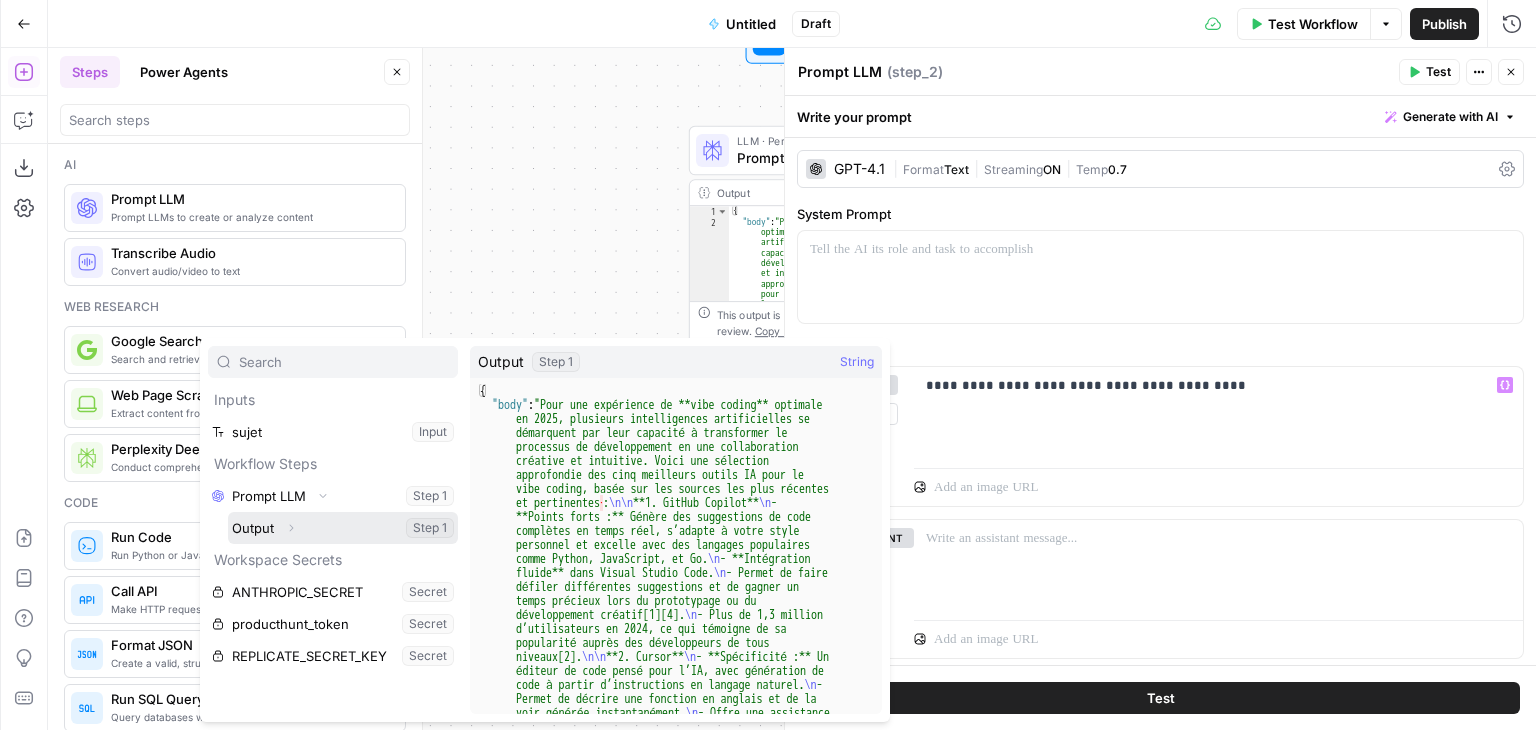 click at bounding box center [343, 528] 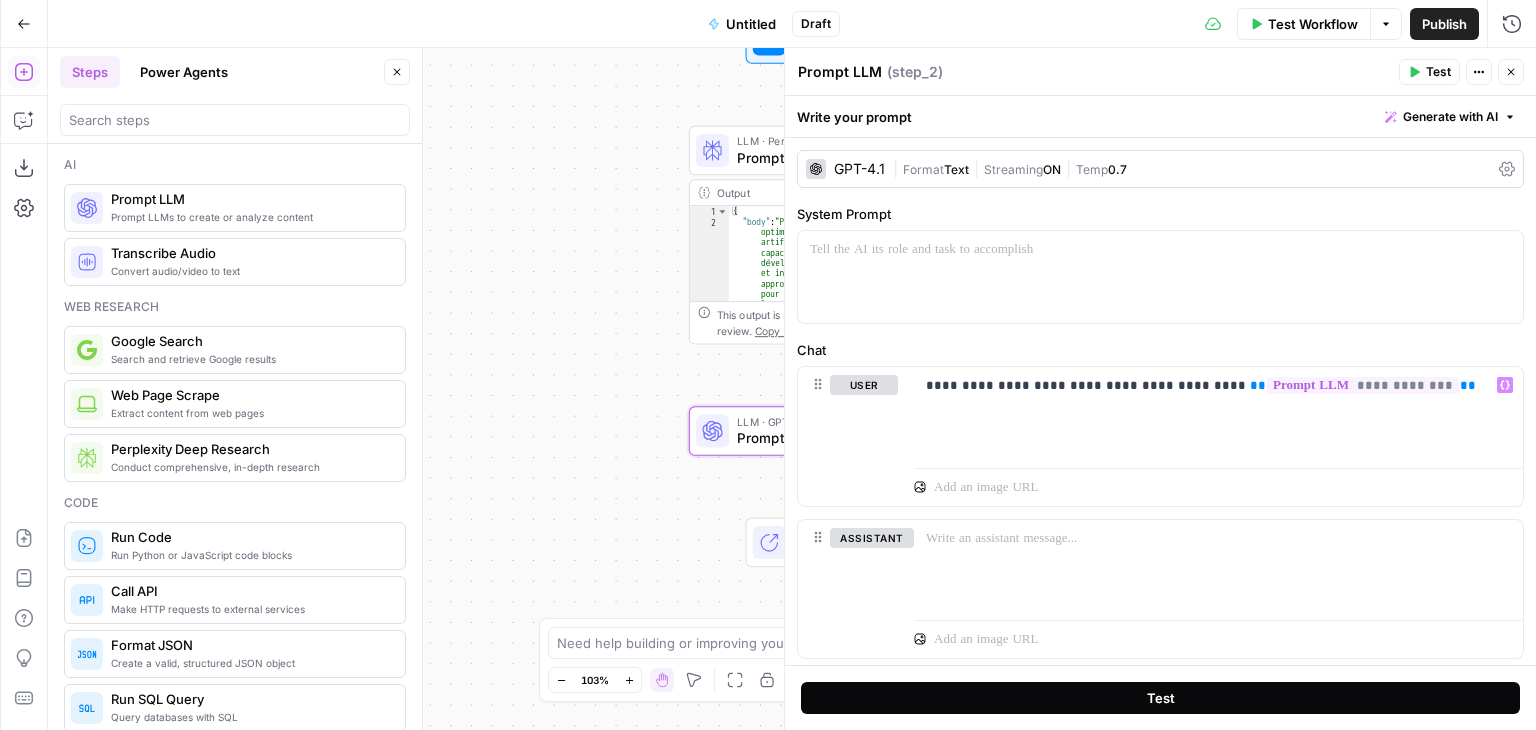 click on "Test" at bounding box center (1160, 698) 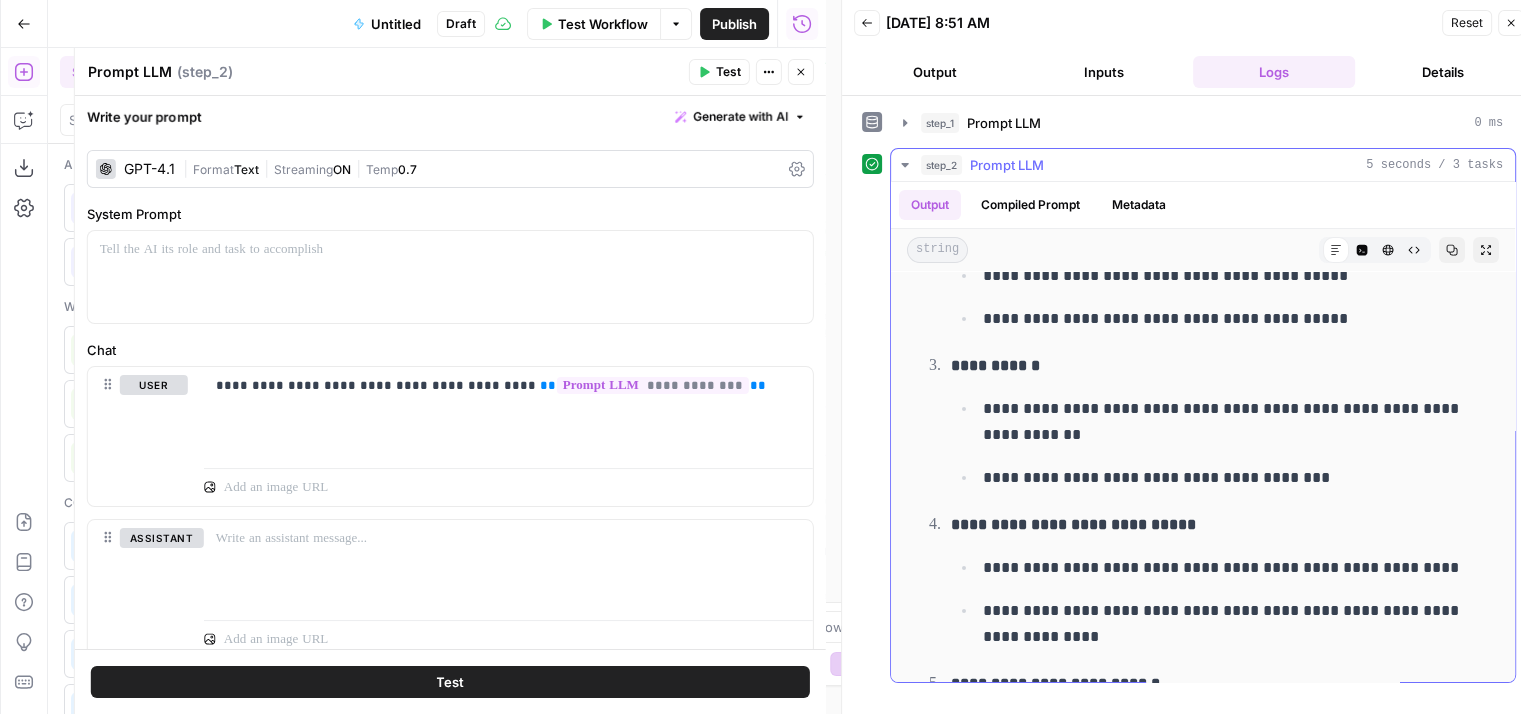 scroll, scrollTop: 516, scrollLeft: 0, axis: vertical 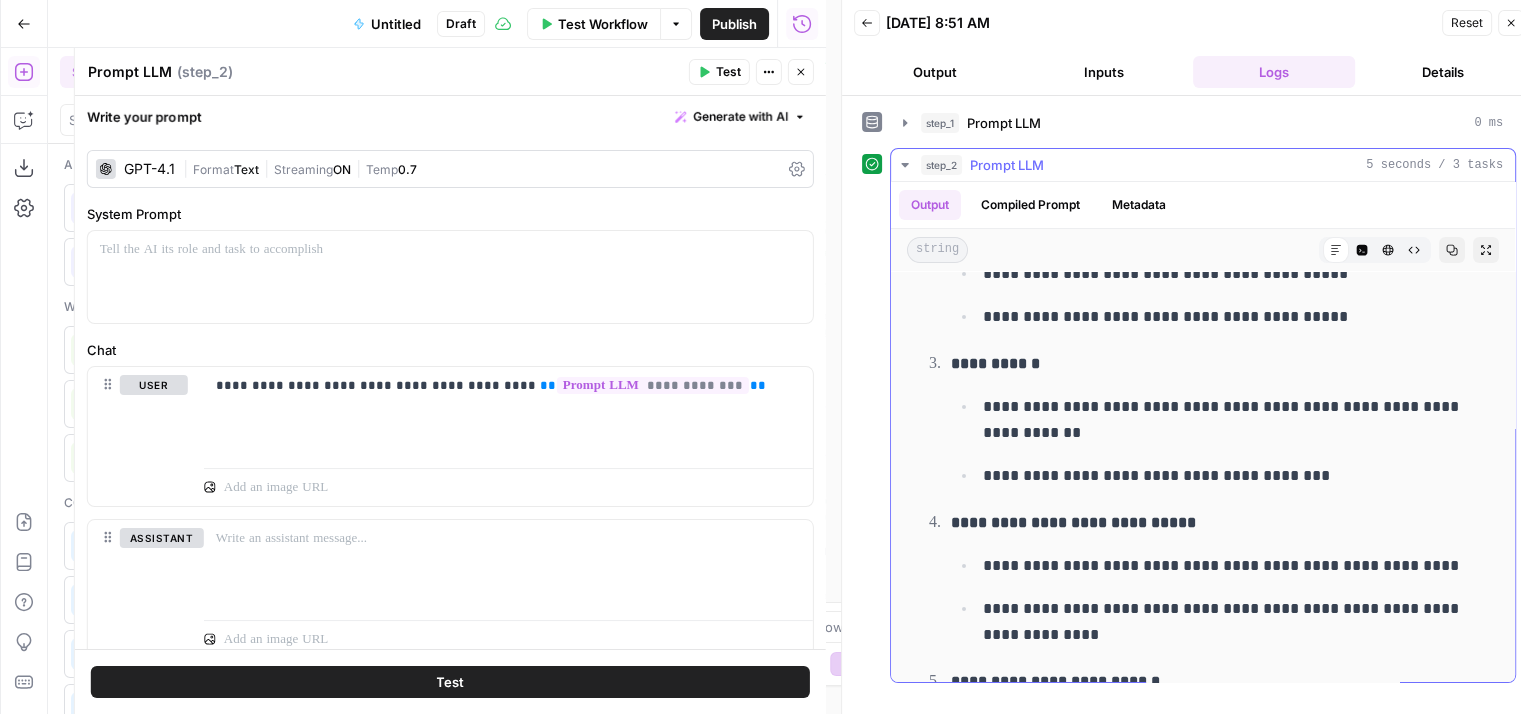 click on "**********" at bounding box center [1219, 364] 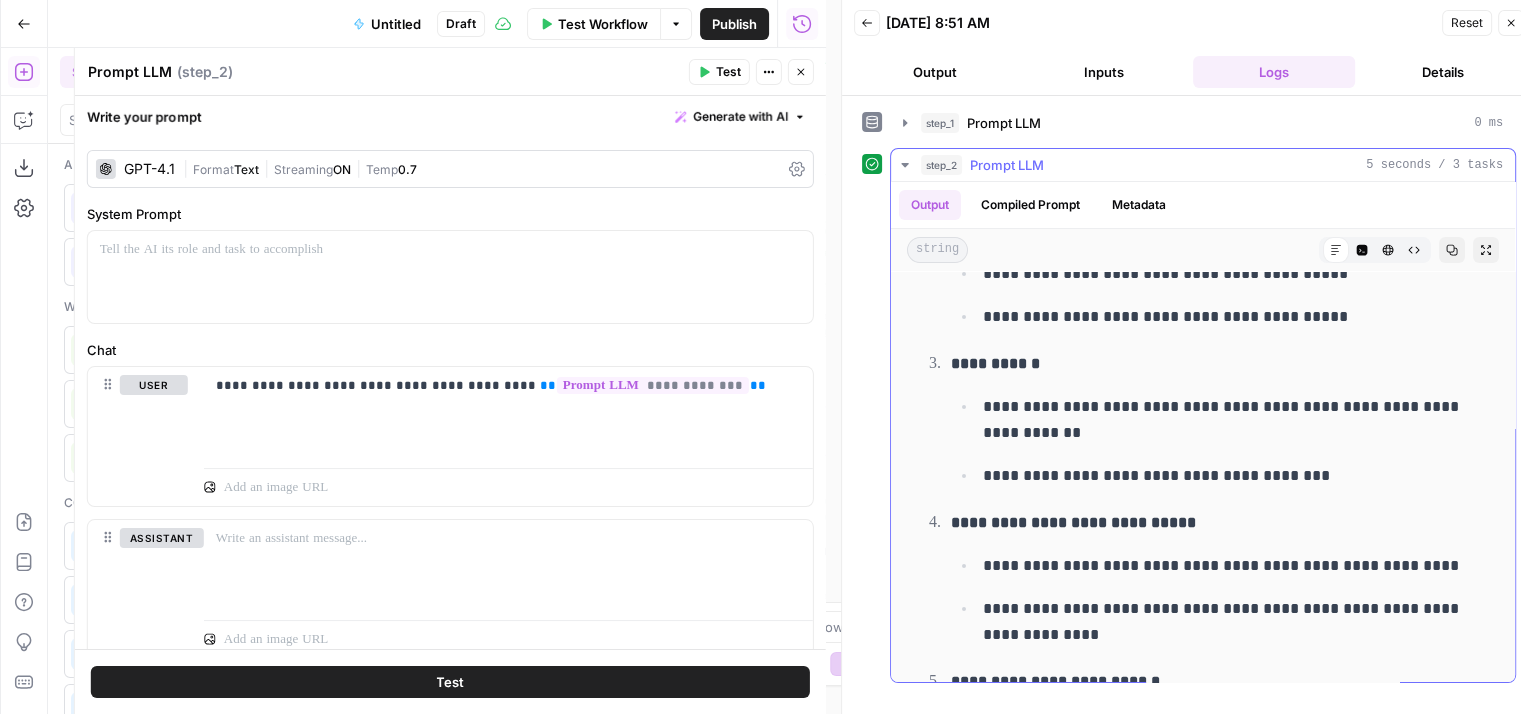 copy on "**********" 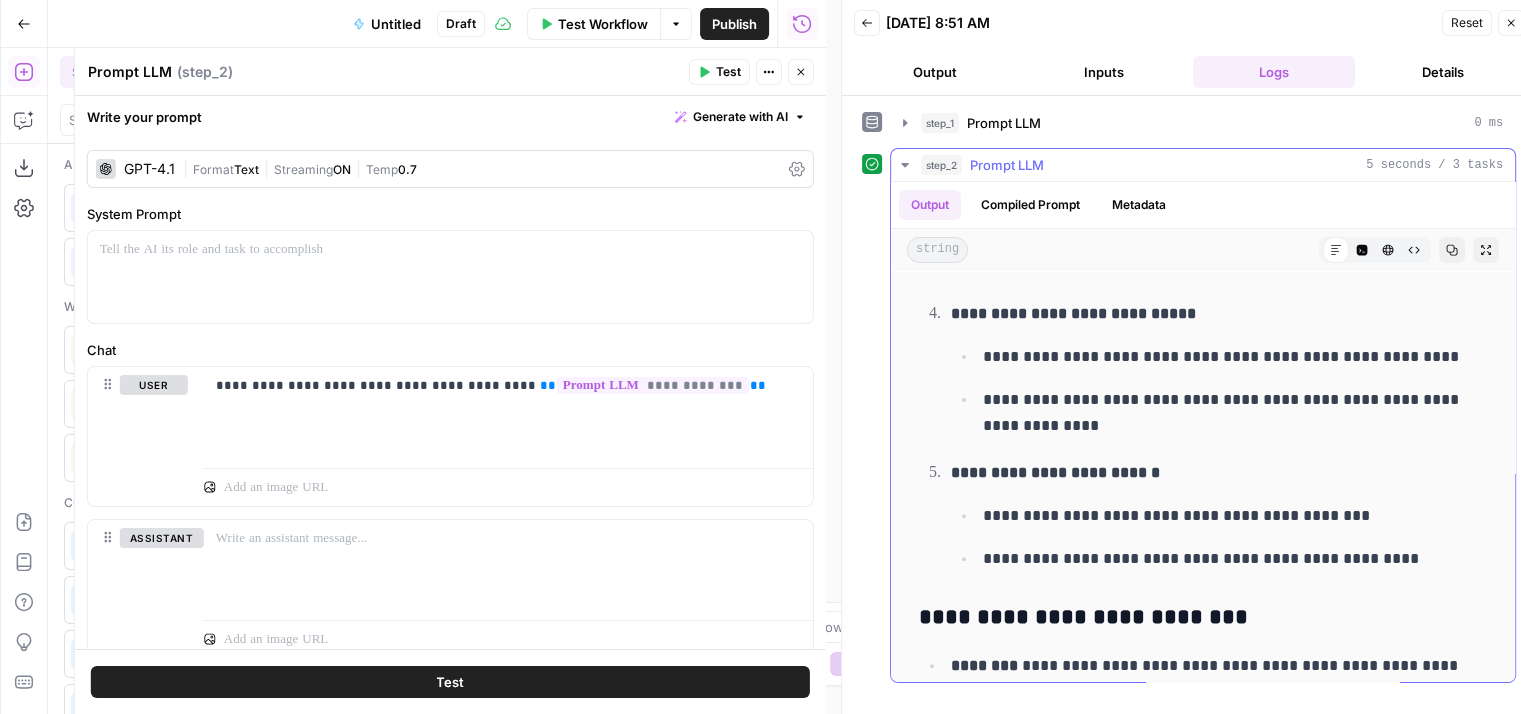 scroll, scrollTop: 816, scrollLeft: 0, axis: vertical 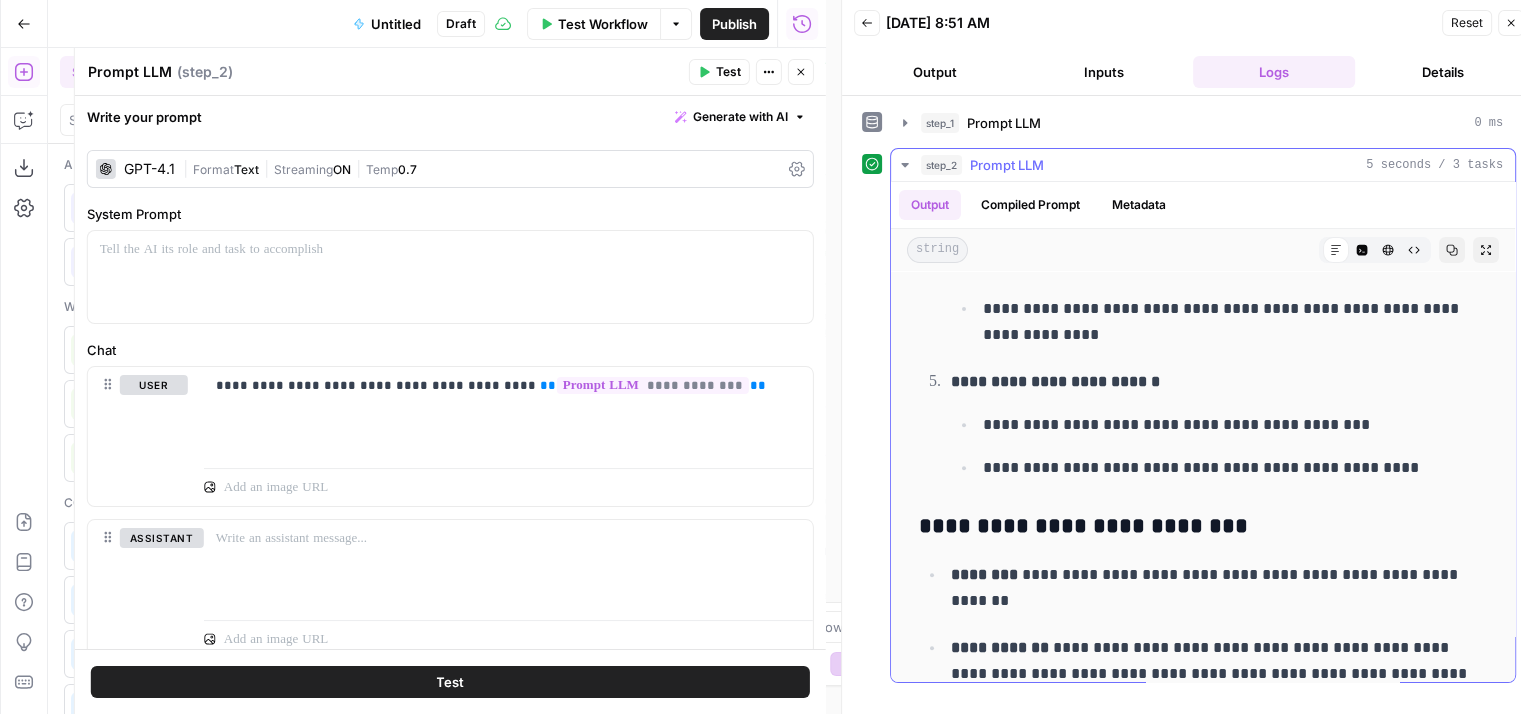 drag, startPoint x: 947, startPoint y: 376, endPoint x: 1181, endPoint y: 377, distance: 234.00214 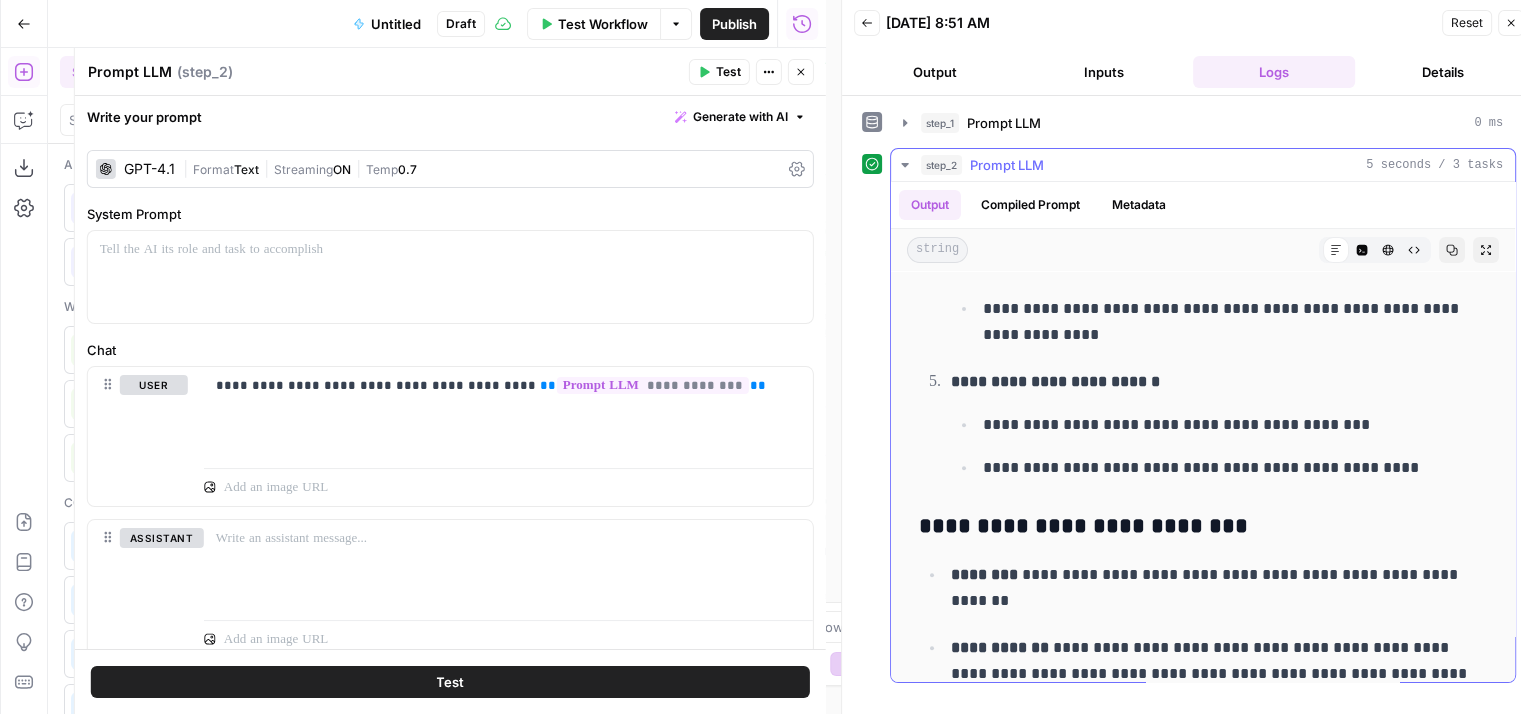 click on "**********" at bounding box center (1216, 424) 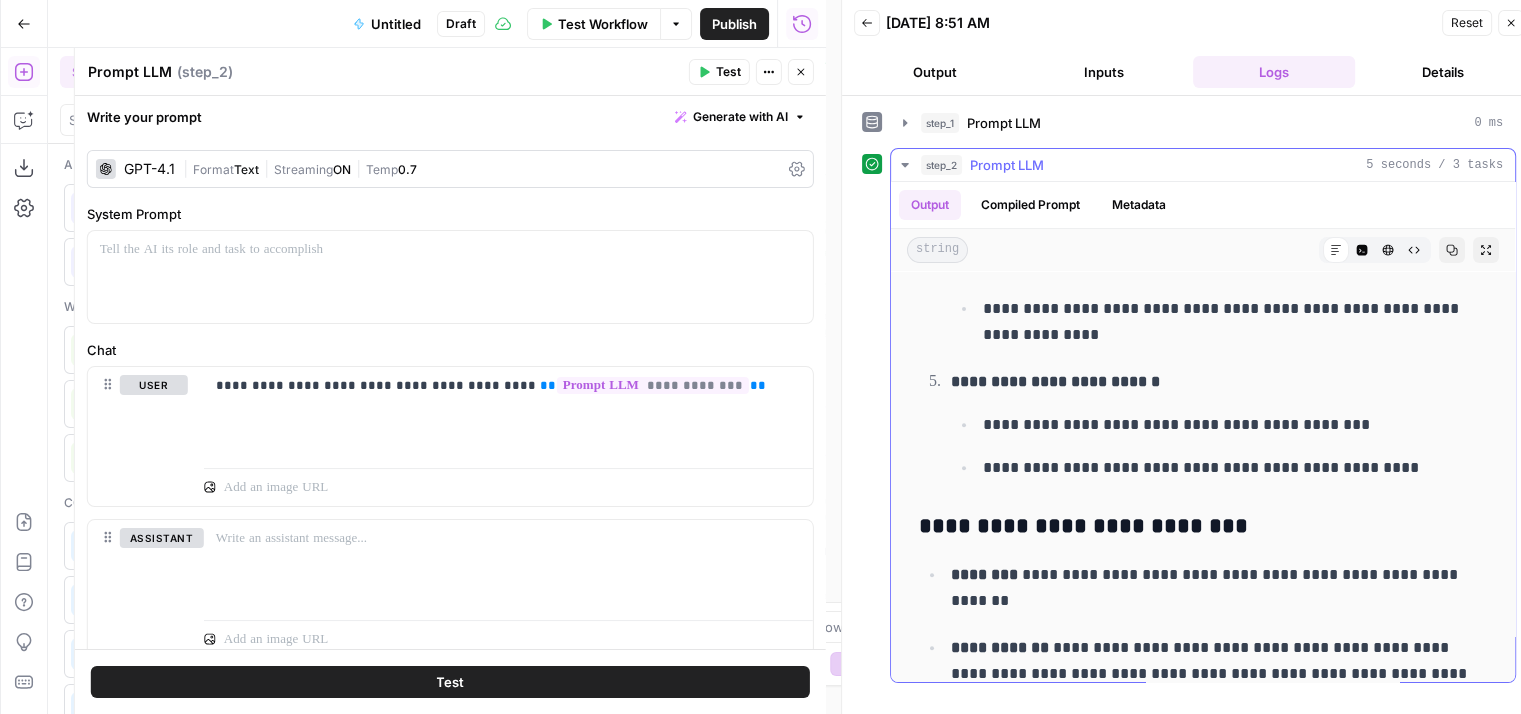 copy on "**********" 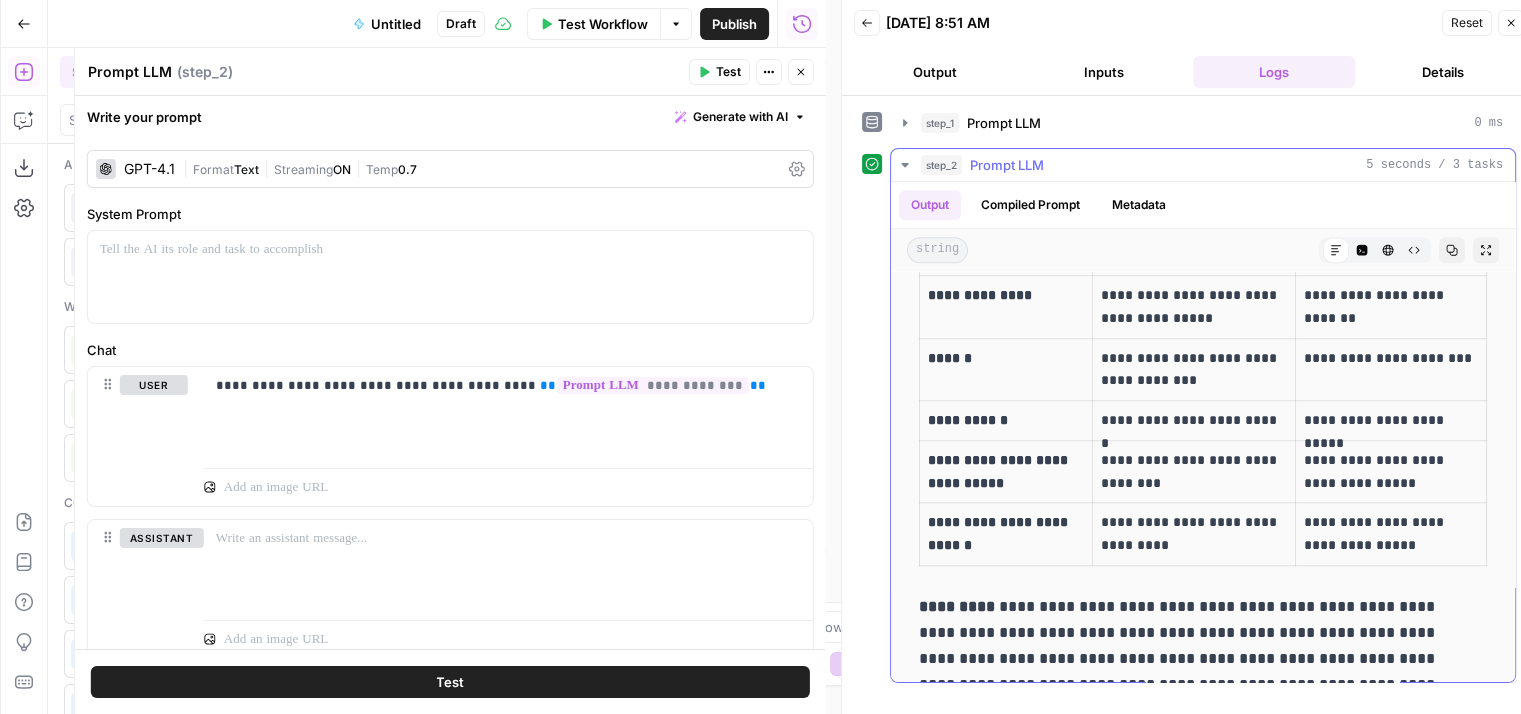 scroll, scrollTop: 1652, scrollLeft: 0, axis: vertical 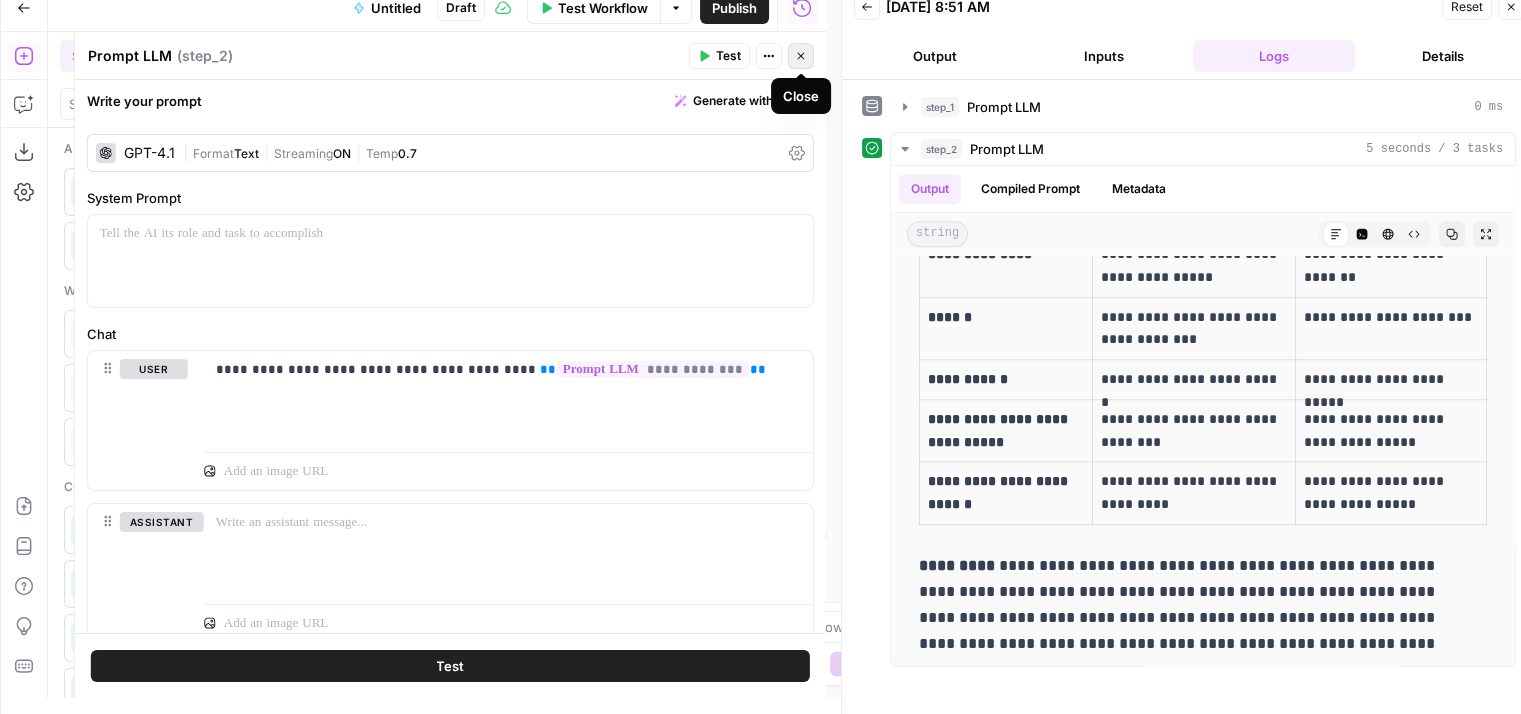 click 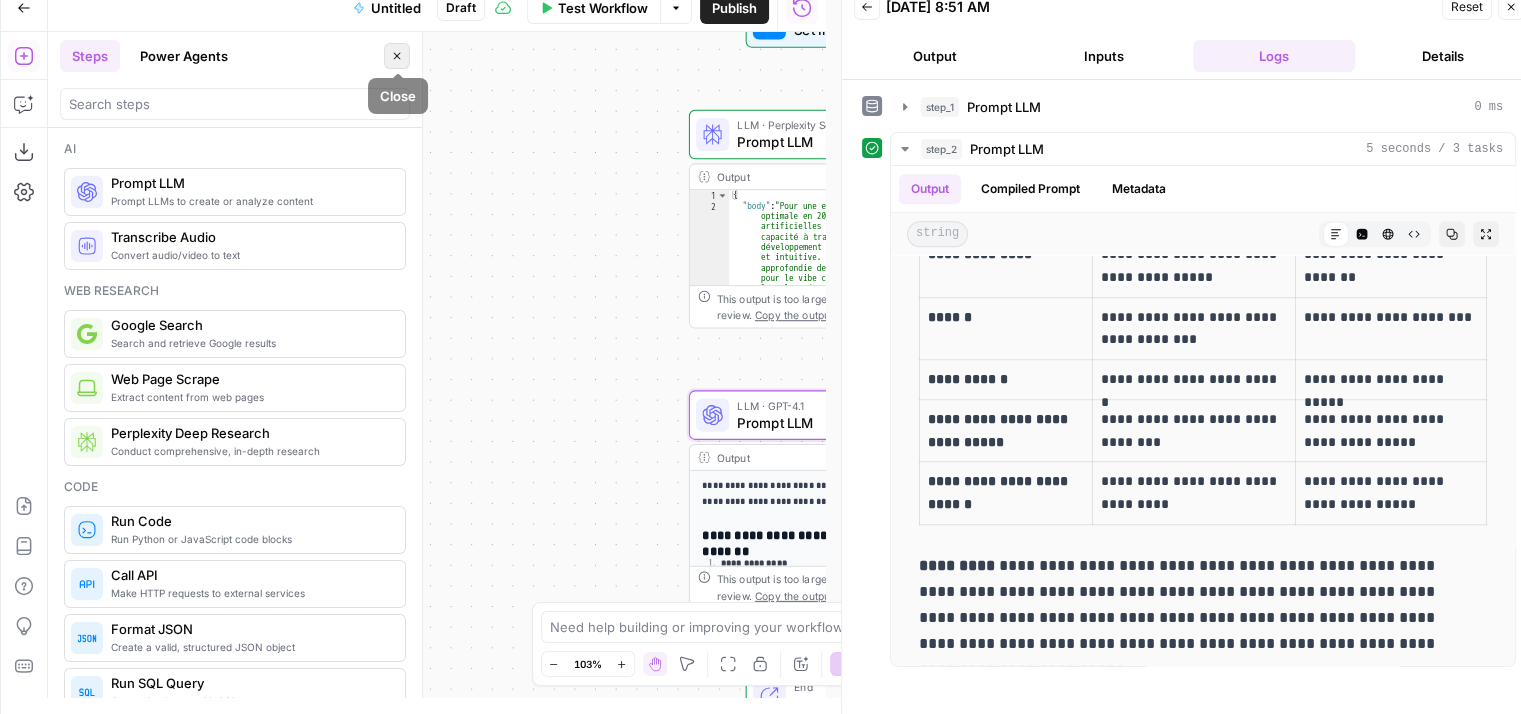click 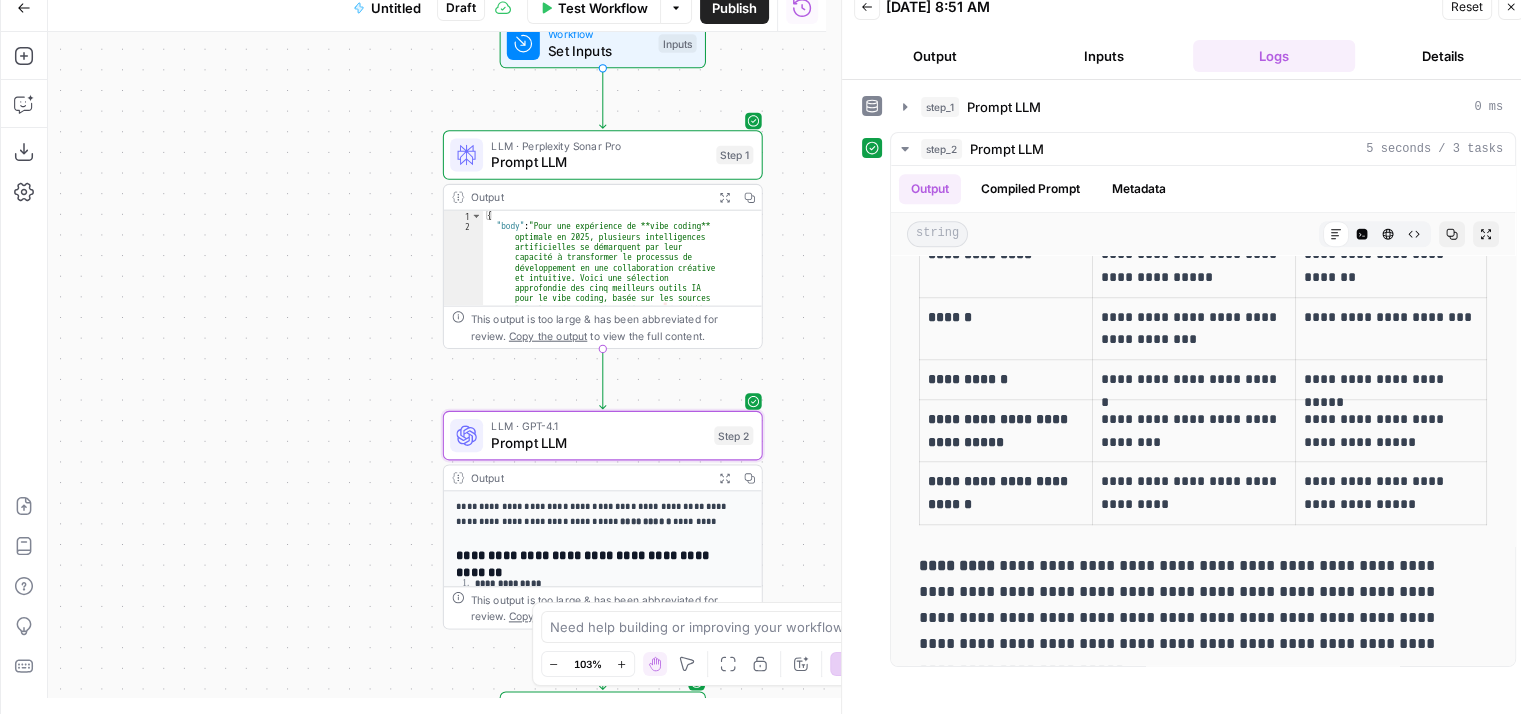 scroll, scrollTop: 15, scrollLeft: 15, axis: both 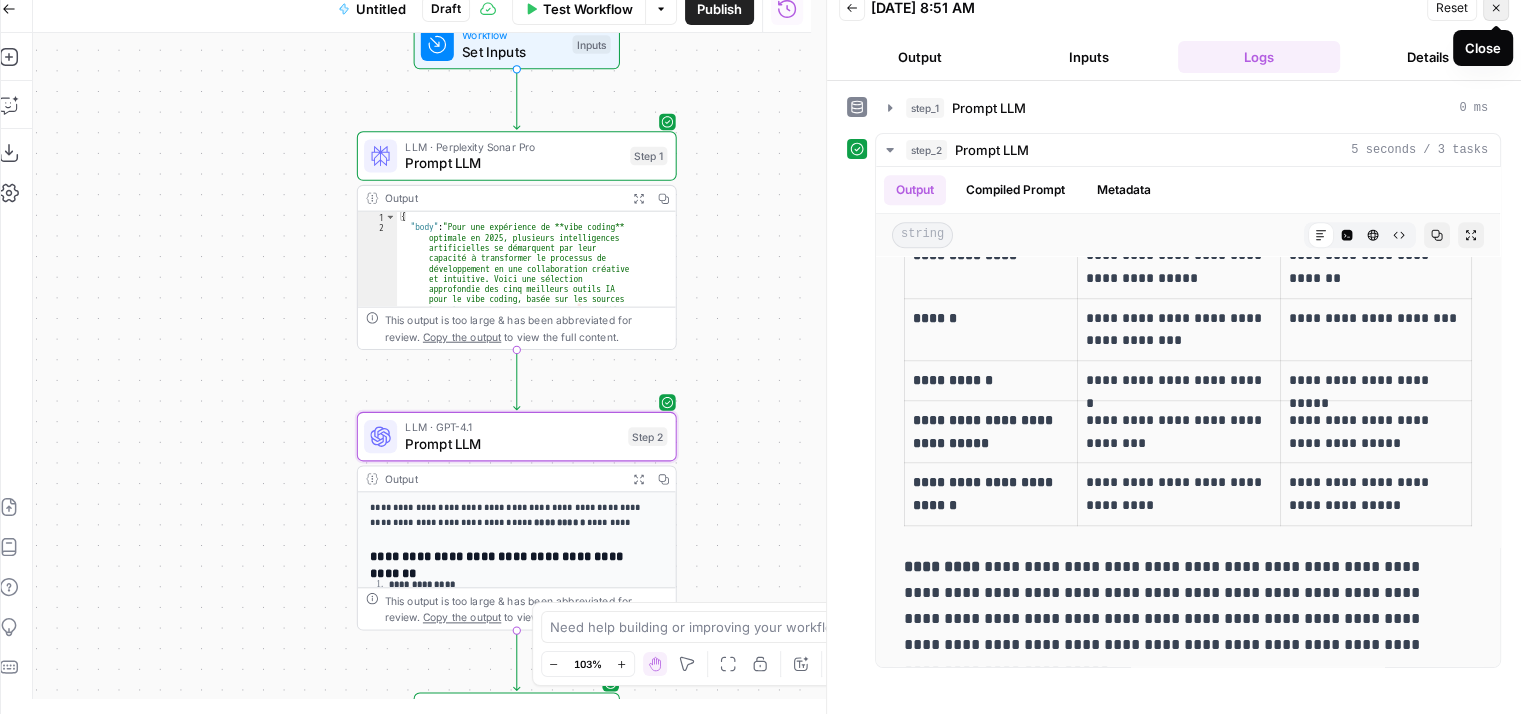 click 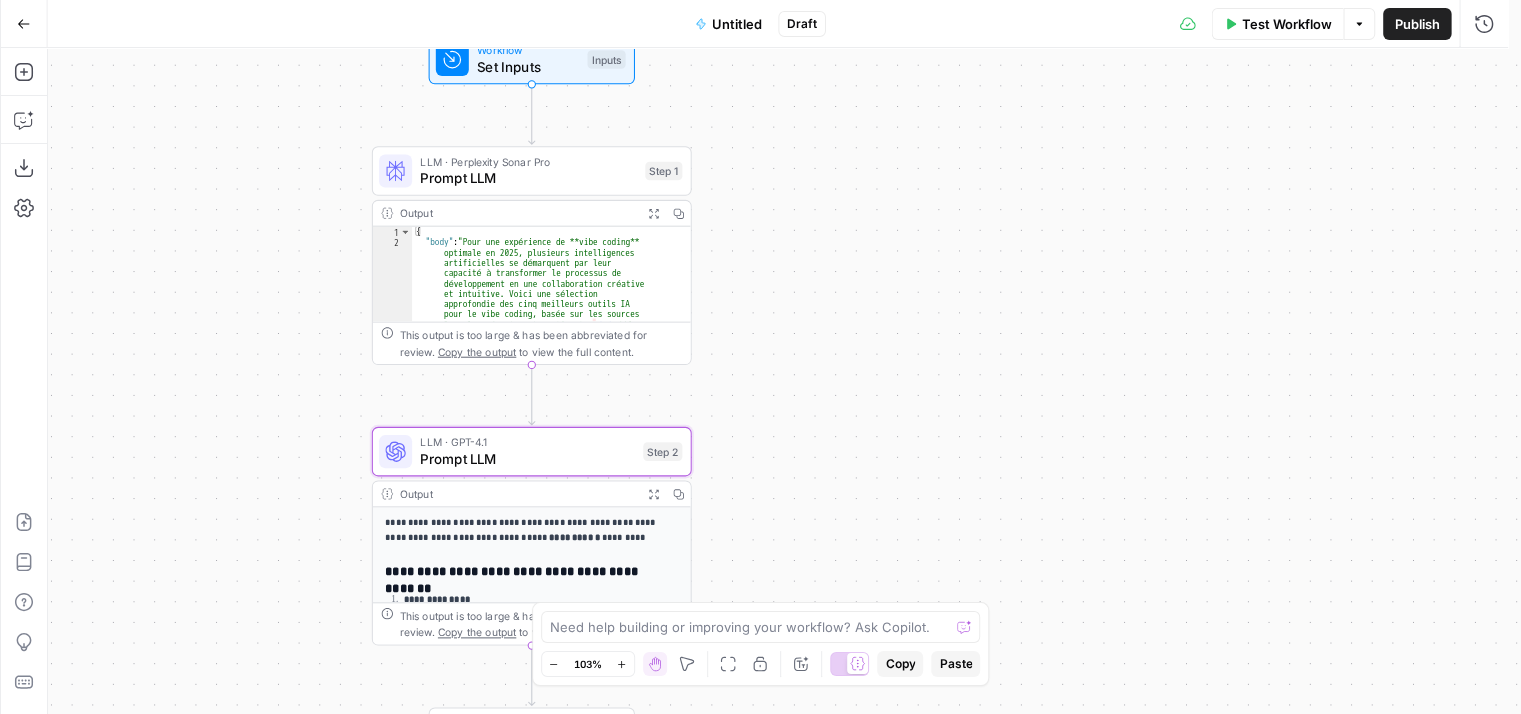 scroll, scrollTop: 0, scrollLeft: 0, axis: both 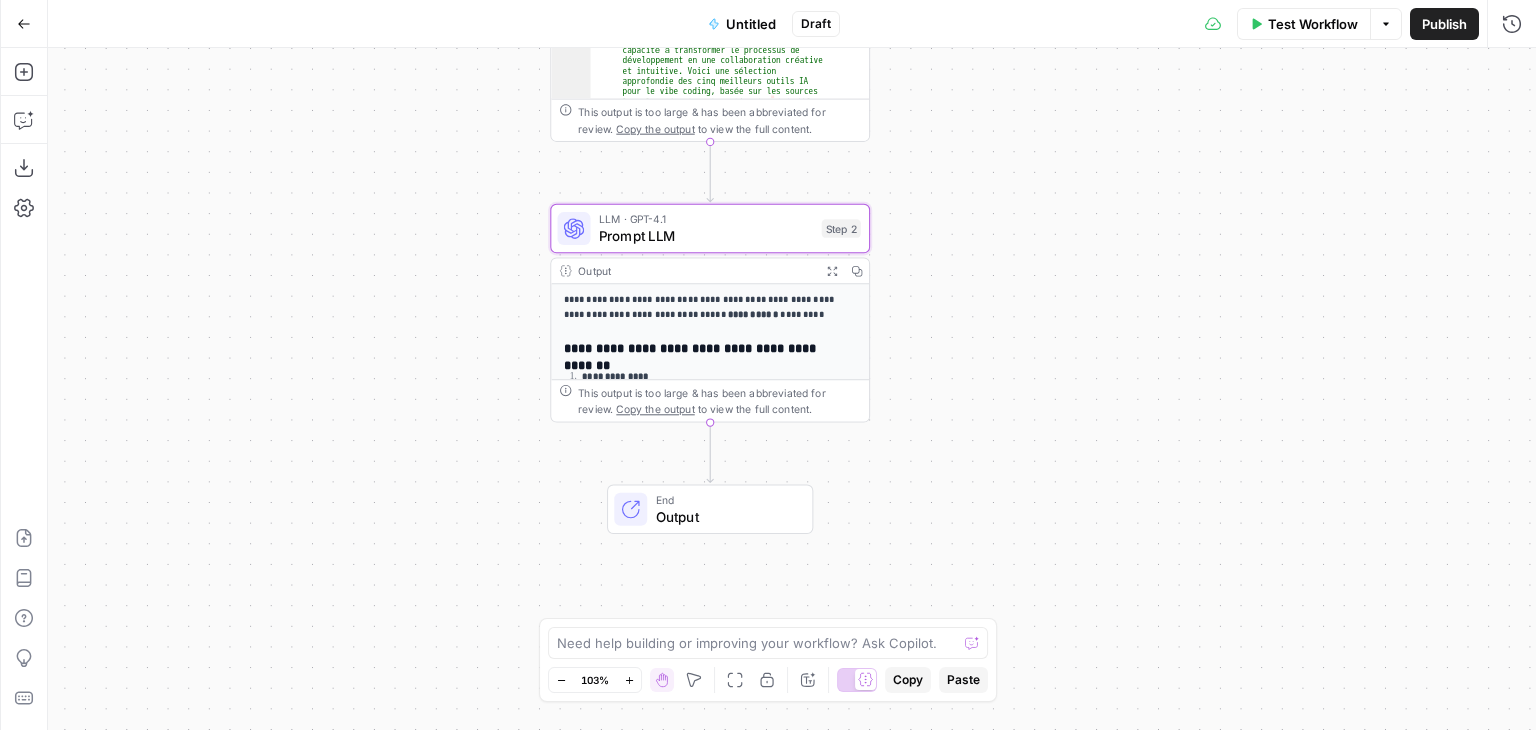 click on "Workflow Set Inputs Inputs LLM · Perplexity Sonar Pro Prompt LLM Step 1 Output Expand Output Copy 1 2 {    "body" :  "Pour une expérience de **vibe coding**         optimale en 2025, plusieurs intelligences         artificielles se démarquent par leur         capacité à transformer le processus de         développement en une collaboration créative         et intuitive. Voici une sélection         approfondie des cinq meilleurs outils IA         pour le vibe coding, basée sur les sources         les plus récentes et pertinentes · : \n\n **1.         GitHub Copilot** \n - **Points forts :**         Génère des suggestions de code complètes en         temps réel, s’adapte à votre style         personnel et excelle avec des langages         populaires comme Python, JavaScript, et Go        . \n - **Intégration fluide** dans Visual         Studio Code. \n - Permet de faire défiler         \n \n\n \n" at bounding box center (792, 389) 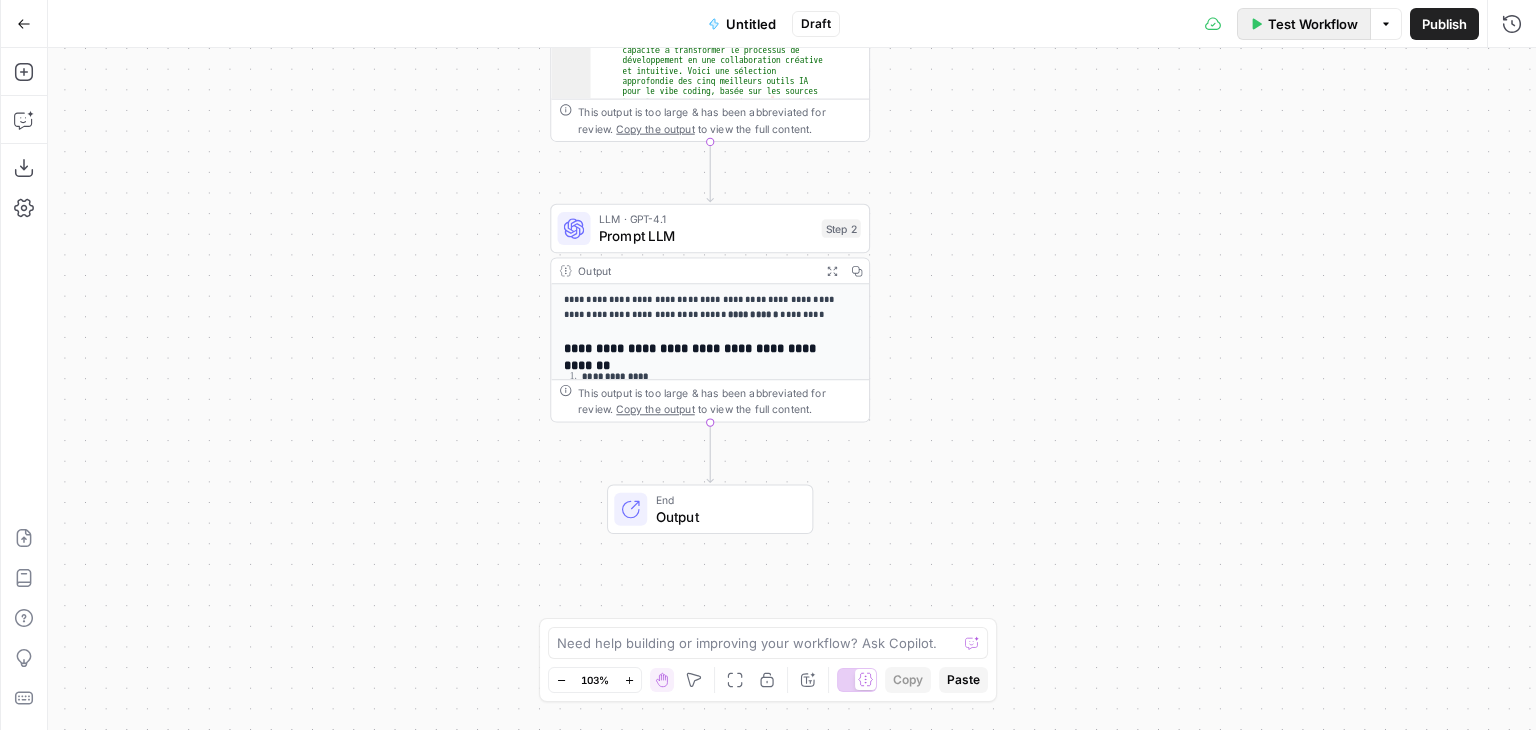 click on "Test Workflow" at bounding box center (1313, 24) 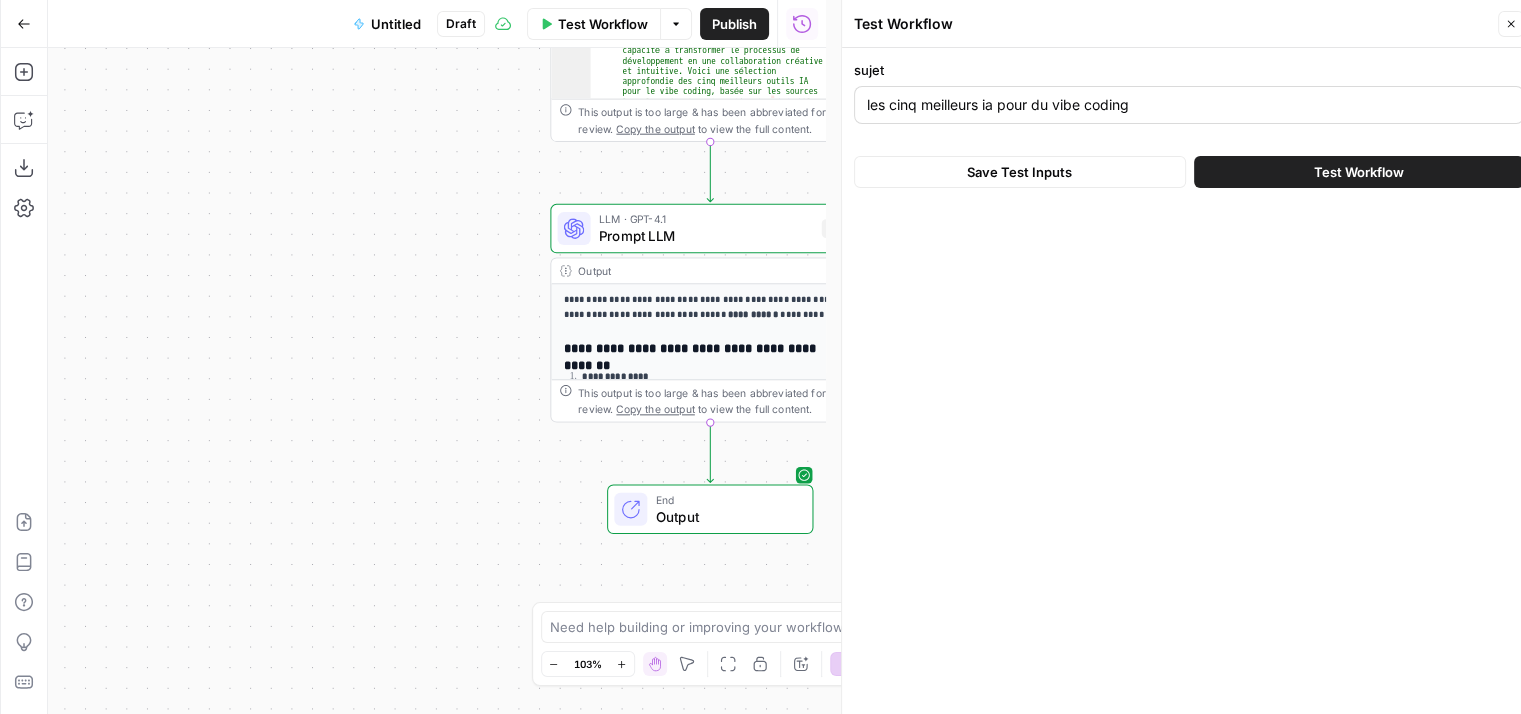 click on "les cinq meilleurs ia pour du vibe coding" at bounding box center [1189, 105] 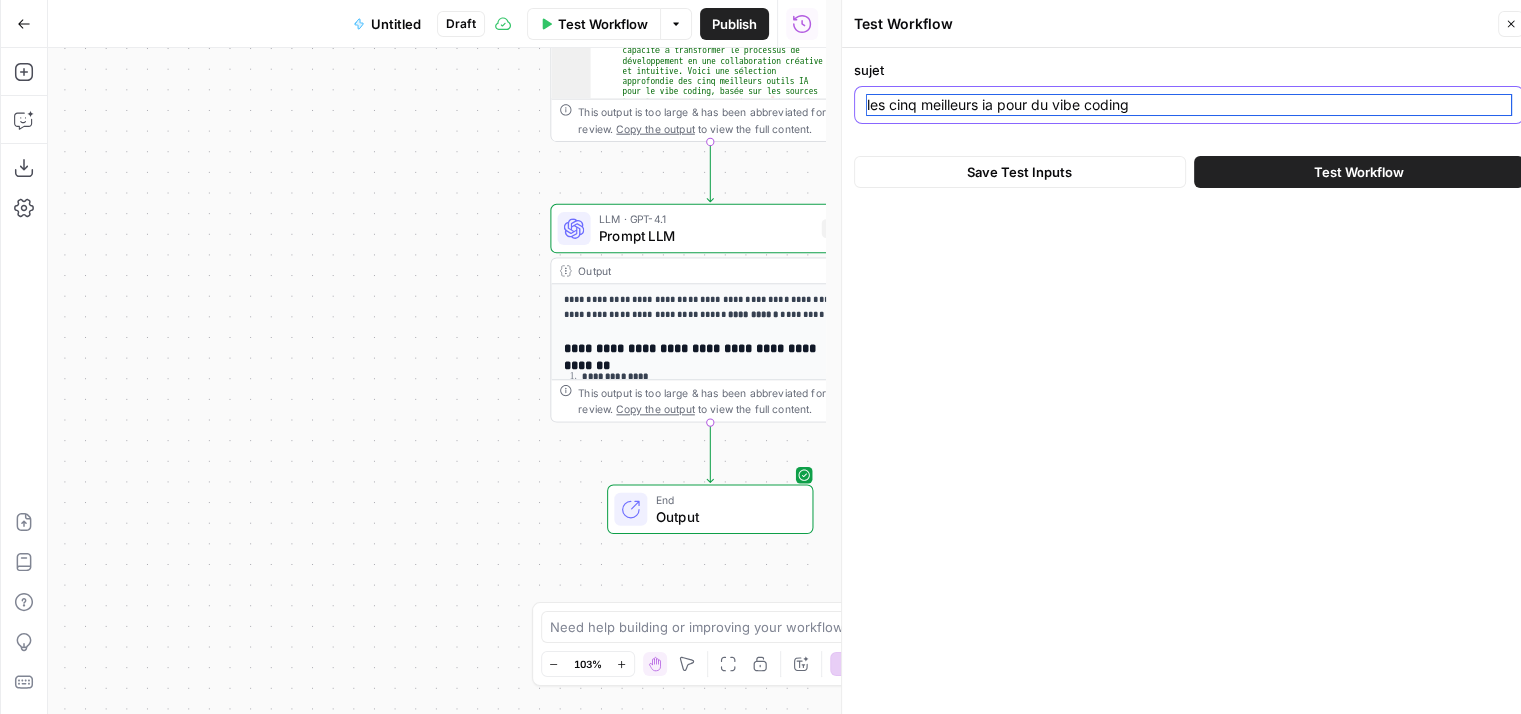 click on "les cinq meilleurs ia pour du vibe coding" at bounding box center [1189, 105] 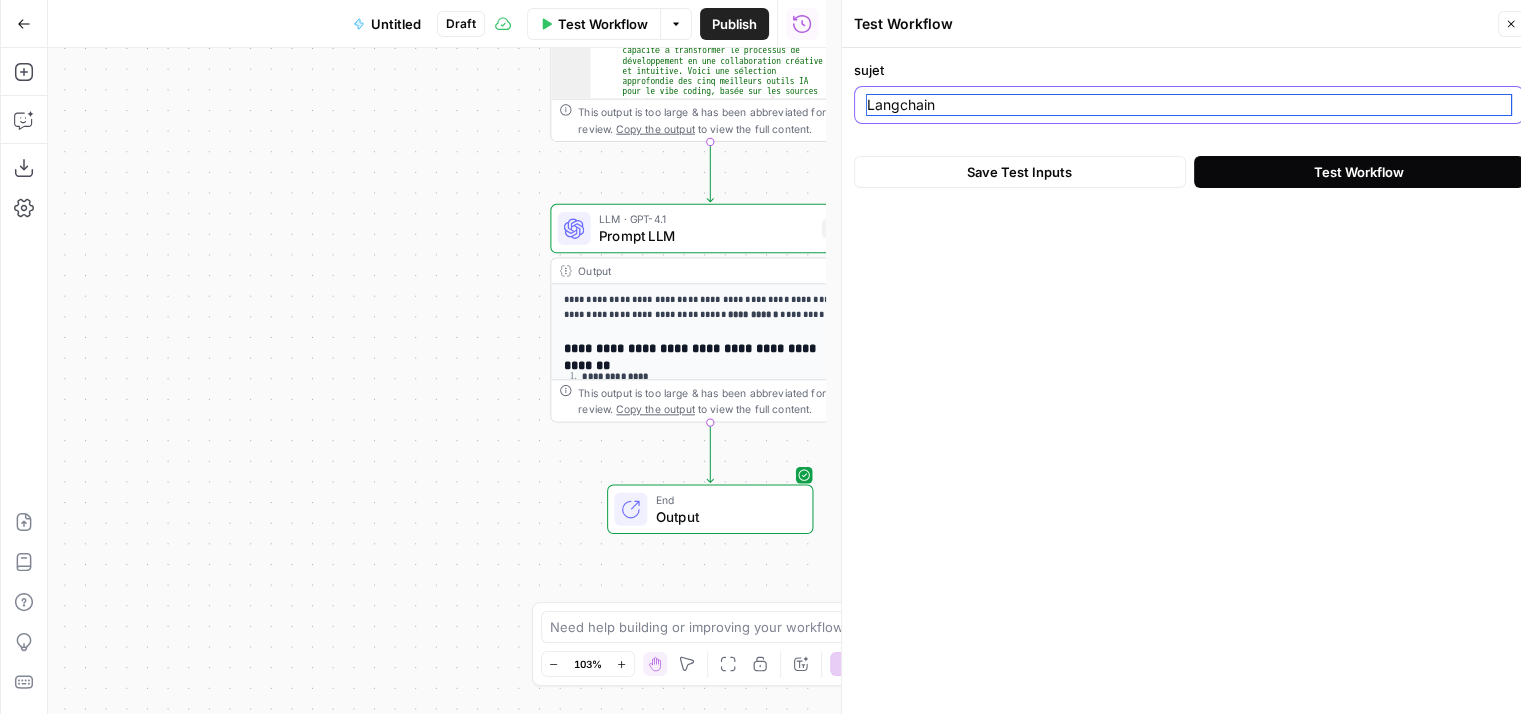 type on "Langchain" 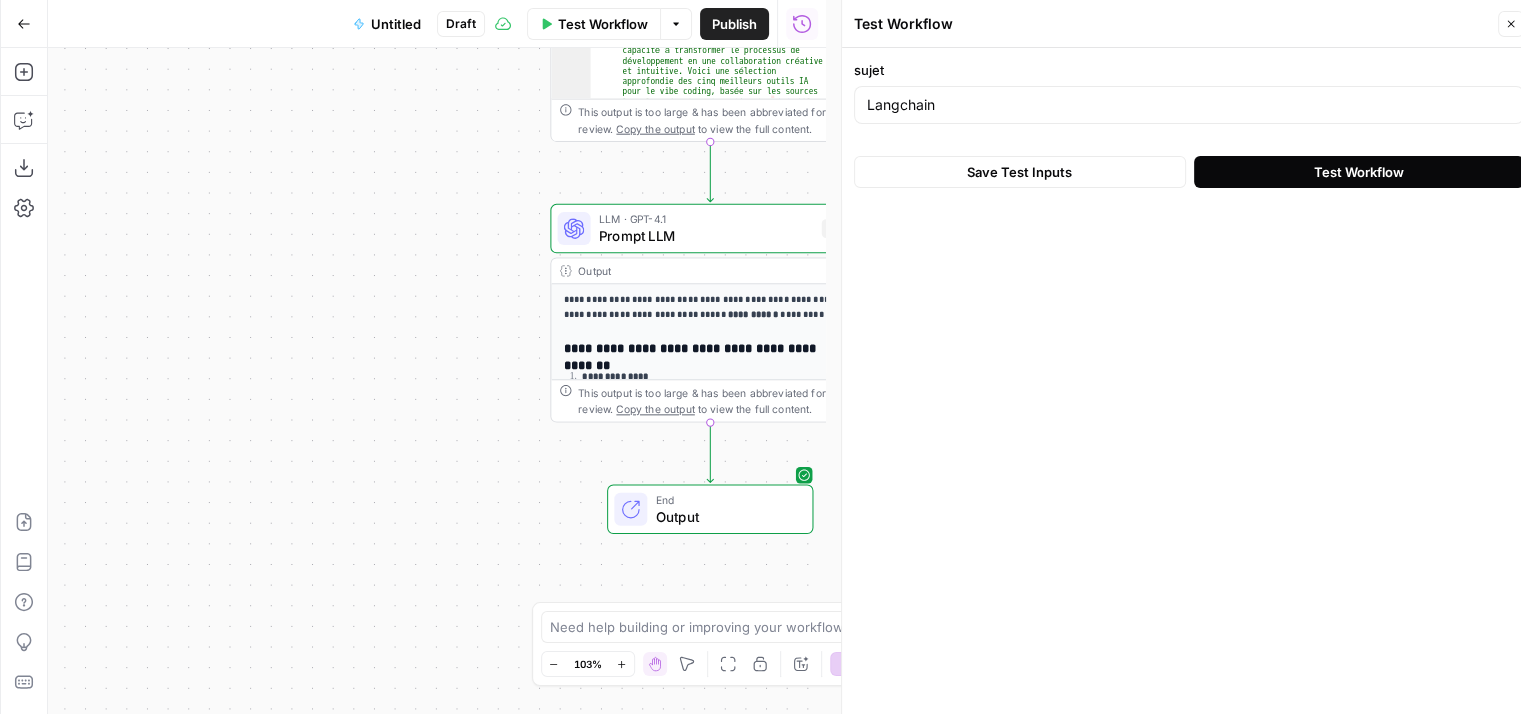 click on "Test Workflow" at bounding box center (1359, 172) 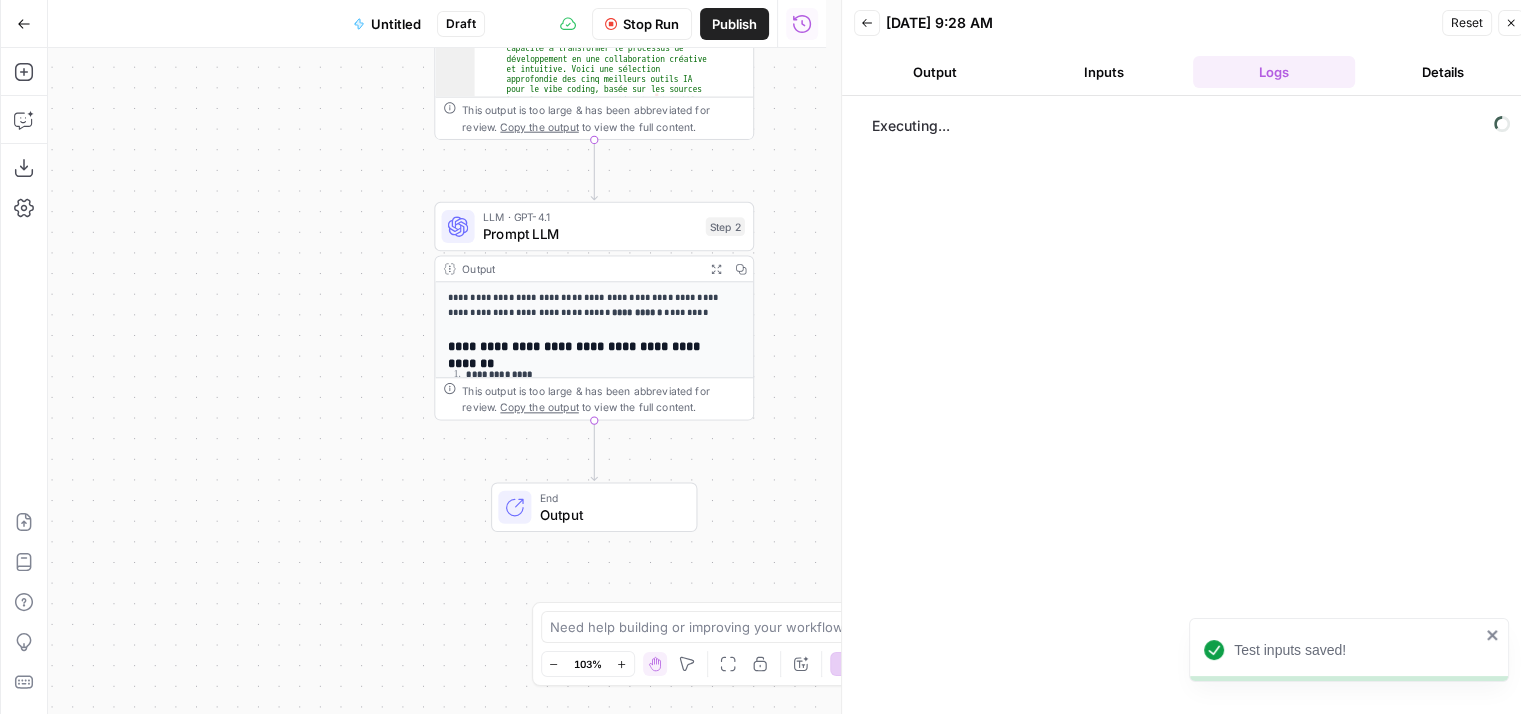 drag, startPoint x: 412, startPoint y: 322, endPoint x: 300, endPoint y: 321, distance: 112.00446 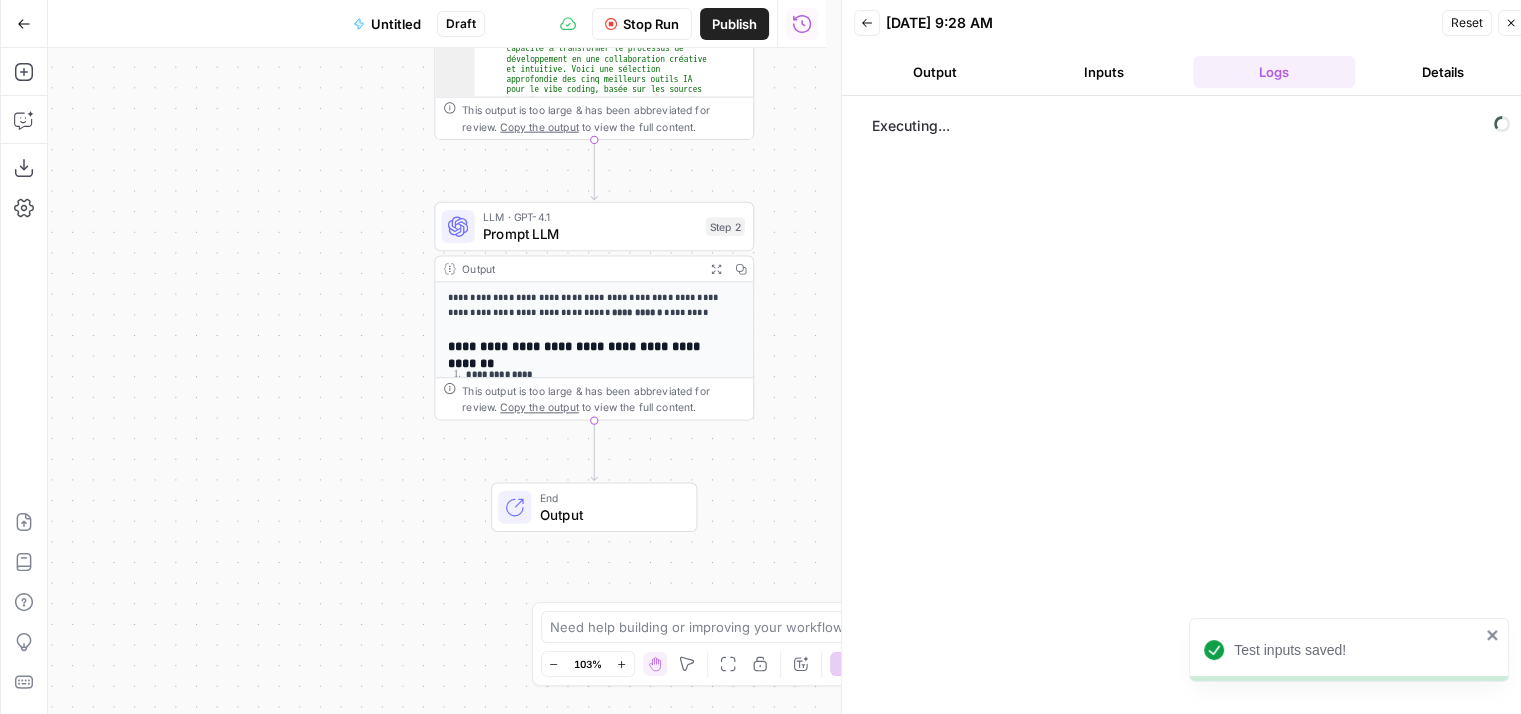click on "Workflow Set Inputs Inputs LLM · Perplexity Sonar Pro Prompt LLM Step 1 Output Expand Output Copy 1 2 {    "body" :  "Pour une expérience de **vibe coding**         optimale en 2025, plusieurs intelligences         artificielles se démarquent par leur         capacité à transformer le processus de         développement en une collaboration créative         et intuitive. Voici une sélection         approfondie des cinq meilleurs outils IA         pour le vibe coding, basée sur les sources         les plus récentes et pertinentes · : \n\n **1.         GitHub Copilot** \n - **Points forts :**         Génère des suggestions de code complètes en         temps réel, s’adapte à votre style         personnel et excelle avec des langages         populaires comme Python, JavaScript, et Go        . \n - **Intégration fluide** dans Visual         Studio Code. \n - Permet de faire défiler         \n \n\n \n" at bounding box center [437, 381] 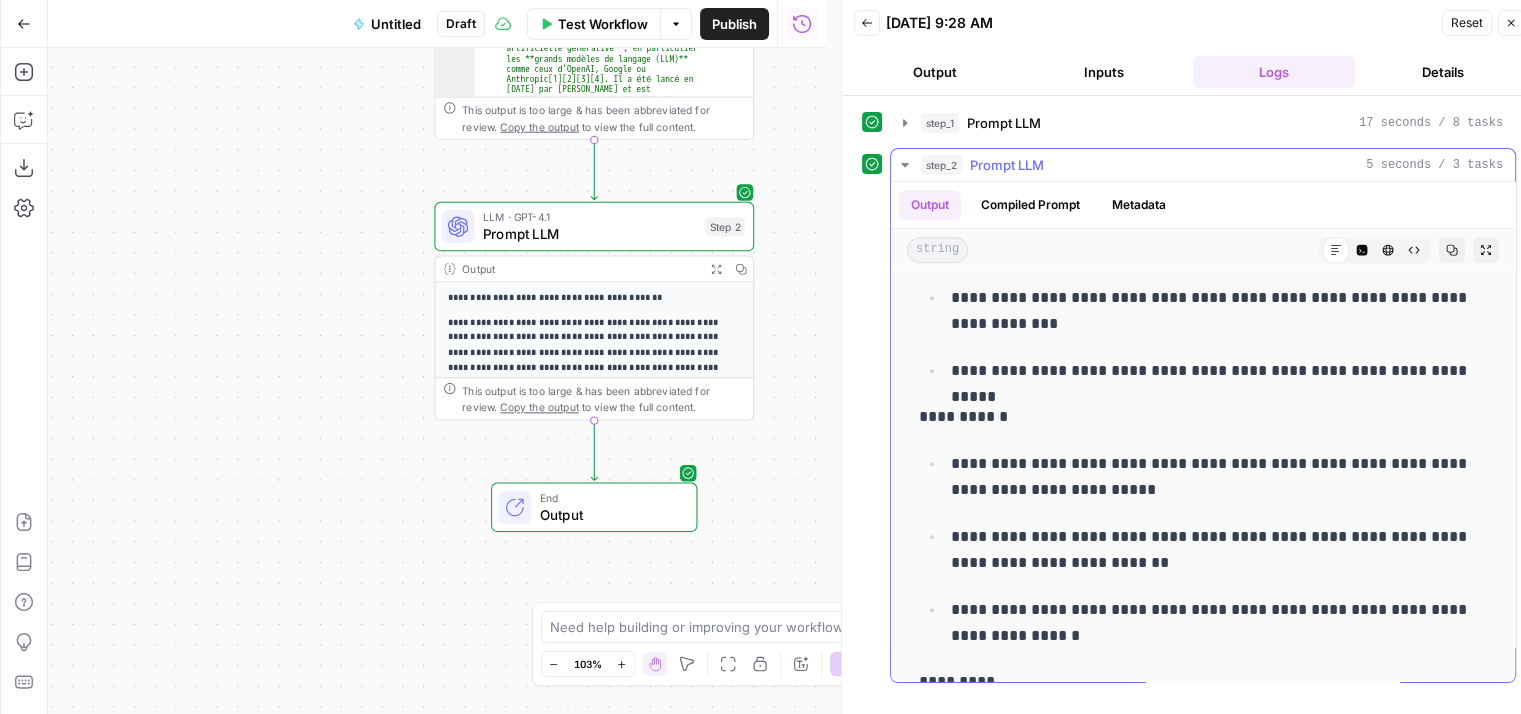 scroll, scrollTop: 1100, scrollLeft: 0, axis: vertical 